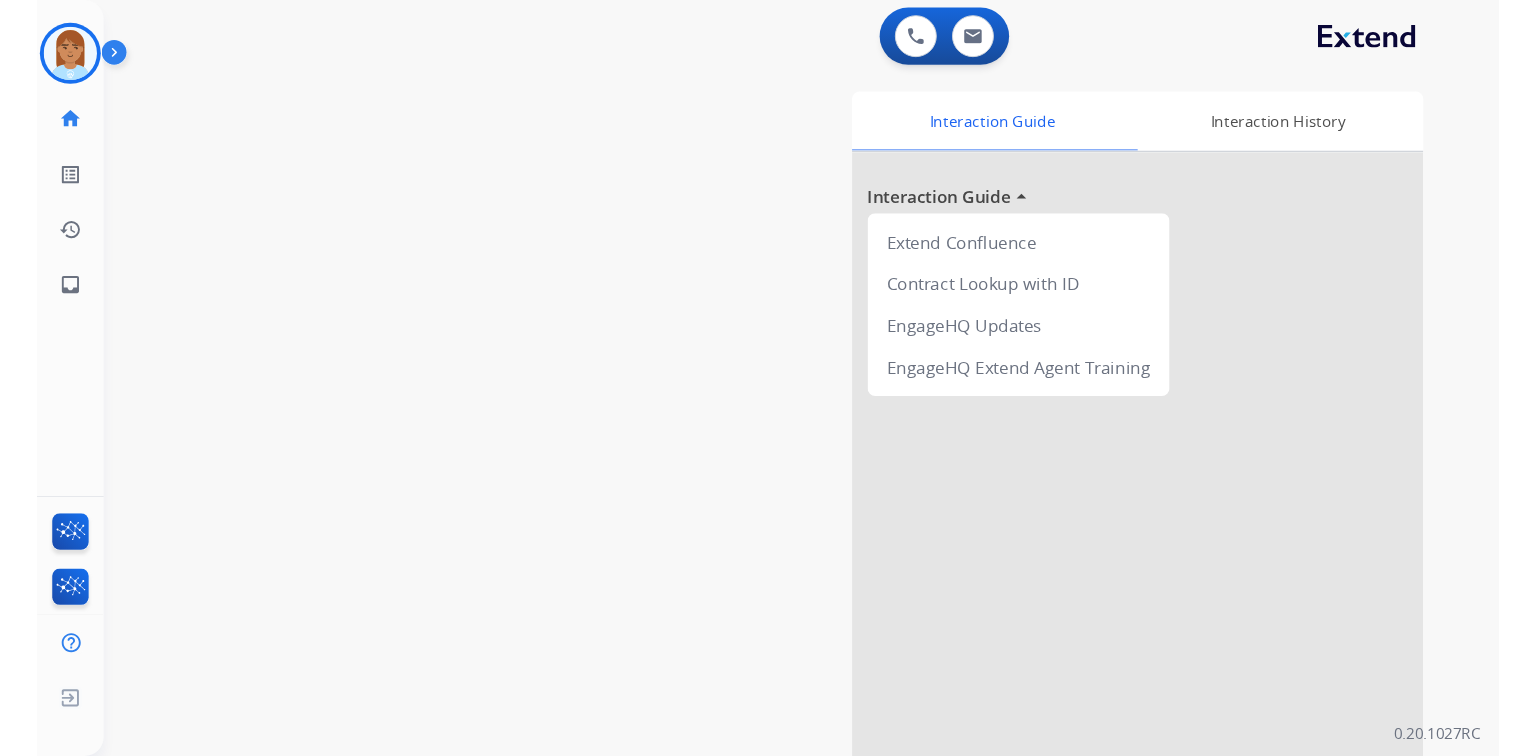 scroll, scrollTop: 0, scrollLeft: 0, axis: both 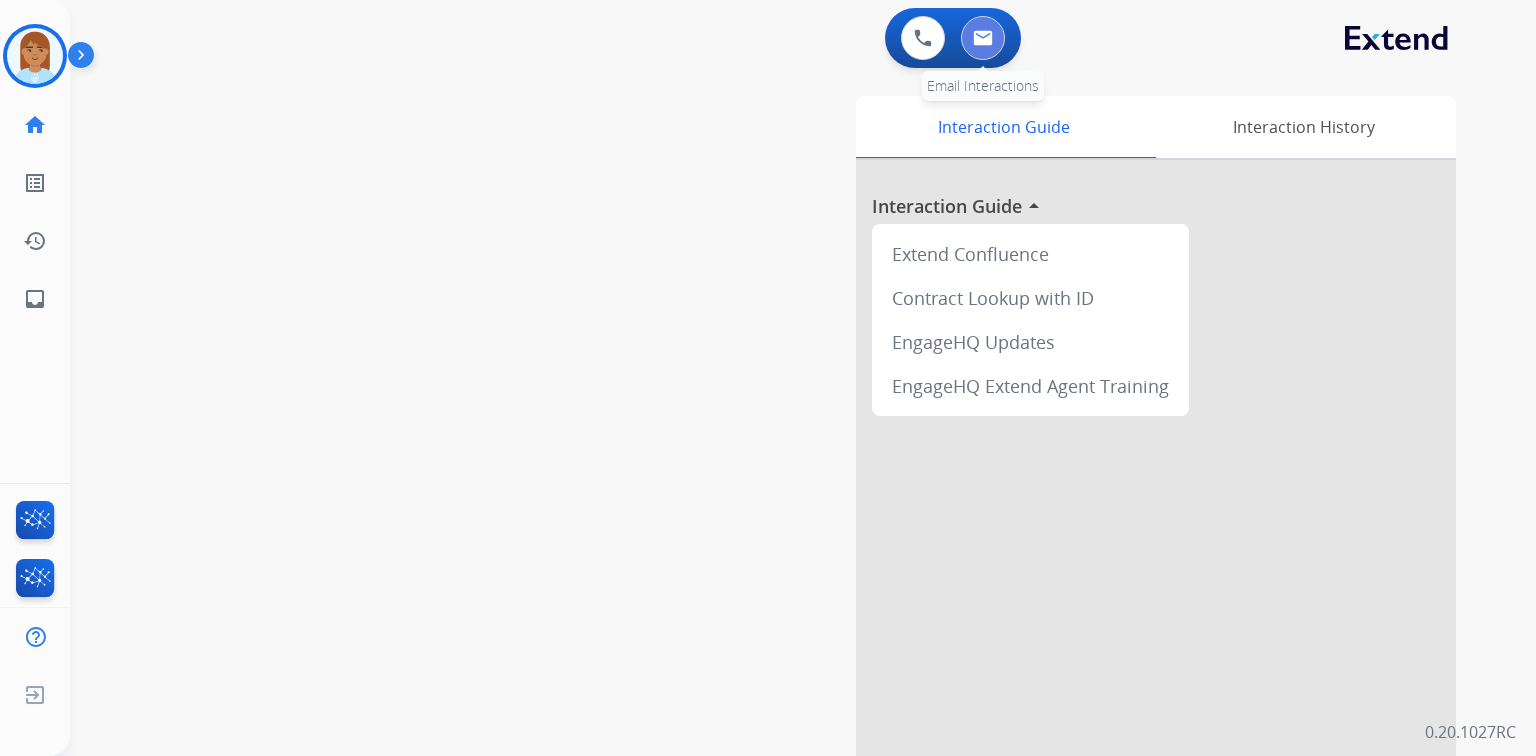 click at bounding box center [983, 38] 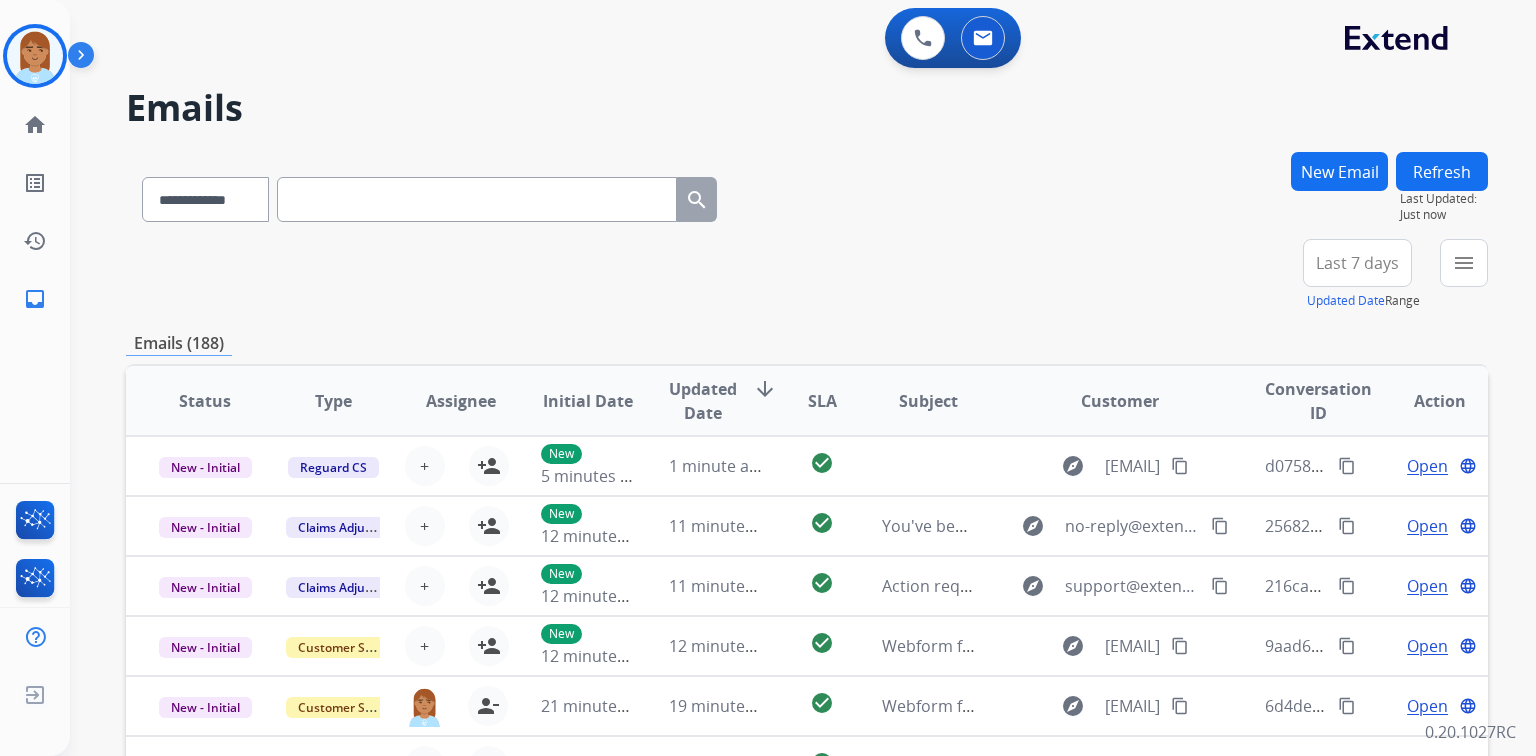 click on "Last 7 days" at bounding box center (1357, 263) 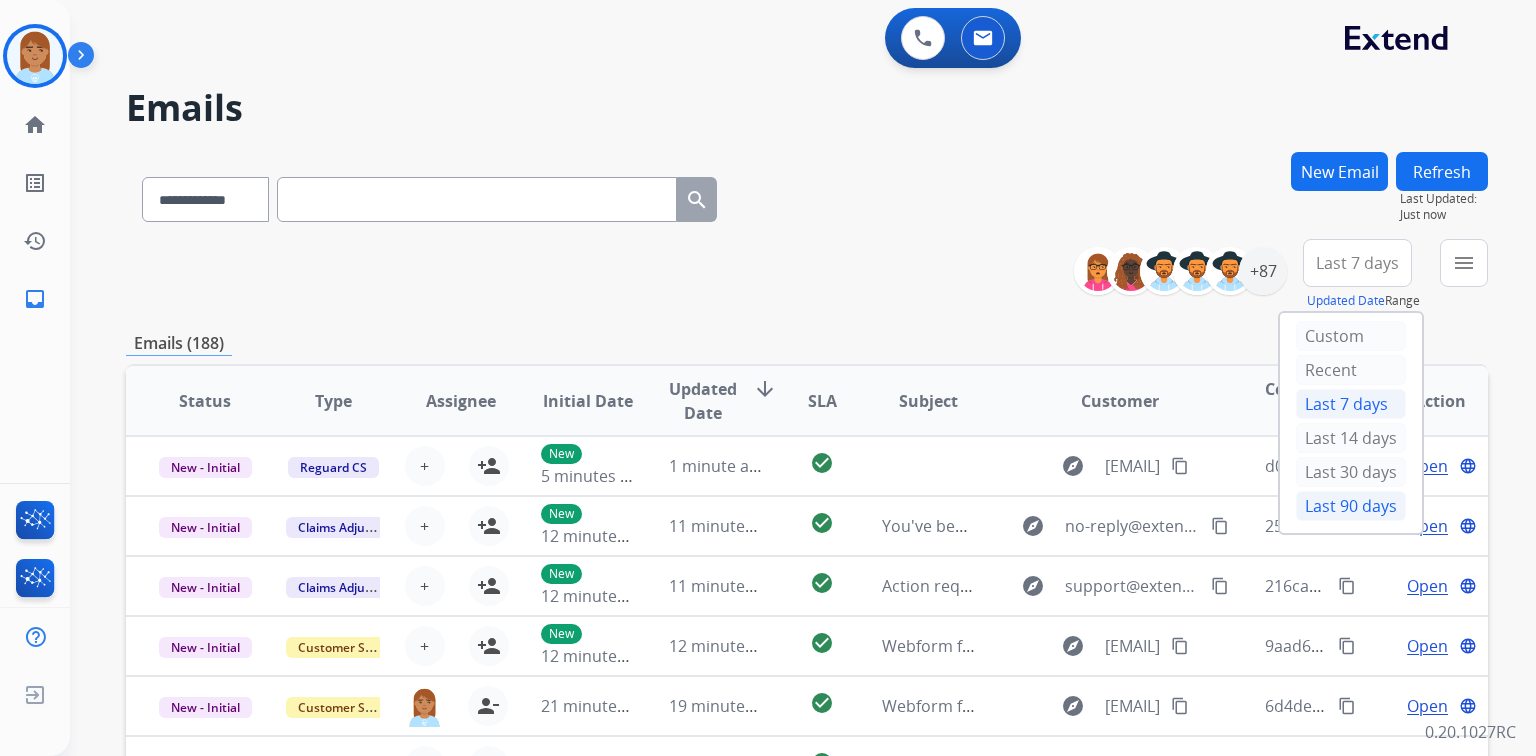 click on "Last 90 days" at bounding box center (1351, 506) 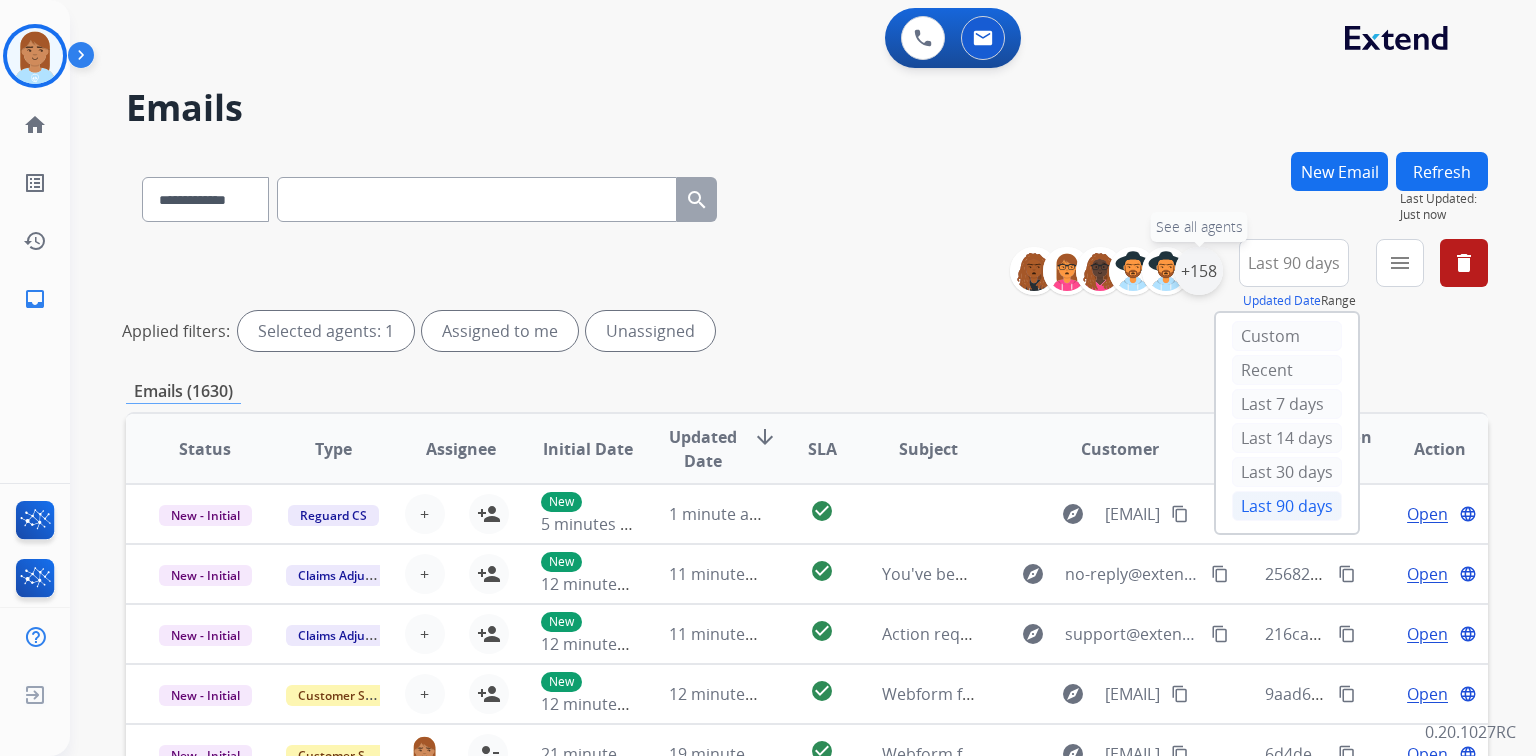 click on "+158" at bounding box center [1199, 271] 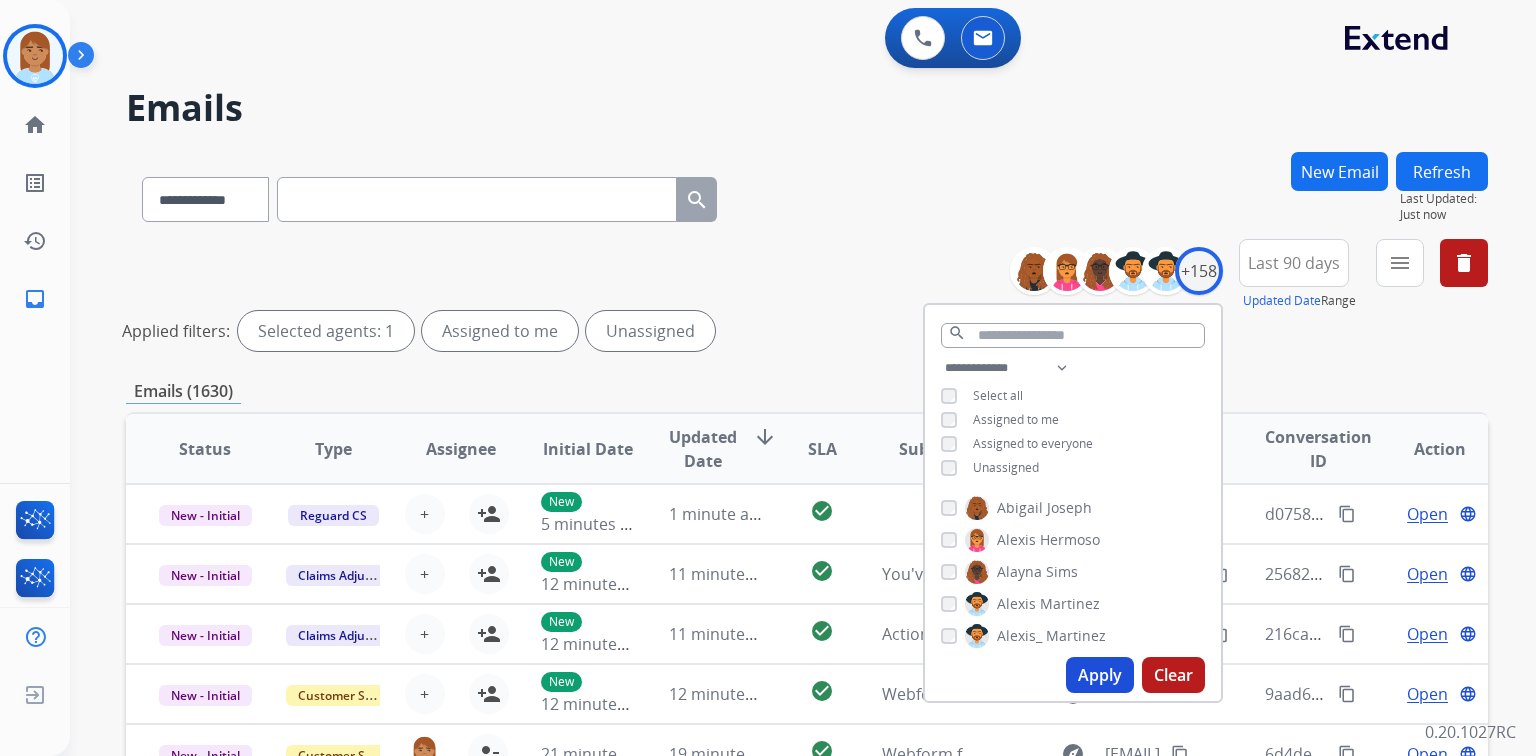 click on "**********" at bounding box center (1073, 420) 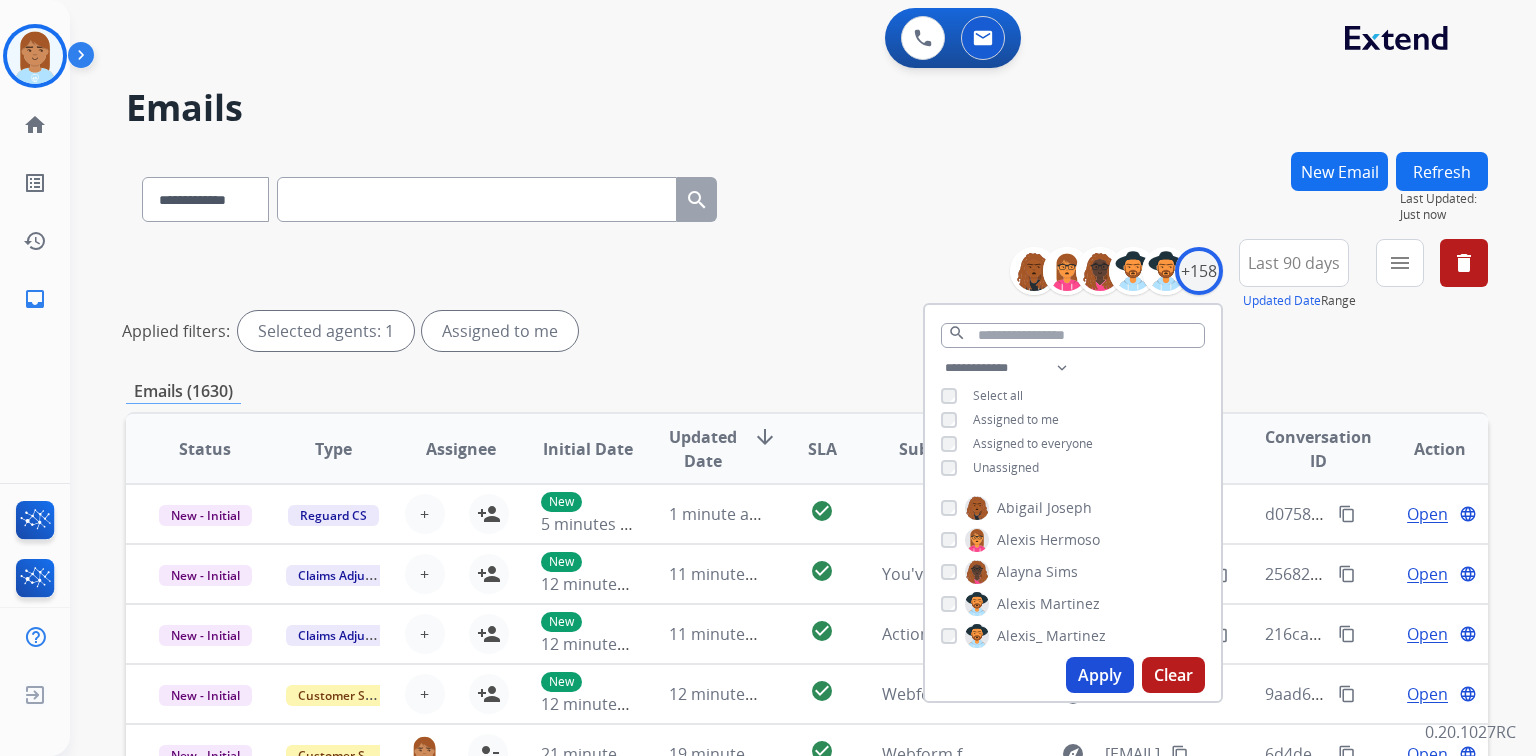 click on "Apply" at bounding box center [1100, 675] 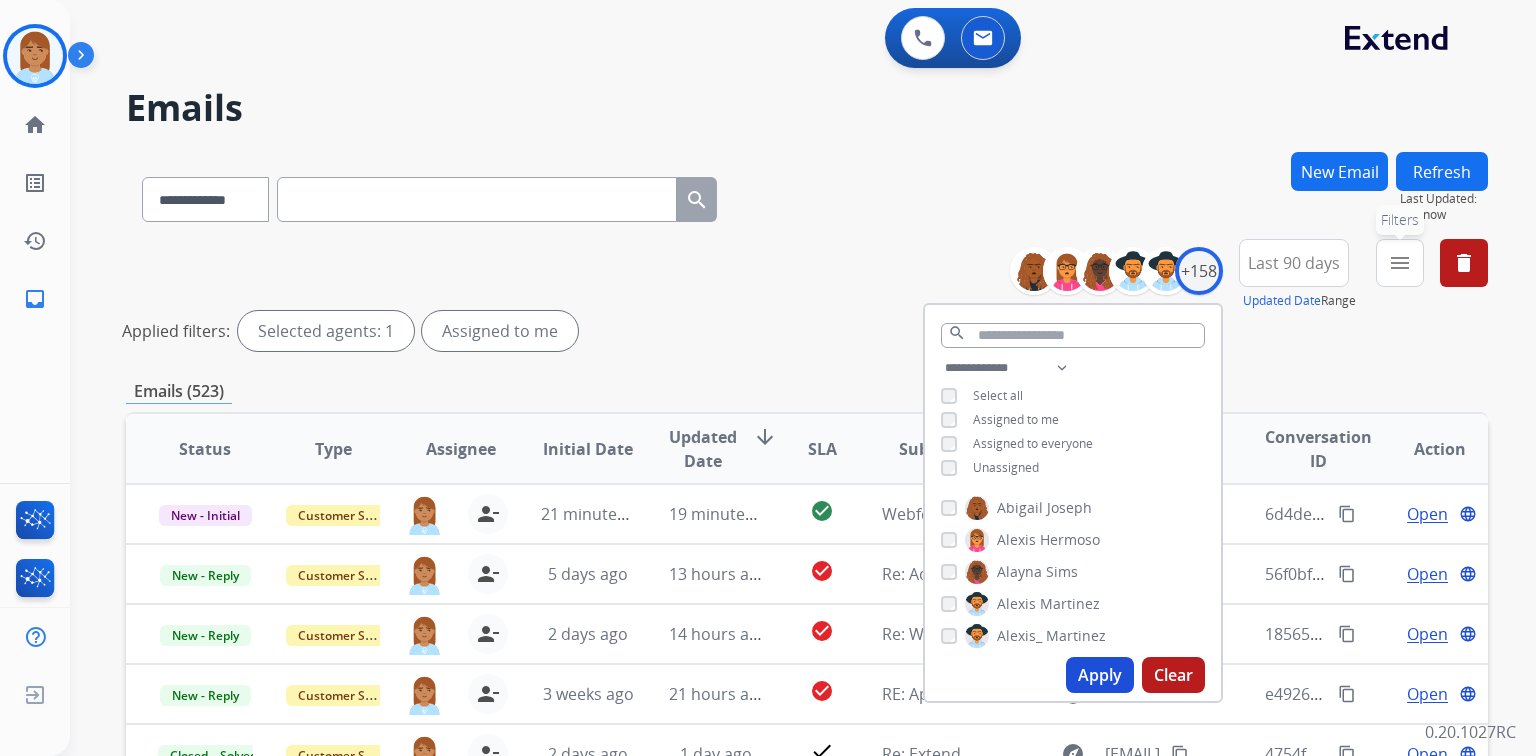click on "menu  Filters" at bounding box center [1400, 263] 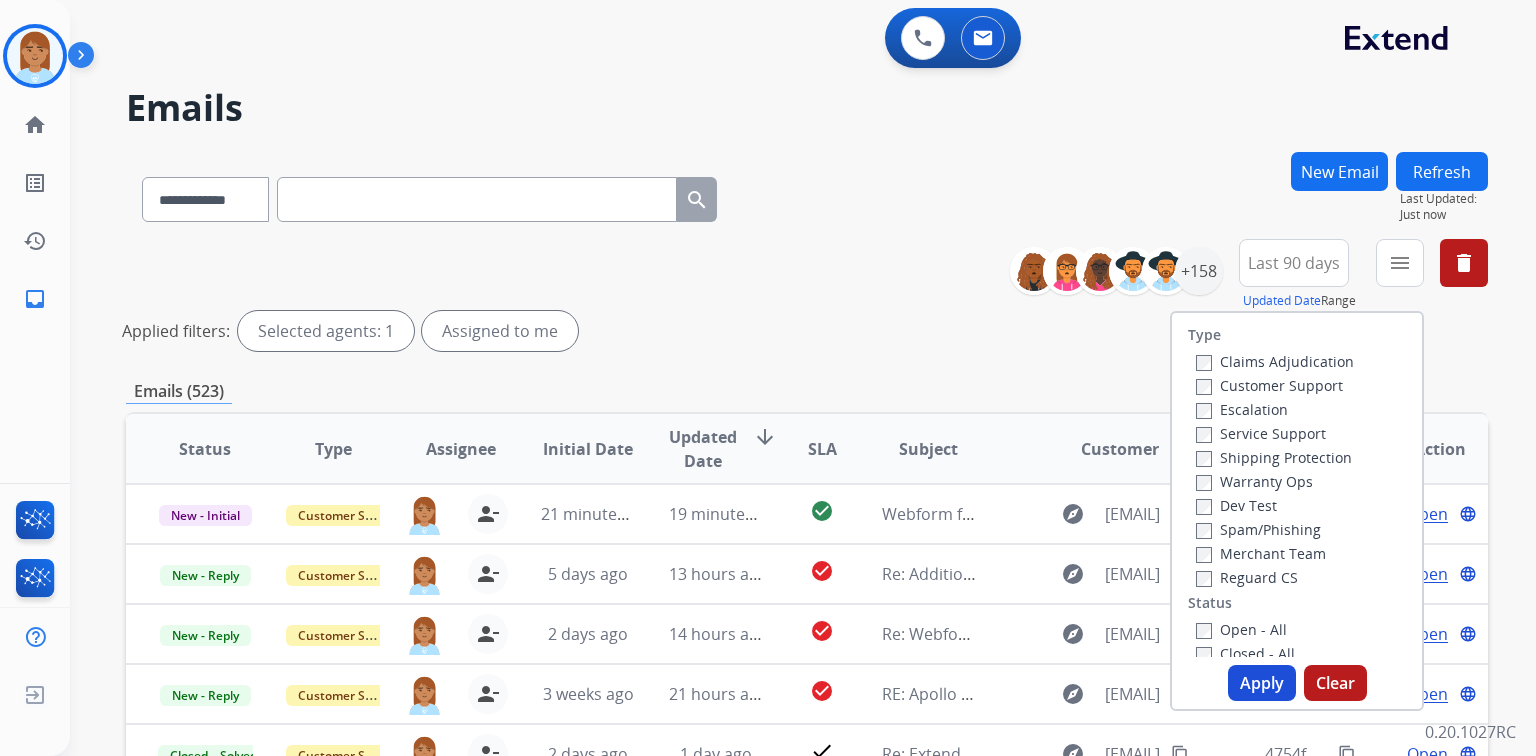 click on "Customer Support" at bounding box center [1269, 385] 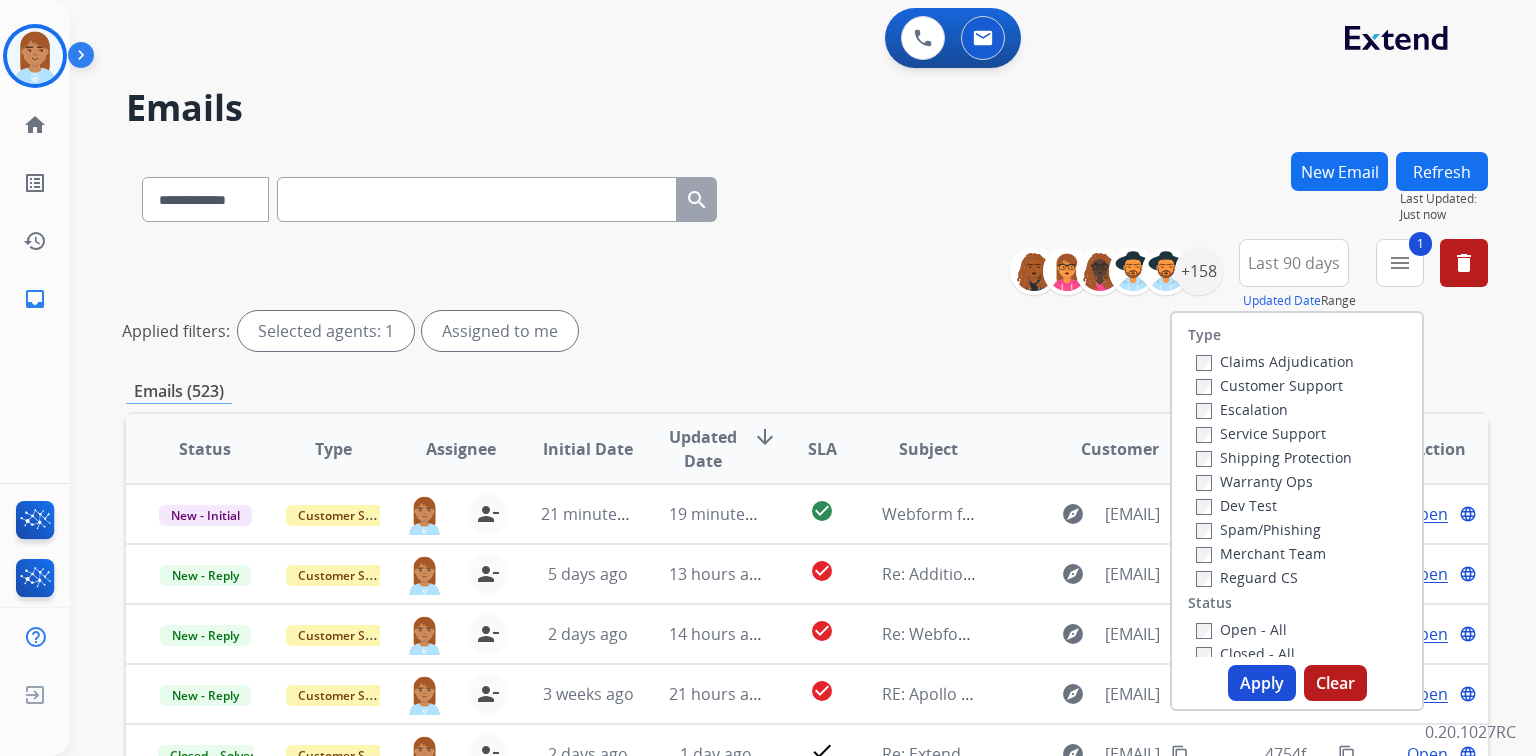 click on "Shipping Protection" at bounding box center [1274, 457] 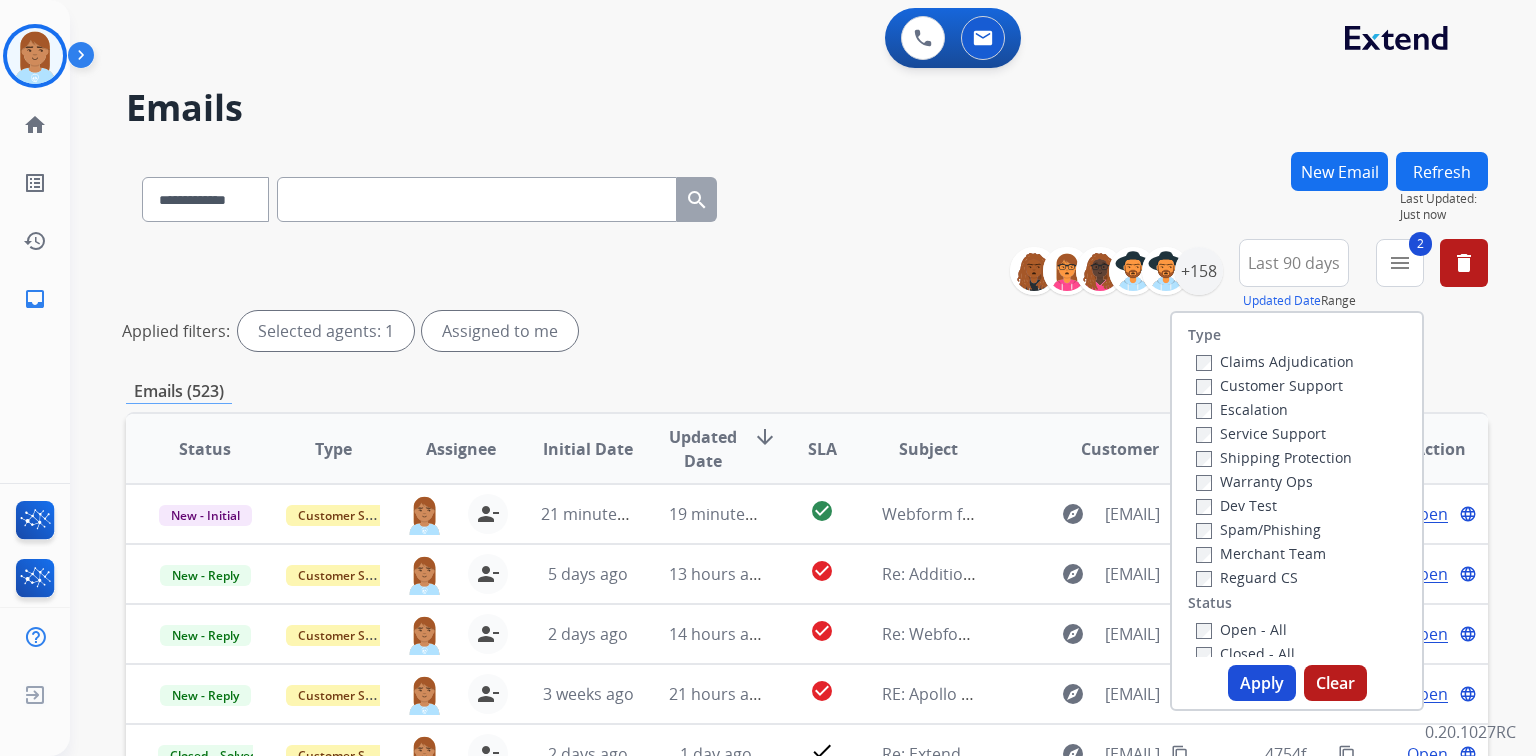 drag, startPoint x: 1248, startPoint y: 571, endPoint x: 1239, endPoint y: 586, distance: 17.492855 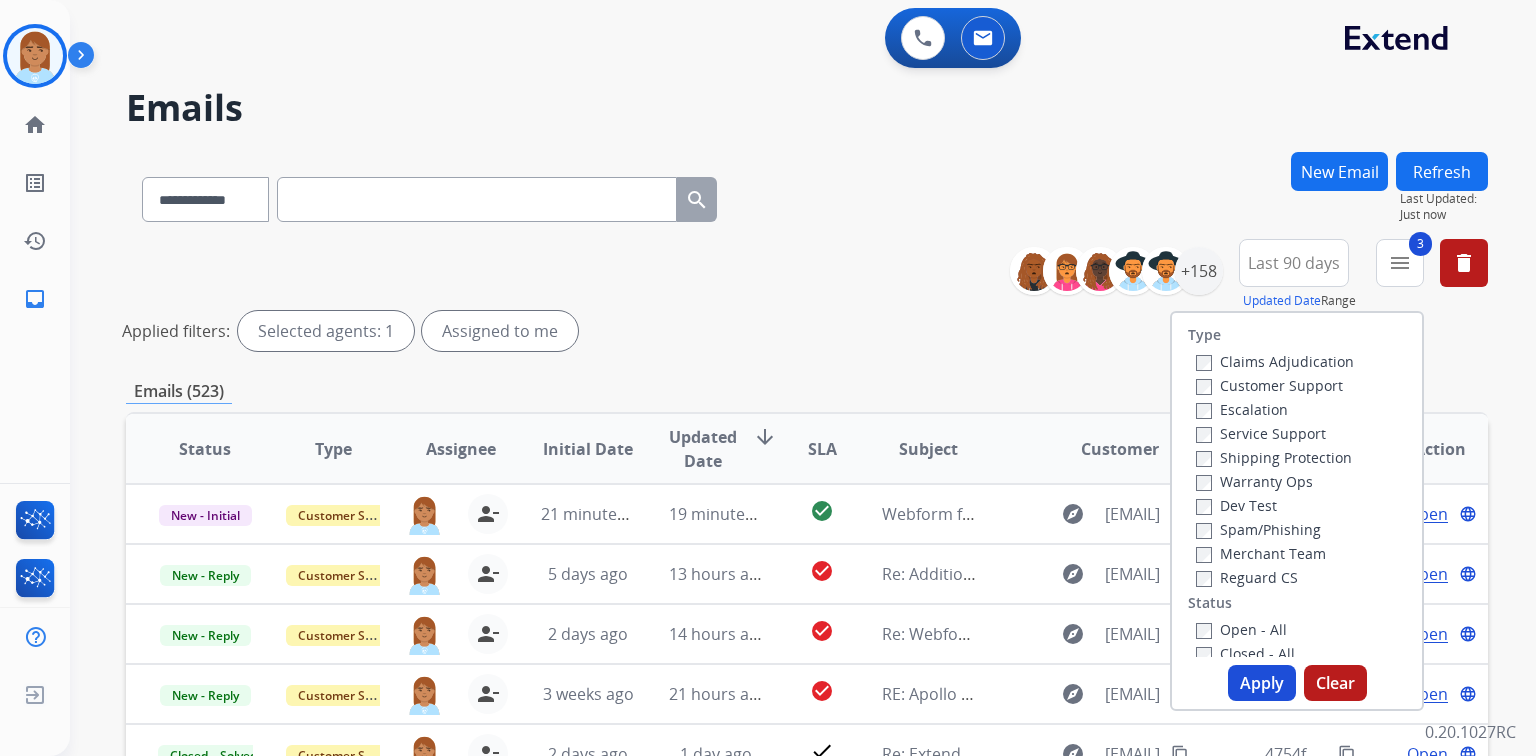click on "Open - All" at bounding box center (1241, 629) 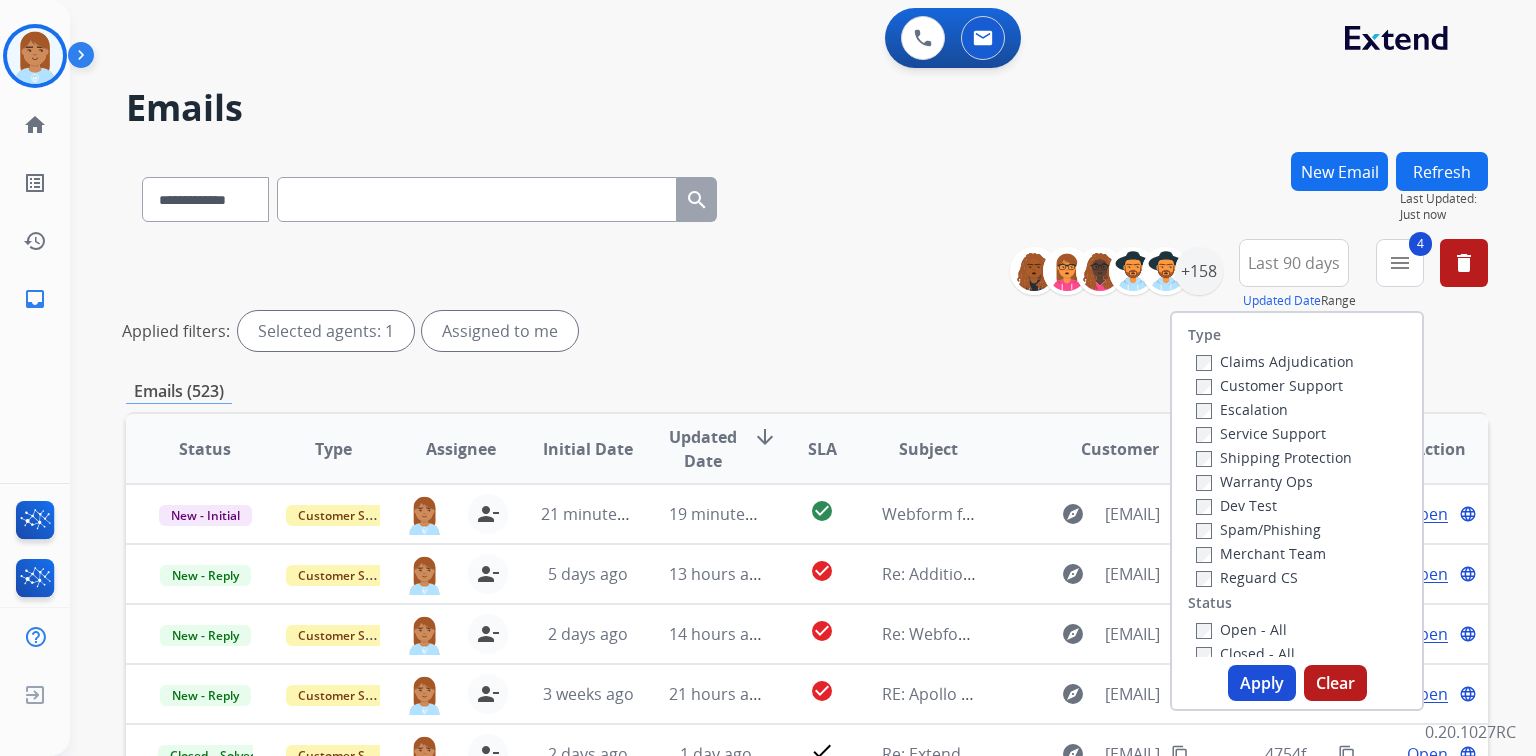 click on "Apply" at bounding box center [1262, 683] 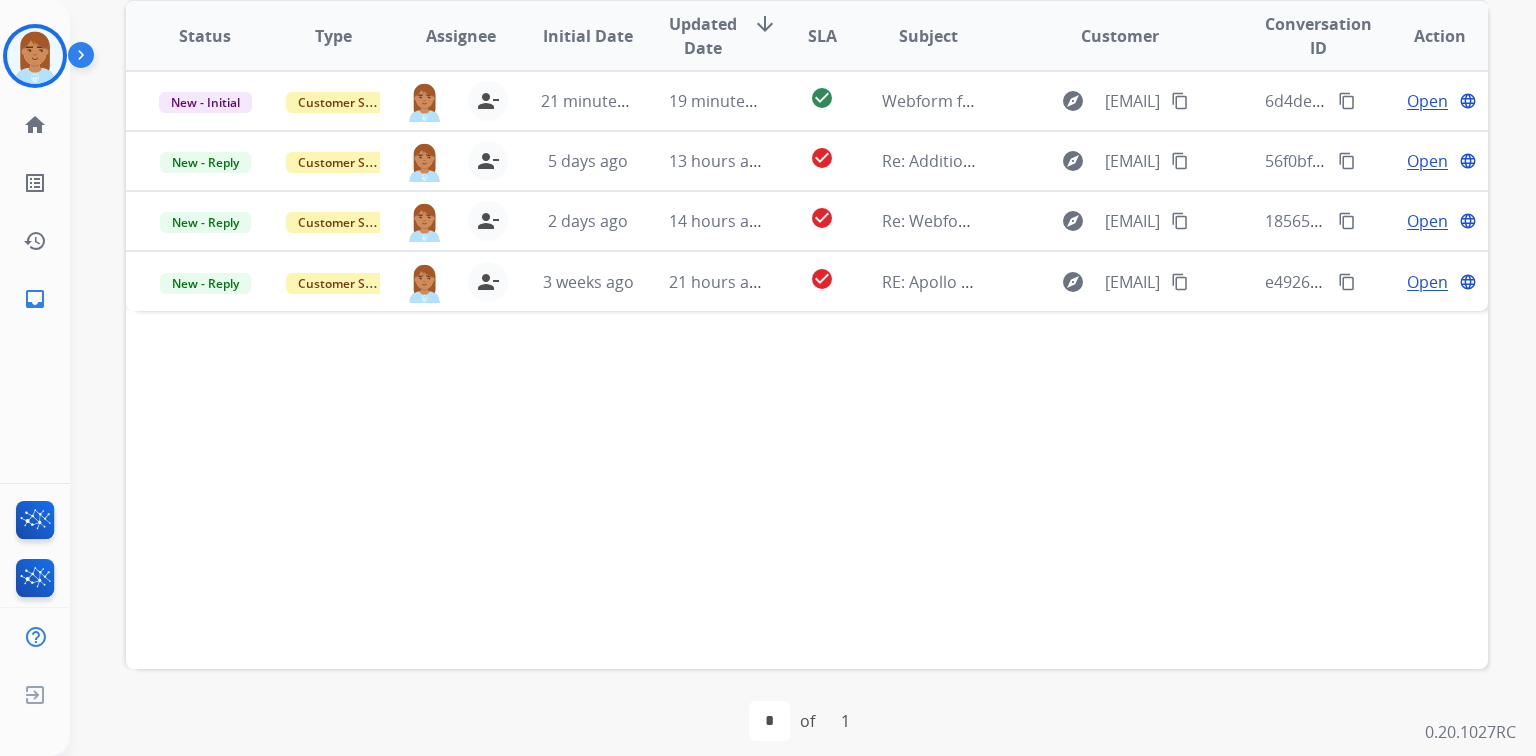 scroll, scrollTop: 525, scrollLeft: 0, axis: vertical 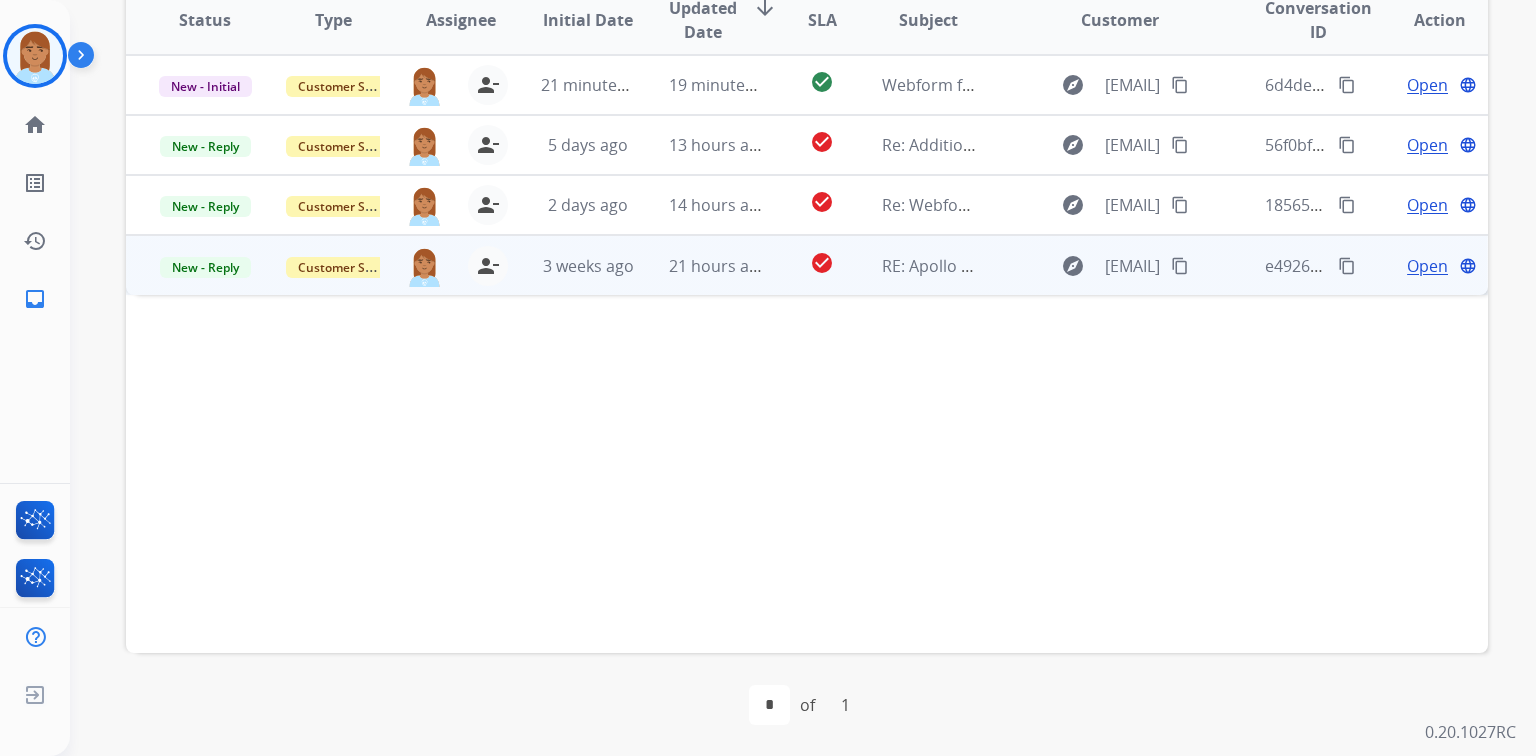 click on "Open" at bounding box center [1427, 266] 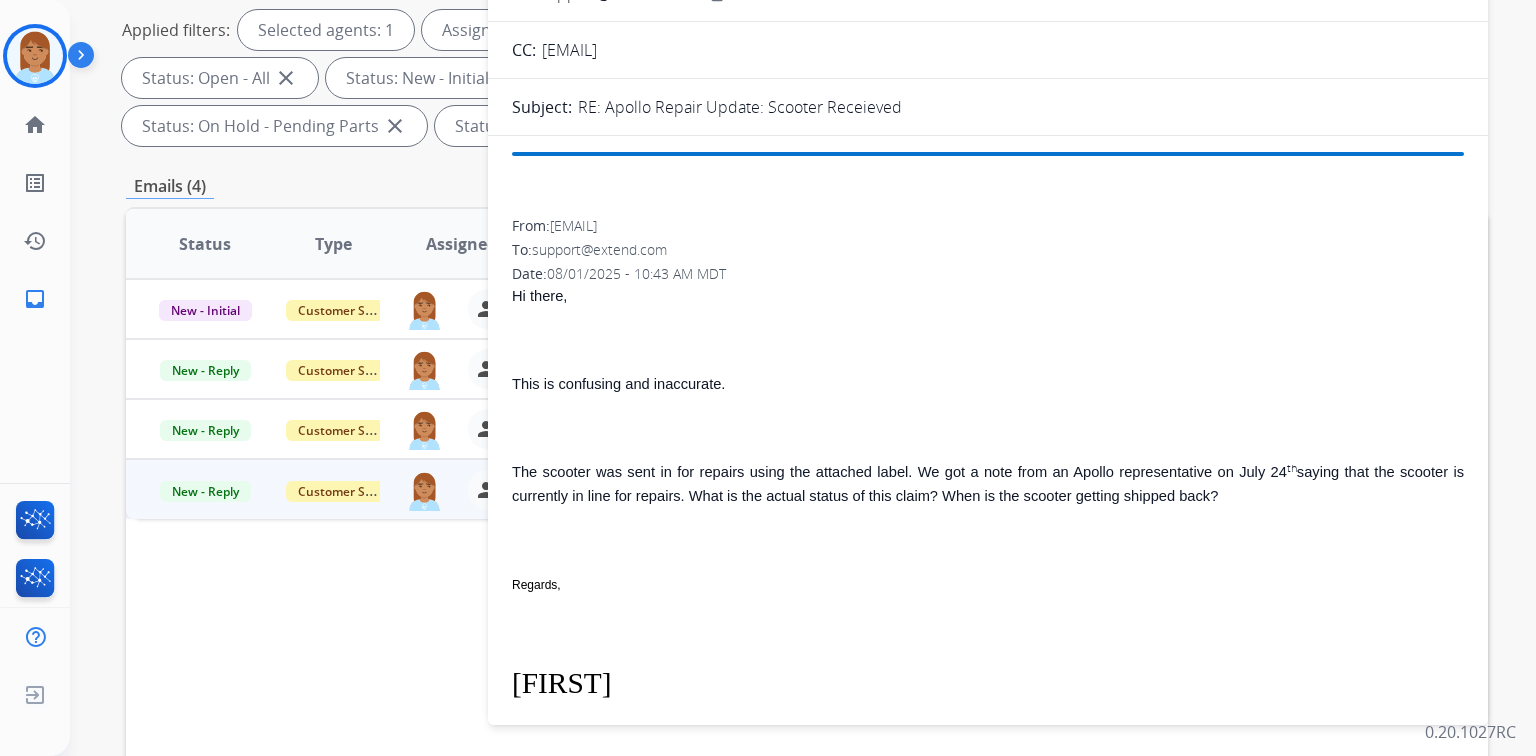 scroll, scrollTop: 125, scrollLeft: 0, axis: vertical 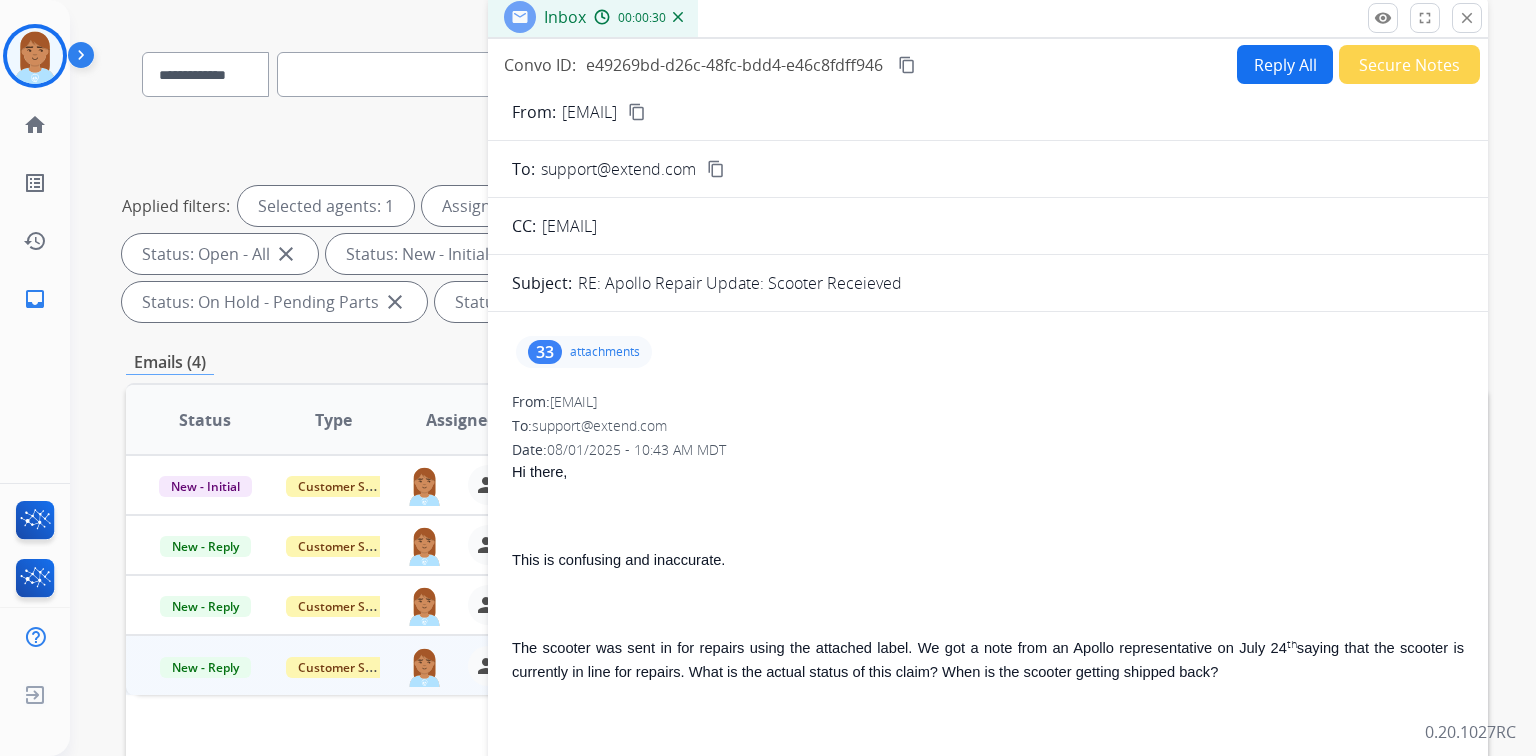 drag, startPoint x: 545, startPoint y: 224, endPoint x: 830, endPoint y: 237, distance: 285.29633 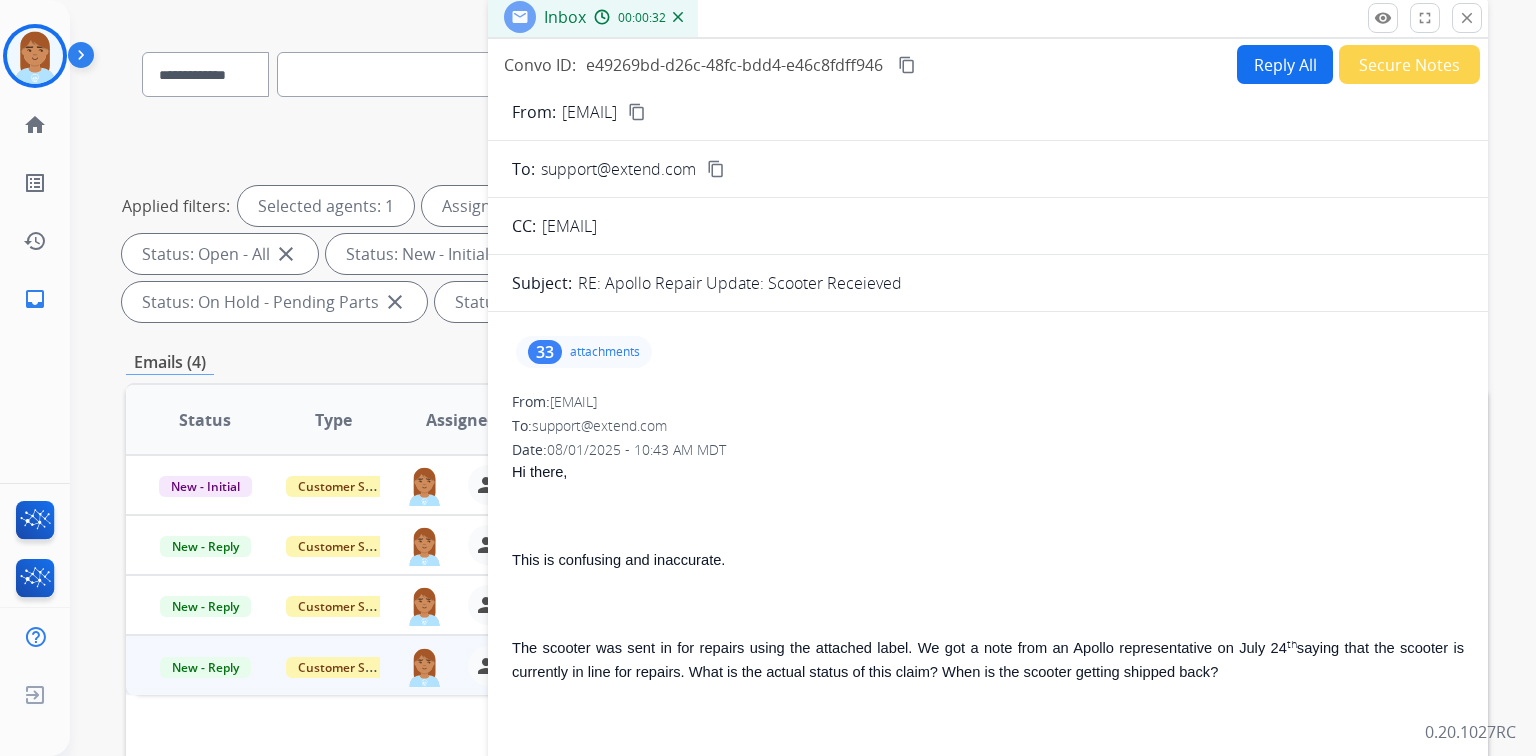 copy on "[EMAIL]" 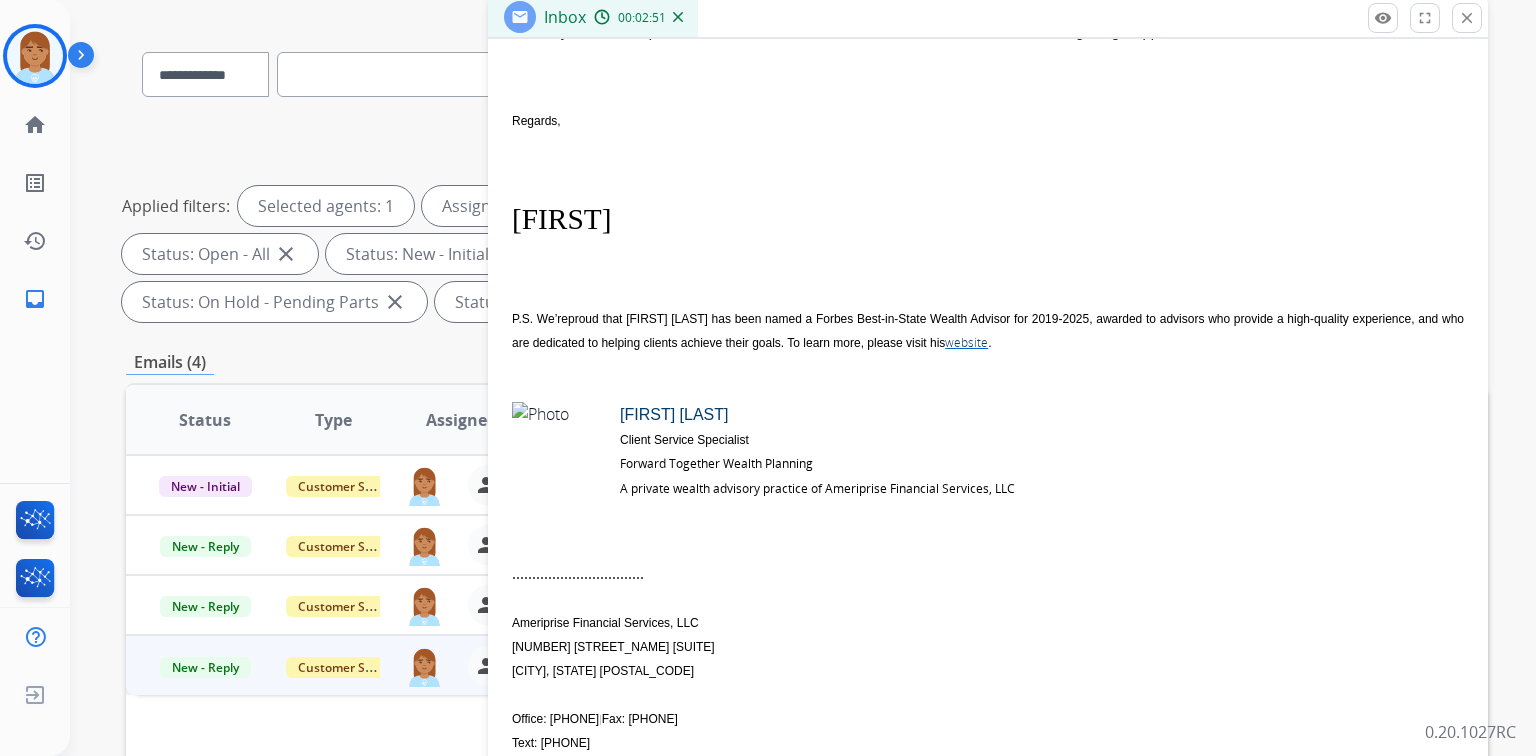 scroll, scrollTop: 160, scrollLeft: 0, axis: vertical 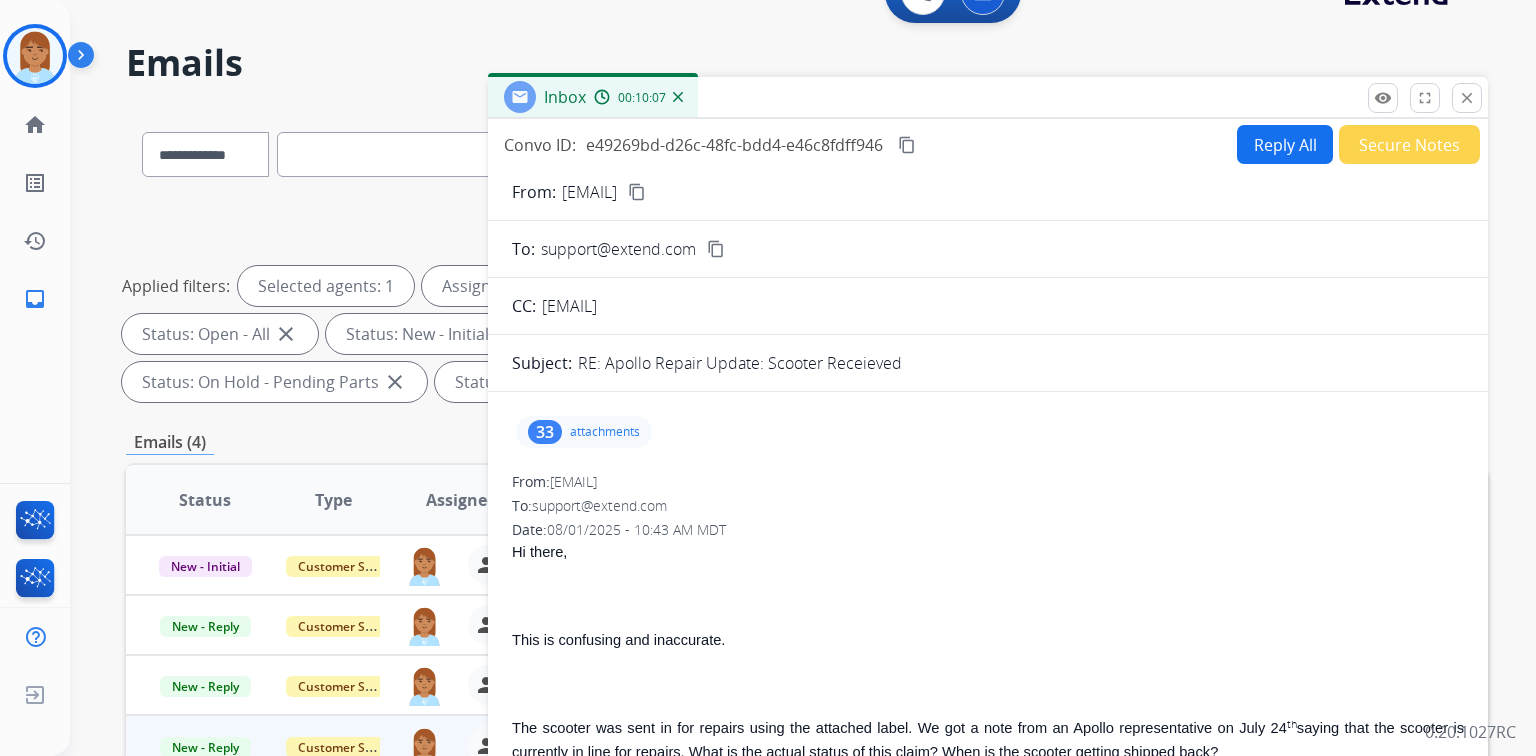 click on "Reply All" at bounding box center [1285, 144] 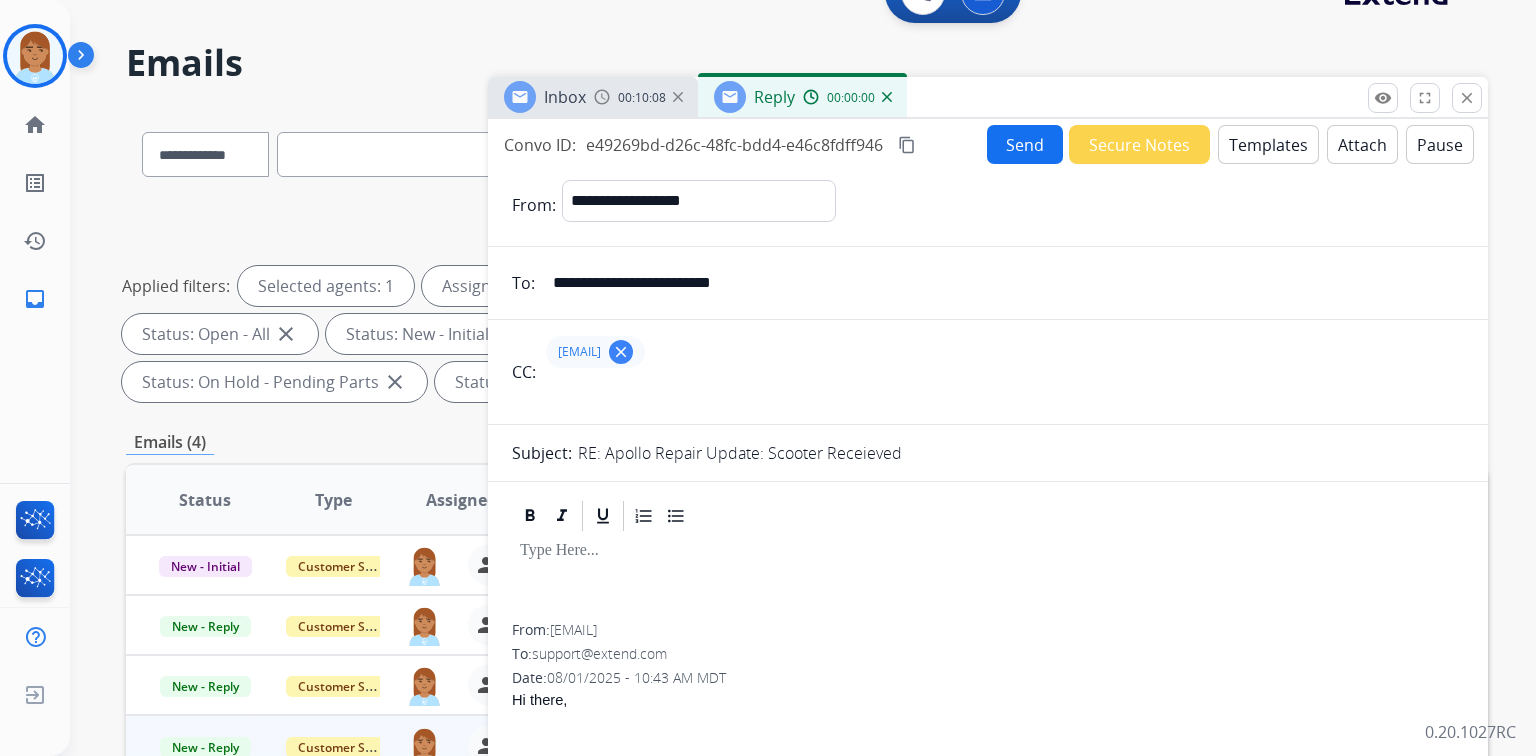 click on "Templates" at bounding box center [1268, 144] 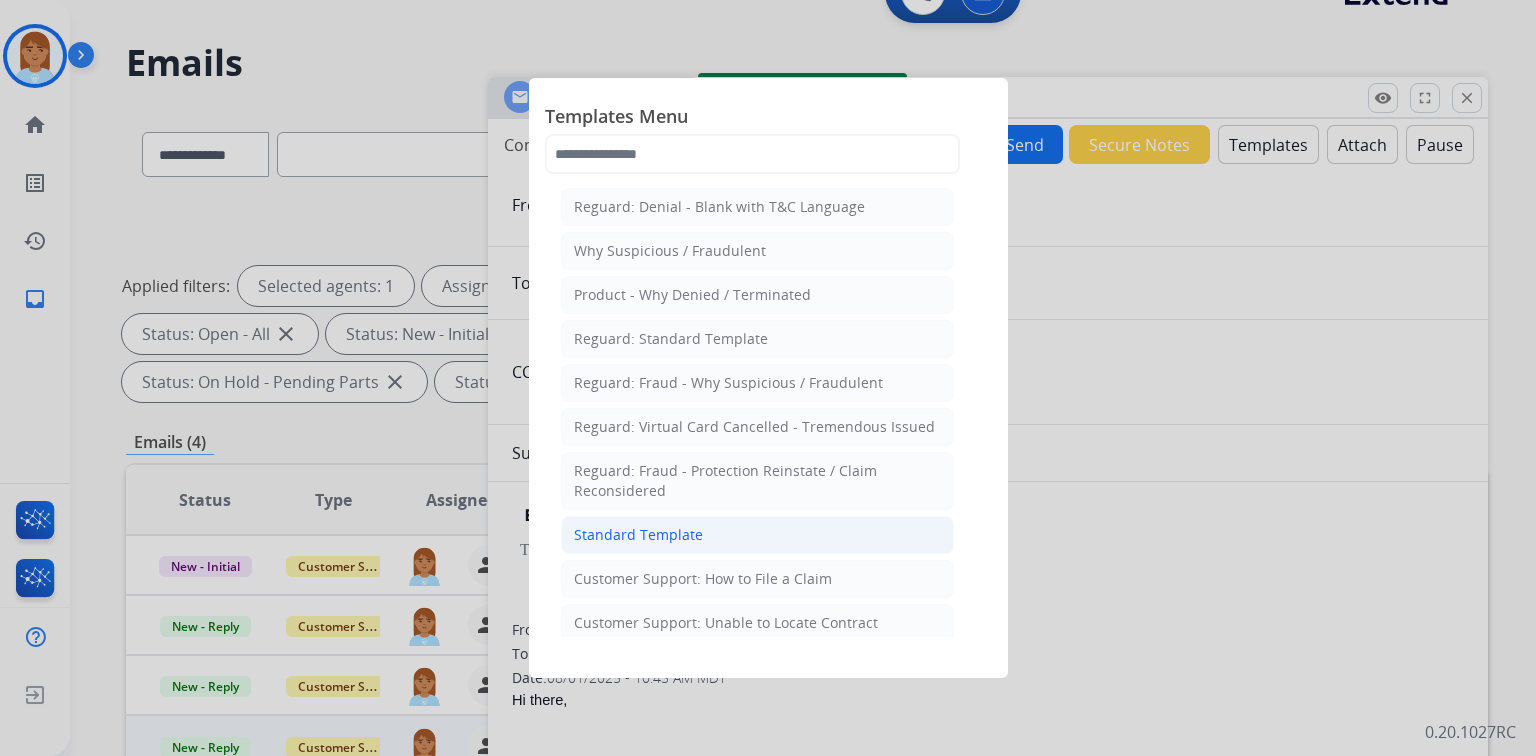 click on "Standard Template" 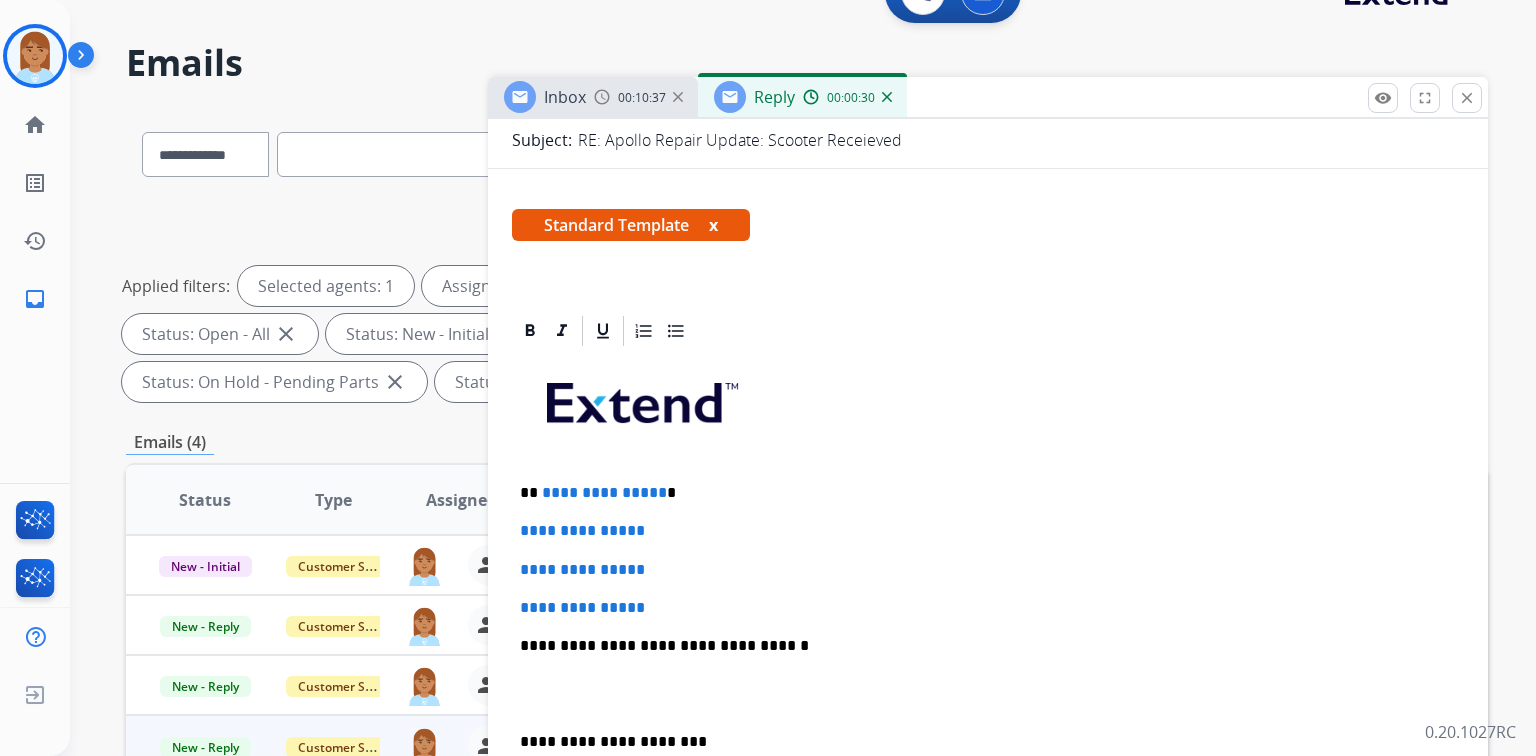 scroll, scrollTop: 400, scrollLeft: 0, axis: vertical 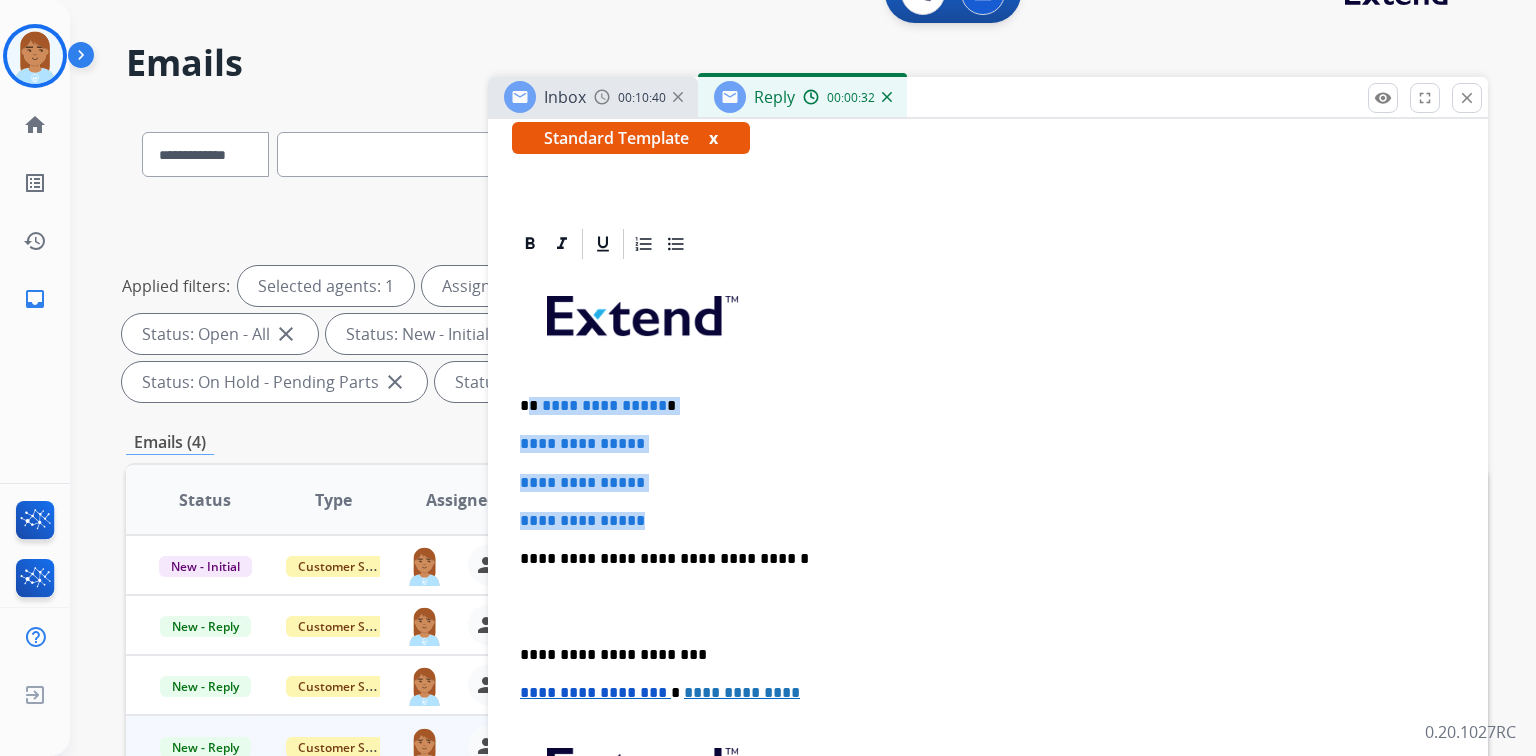 drag, startPoint x: 534, startPoint y: 400, endPoint x: 723, endPoint y: 494, distance: 211.0853 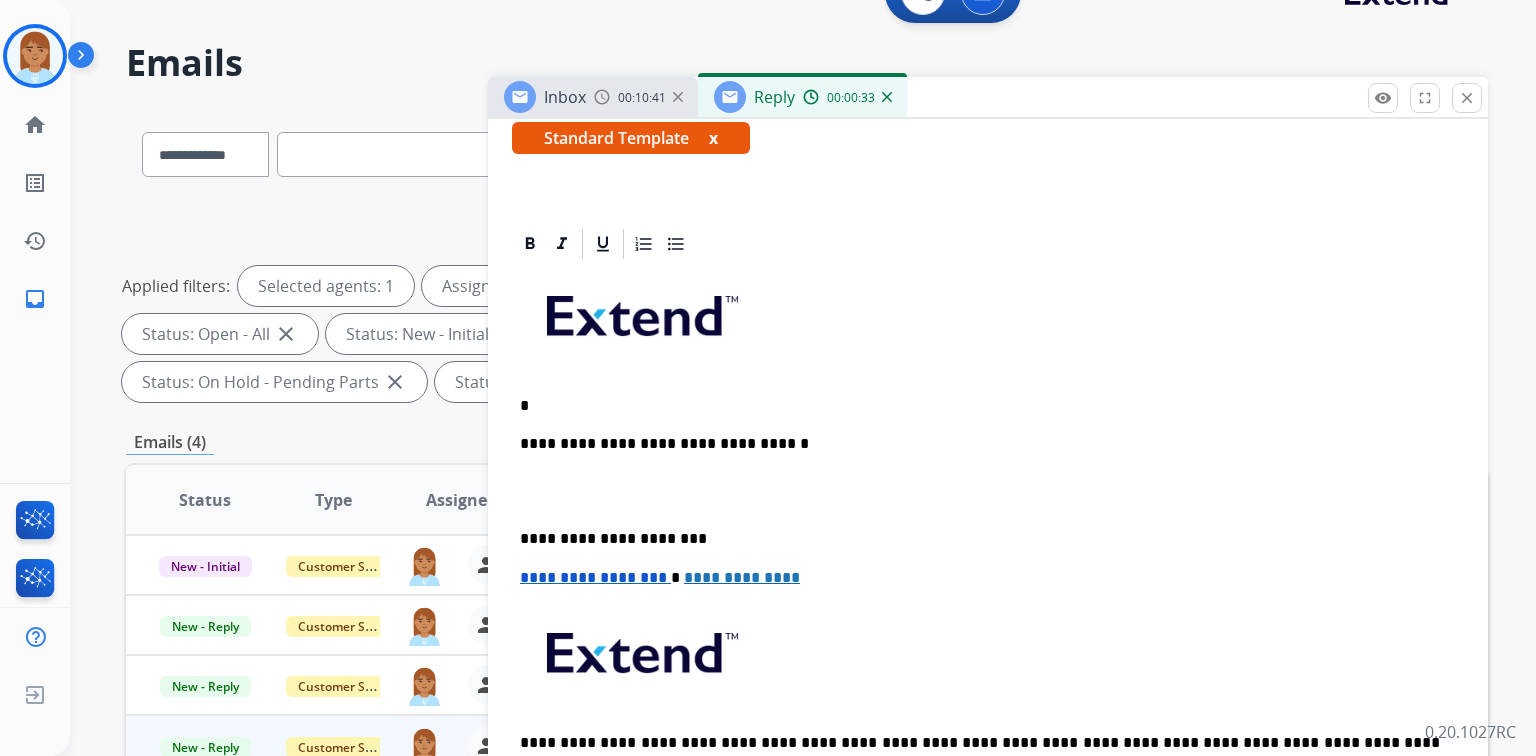 type 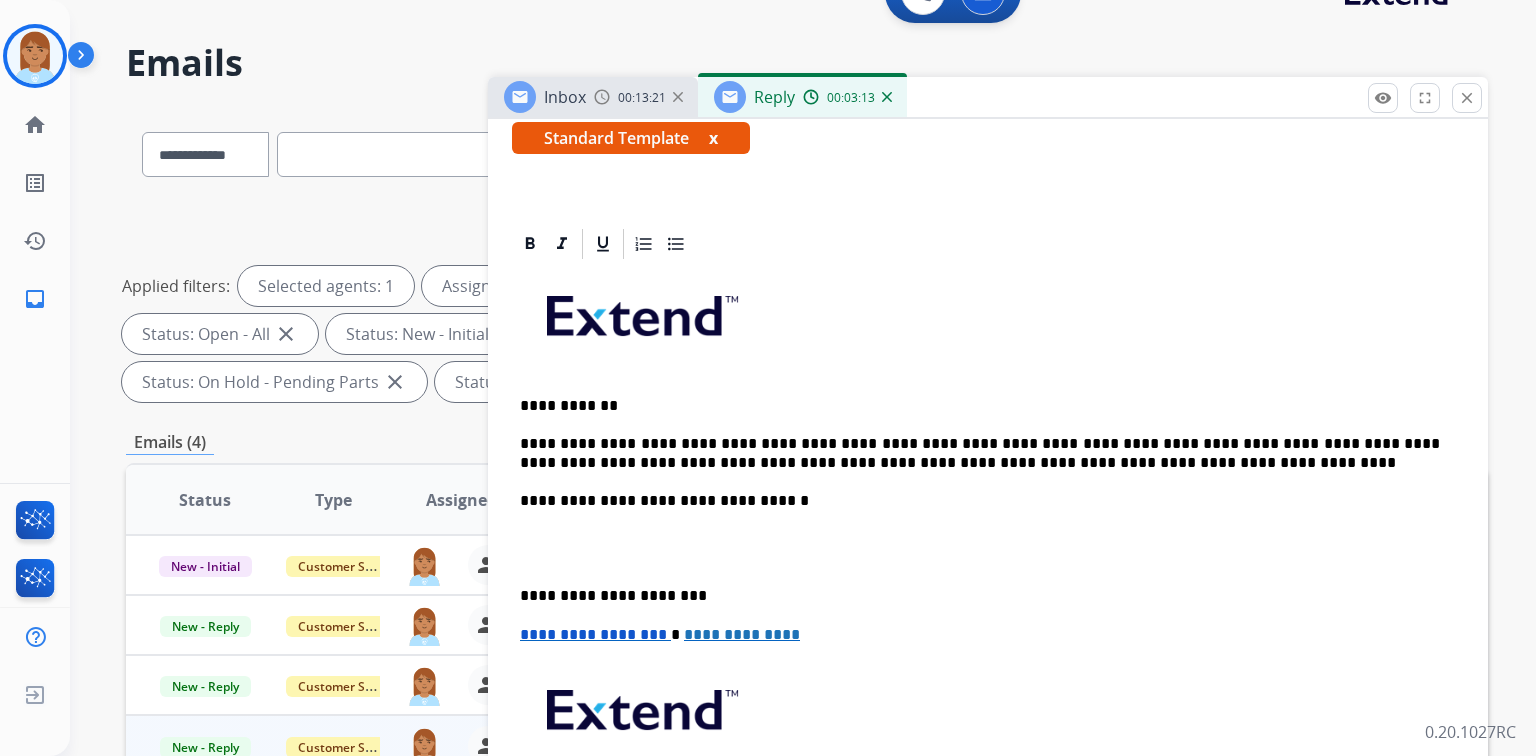 click at bounding box center (988, 548) 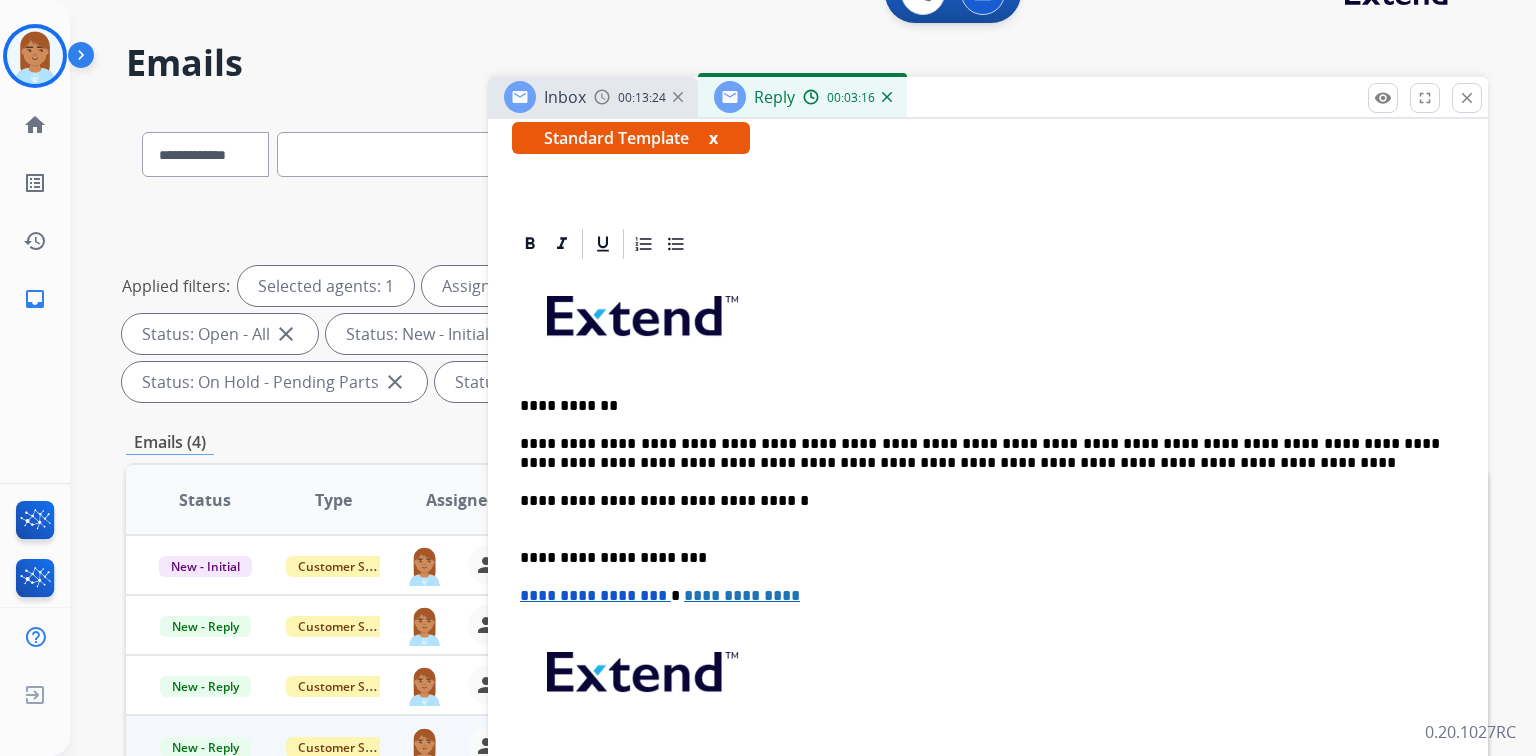 click on "**********" at bounding box center (988, 557) 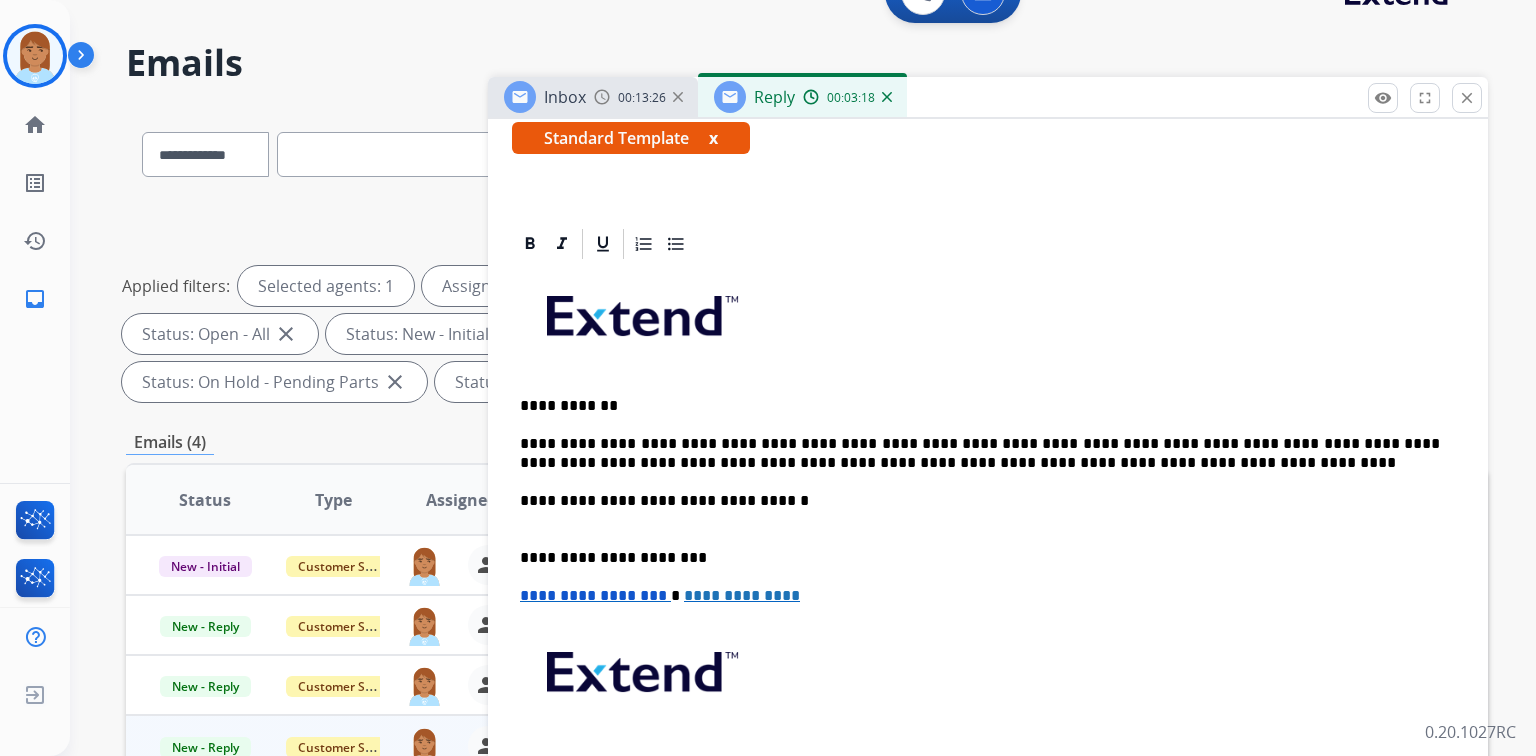 click on "**********" at bounding box center (980, 510) 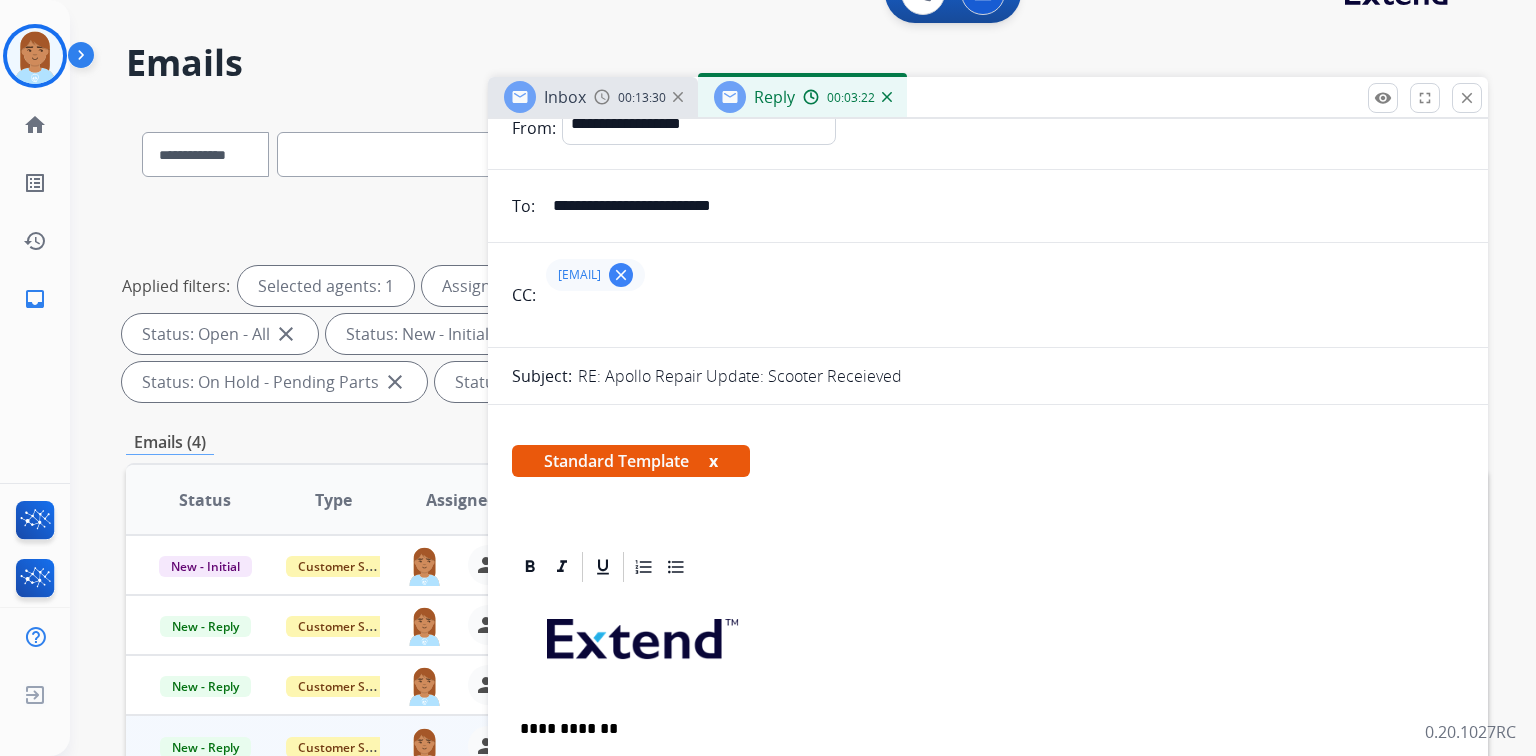 scroll, scrollTop: 0, scrollLeft: 0, axis: both 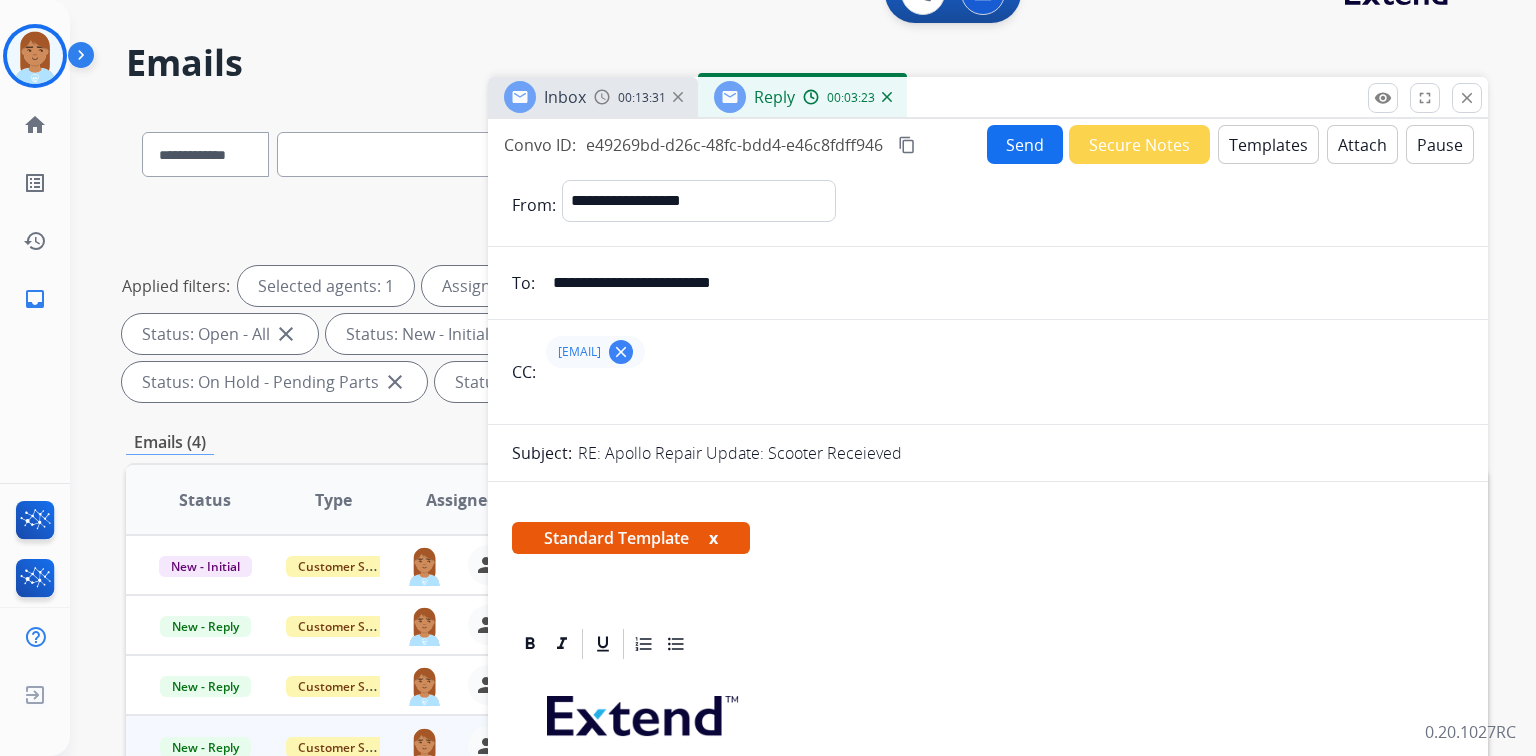 drag, startPoint x: 1008, startPoint y: 165, endPoint x: 1000, endPoint y: 180, distance: 17 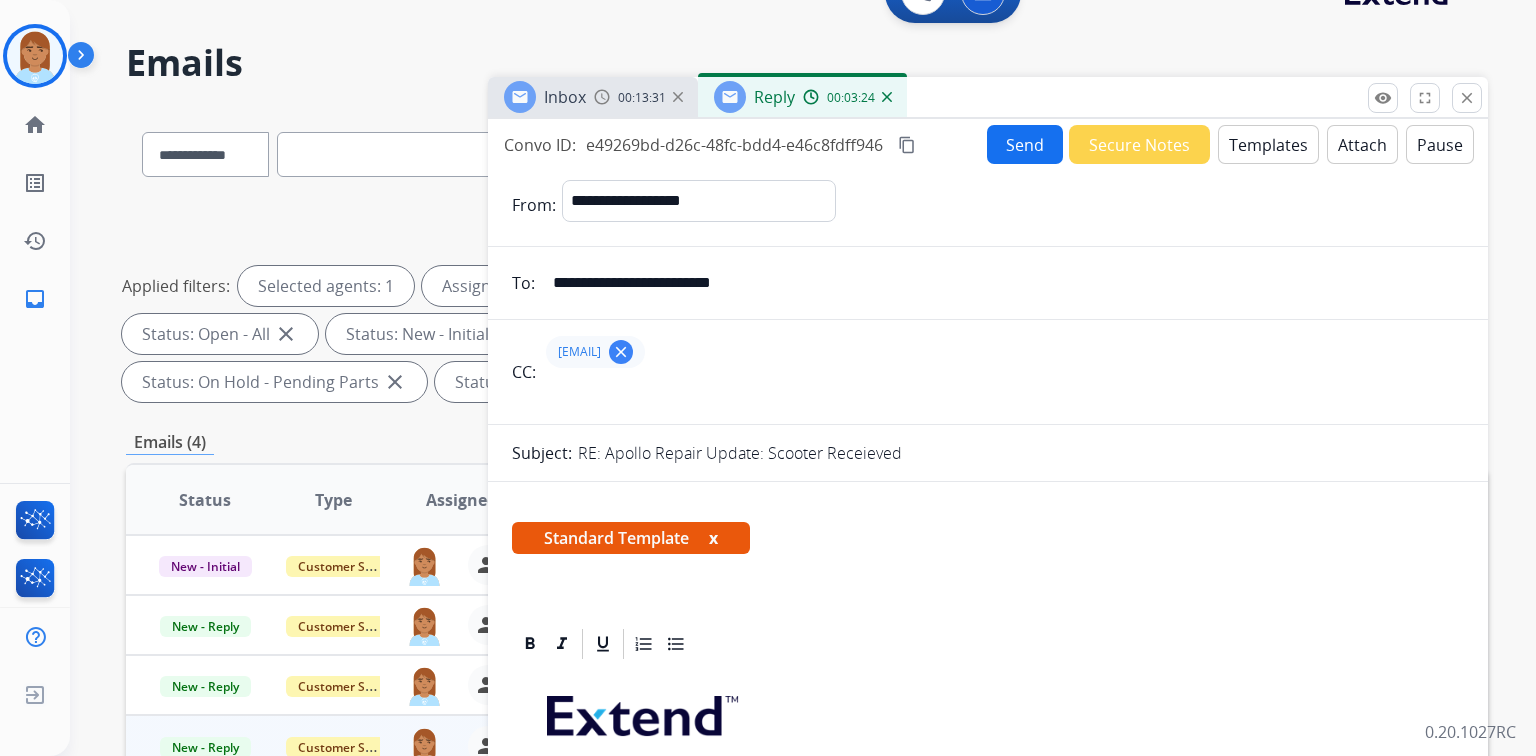 click on "Send" at bounding box center (1025, 144) 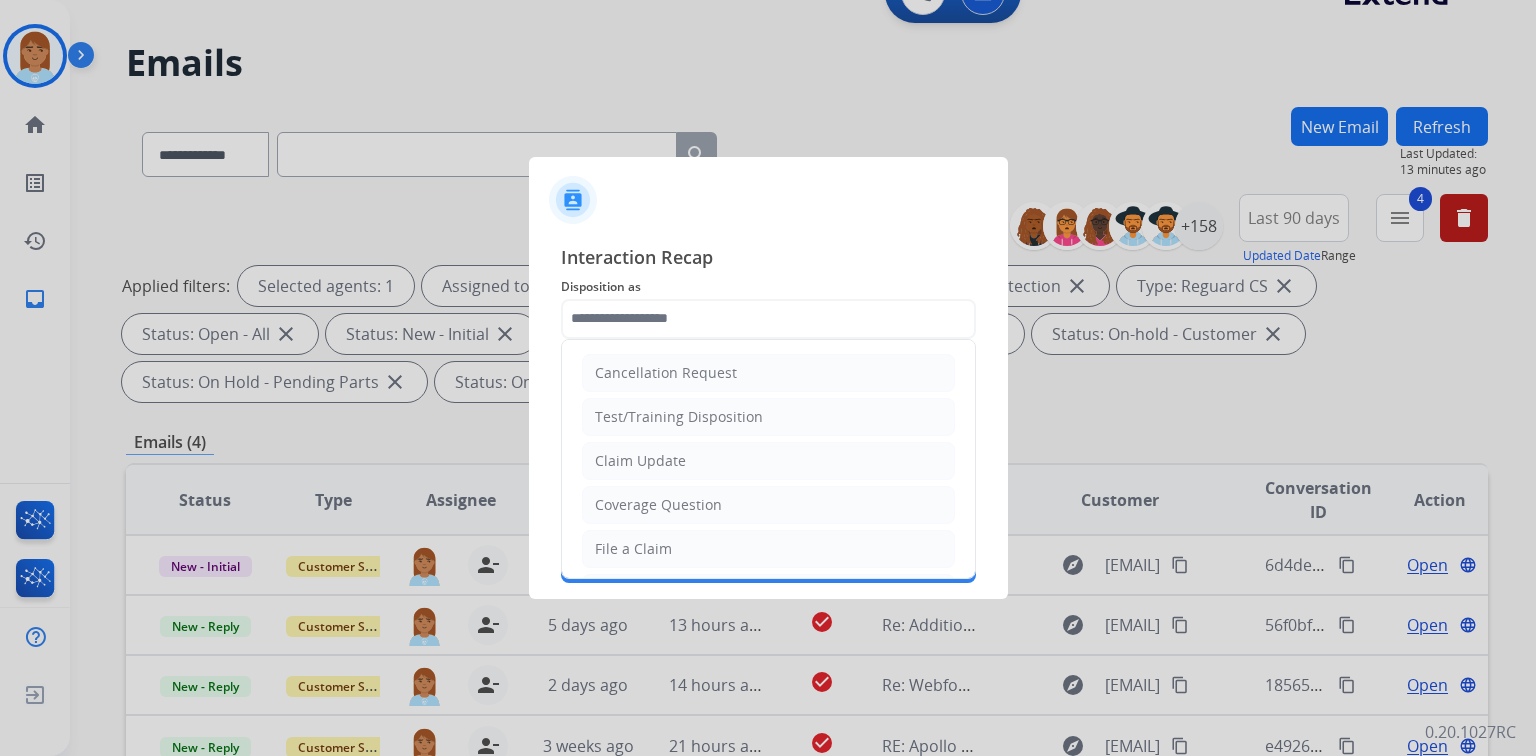 click 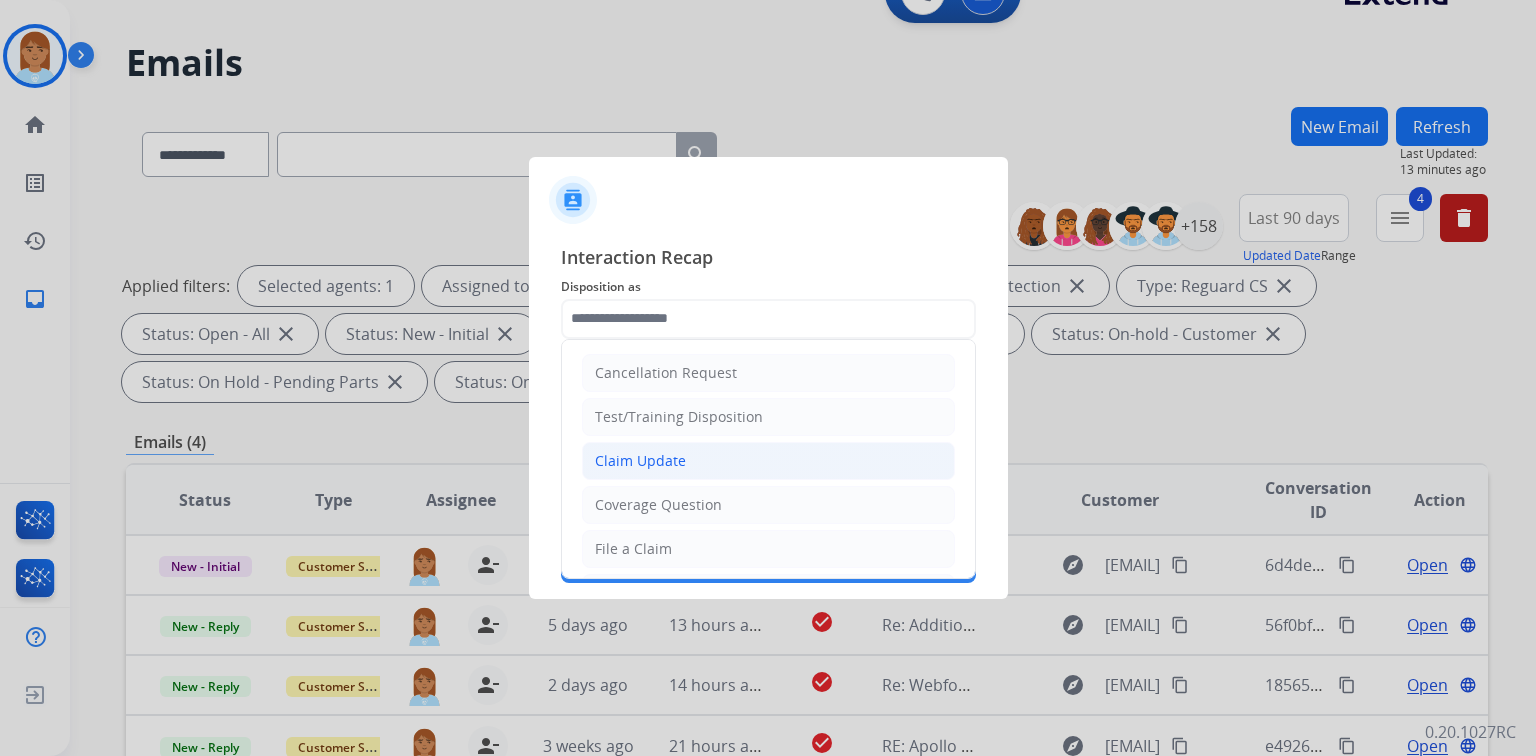 click on "Claim Update" 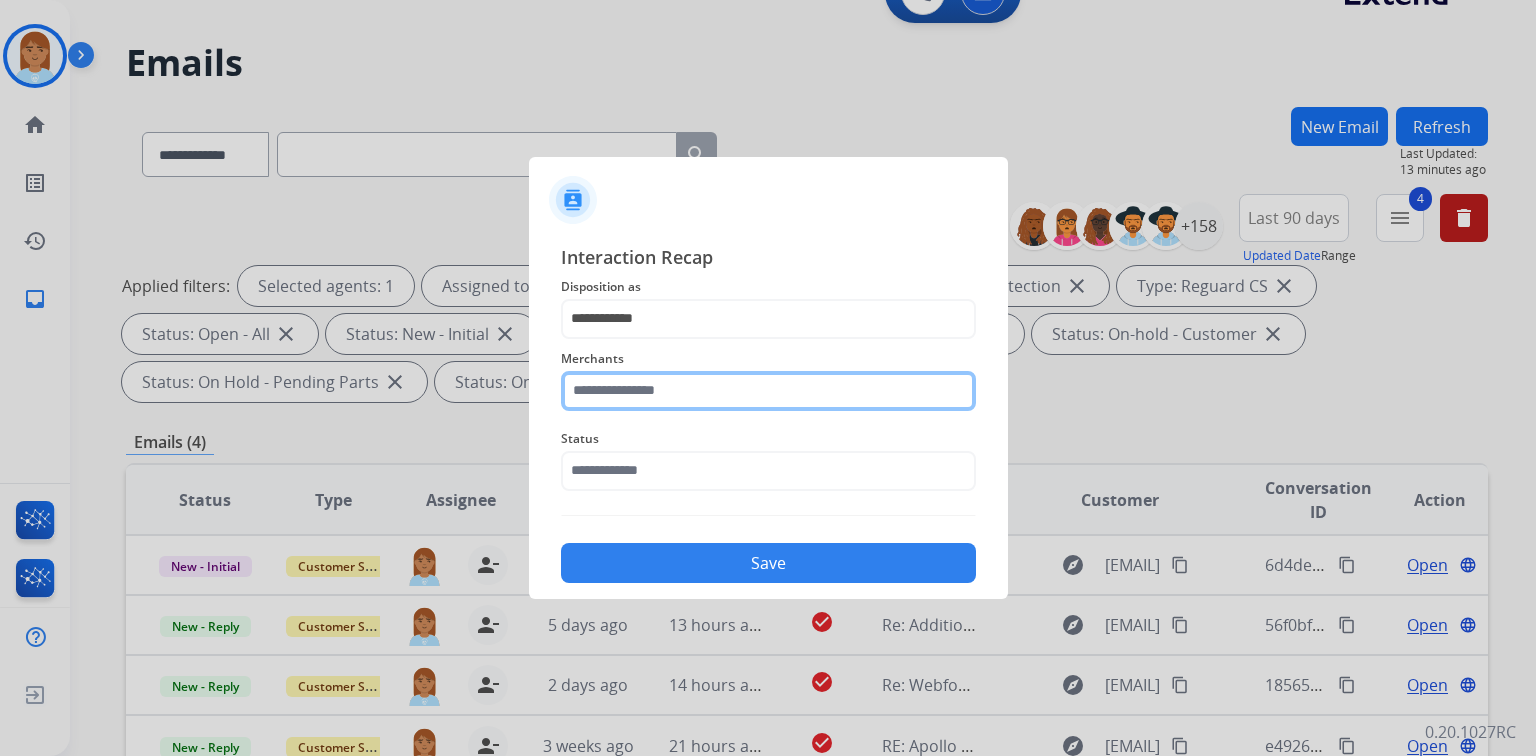 click 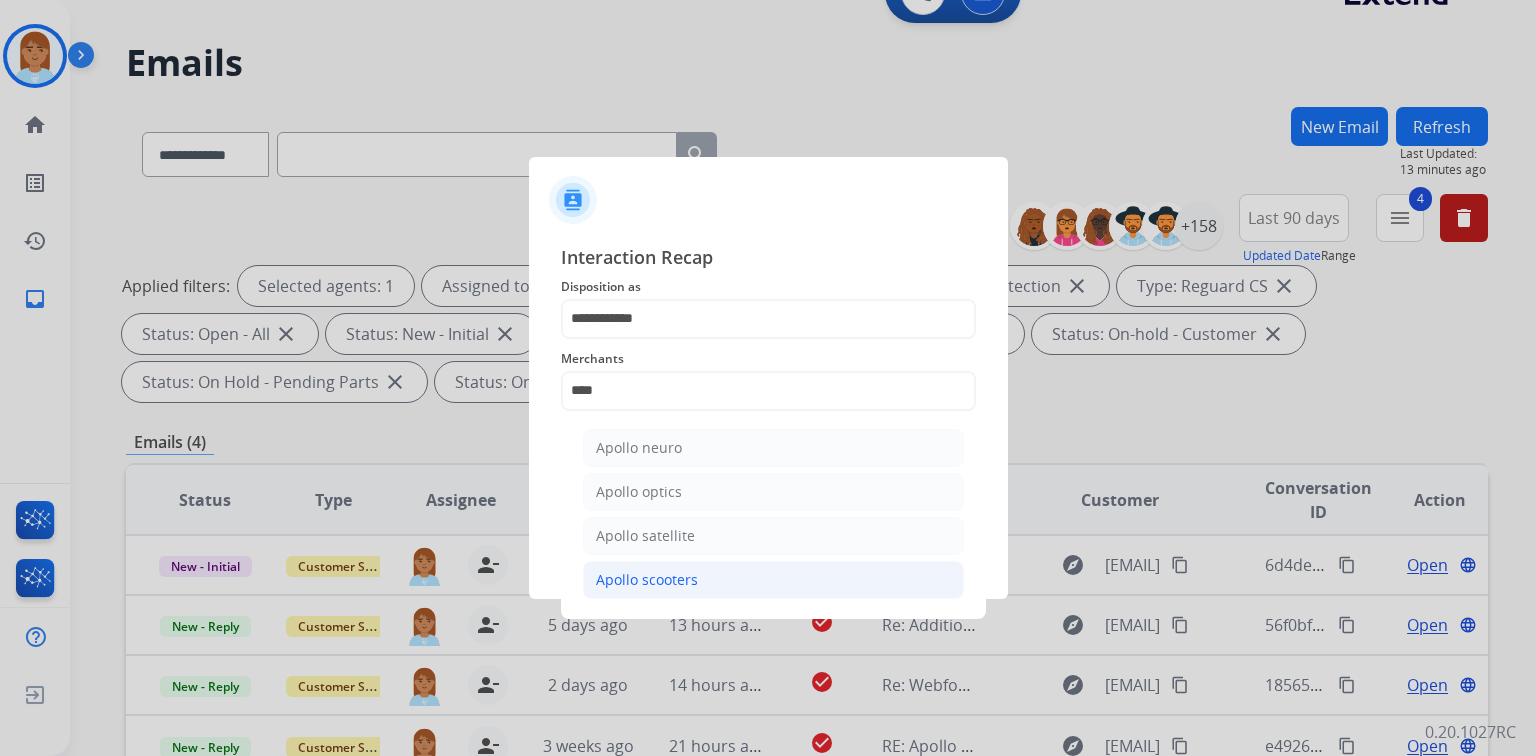 click on "Apollo scooters" 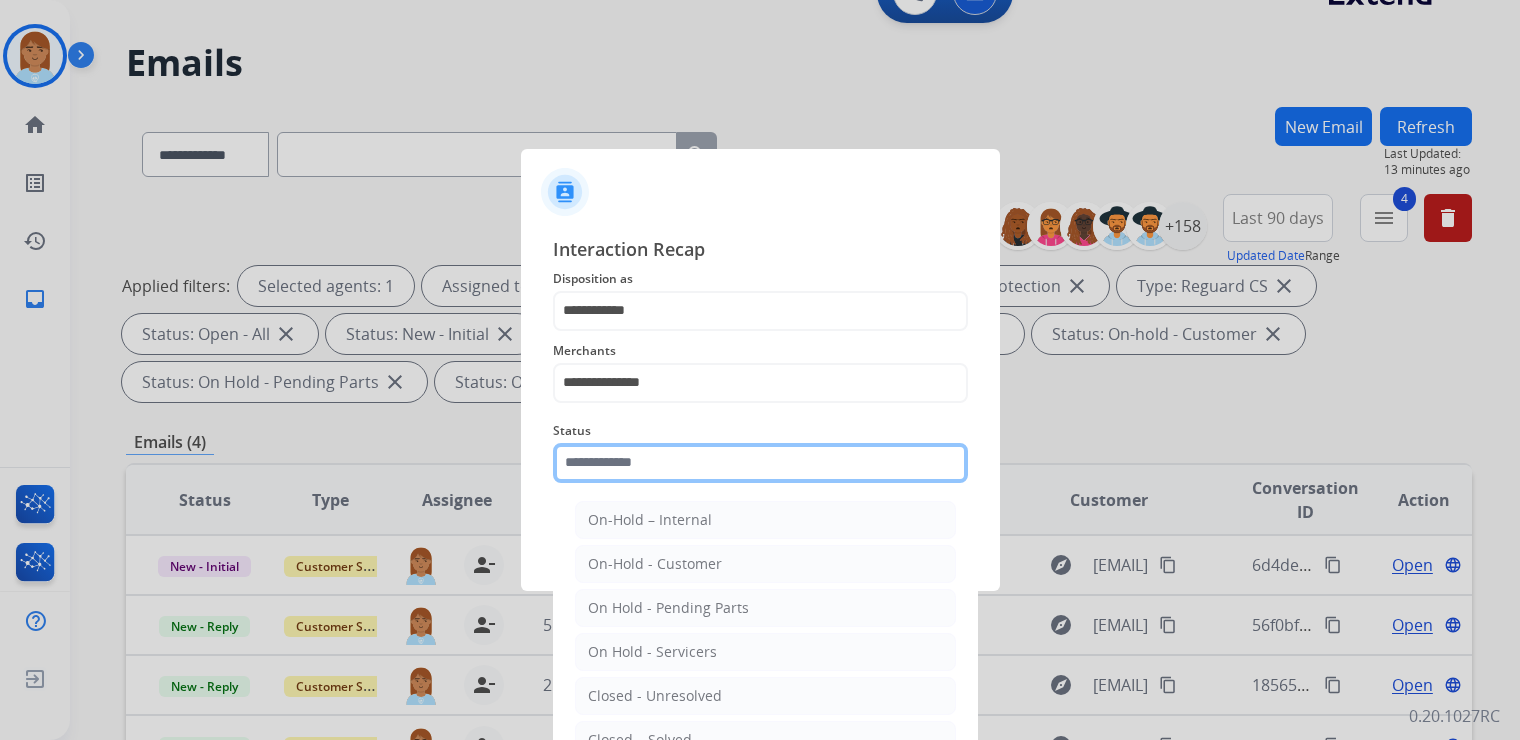 click 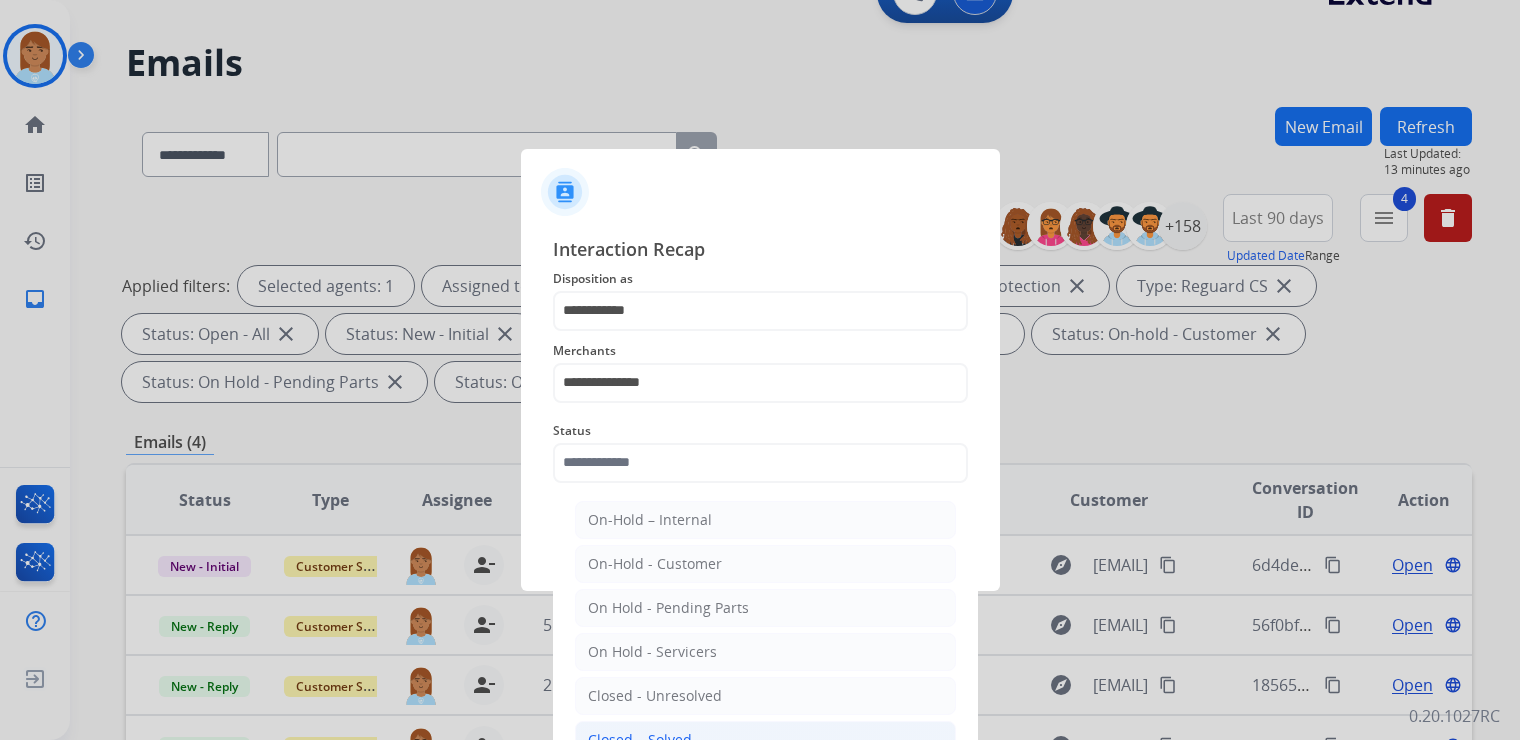 click on "Closed – Solved" 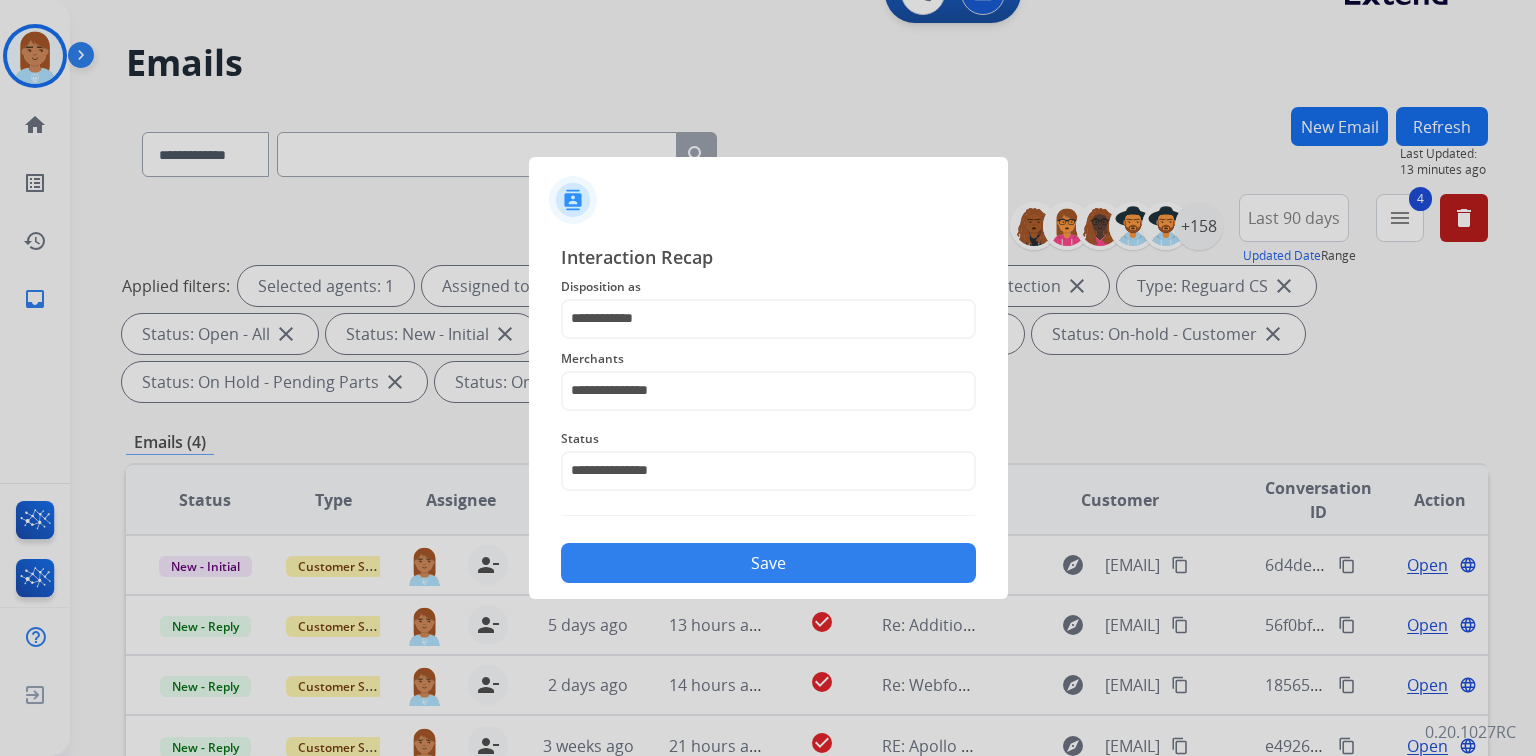 click on "Save" 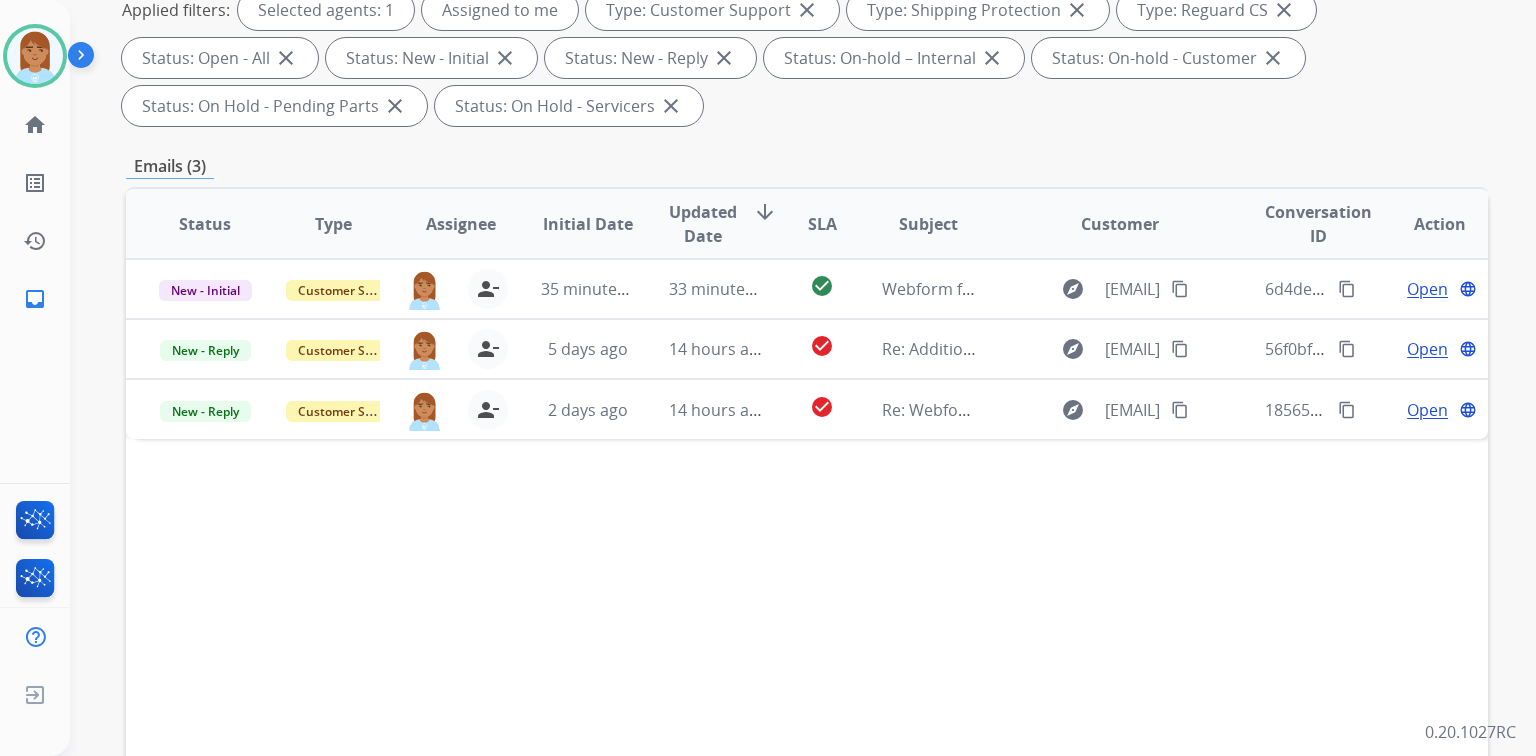 scroll, scrollTop: 400, scrollLeft: 0, axis: vertical 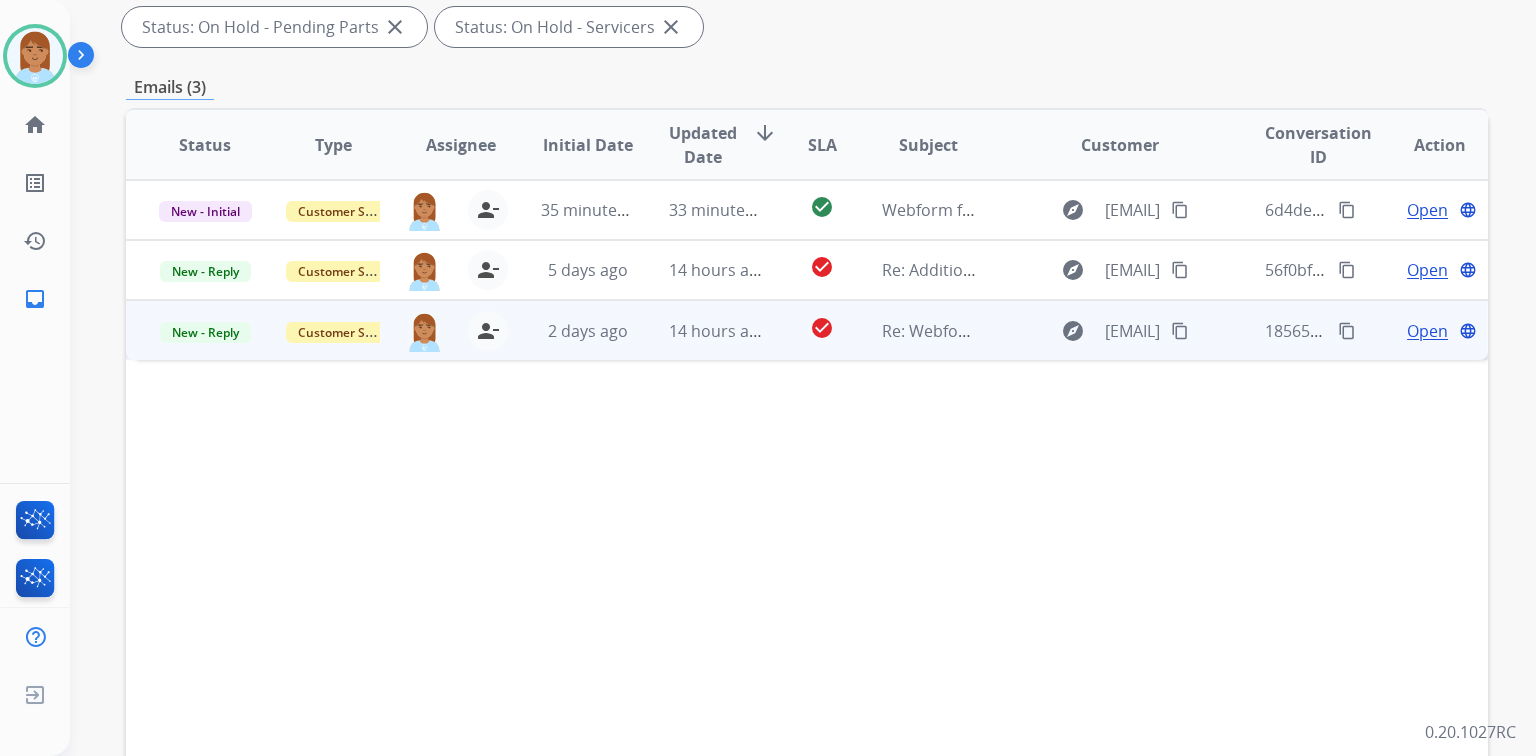 click on "Open" at bounding box center (1427, 331) 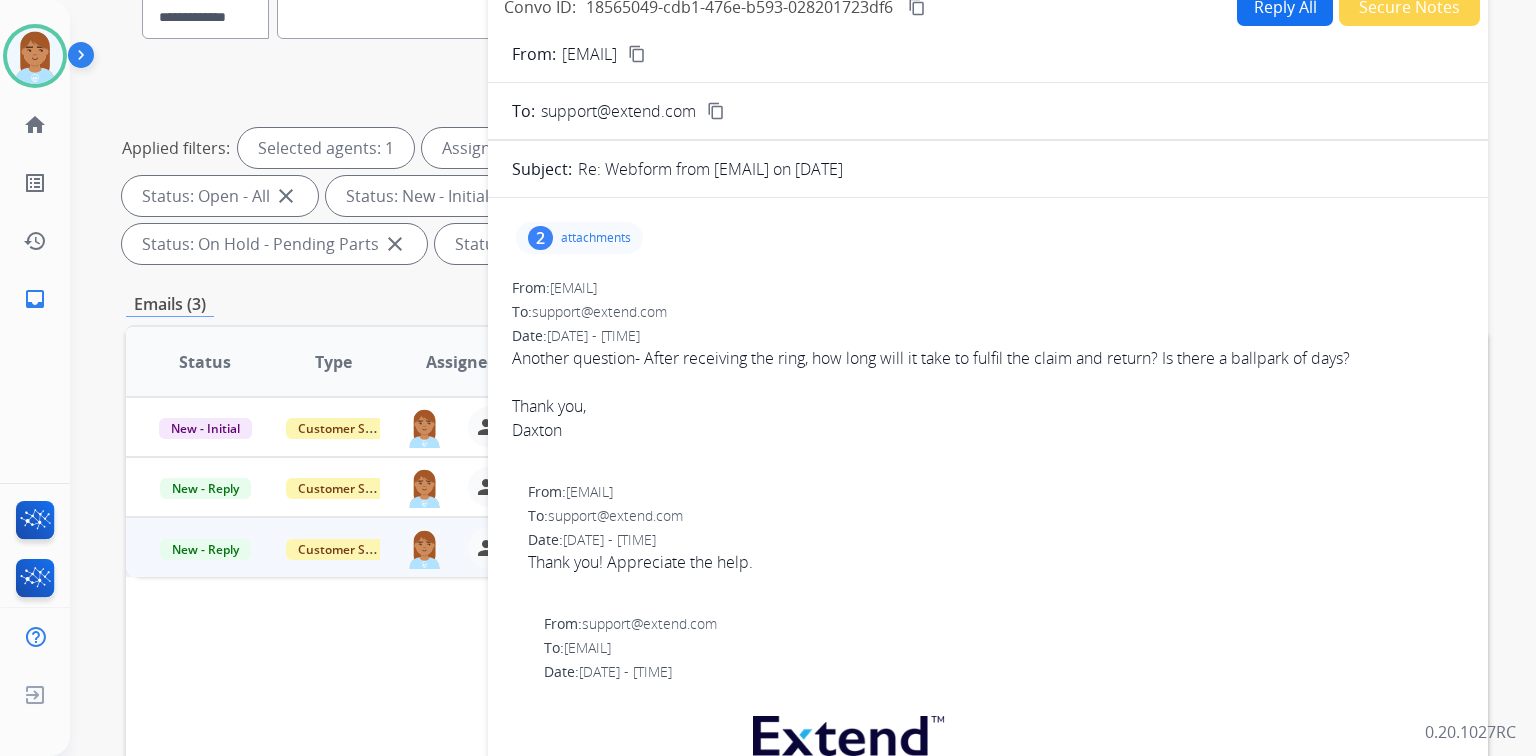 scroll, scrollTop: 80, scrollLeft: 0, axis: vertical 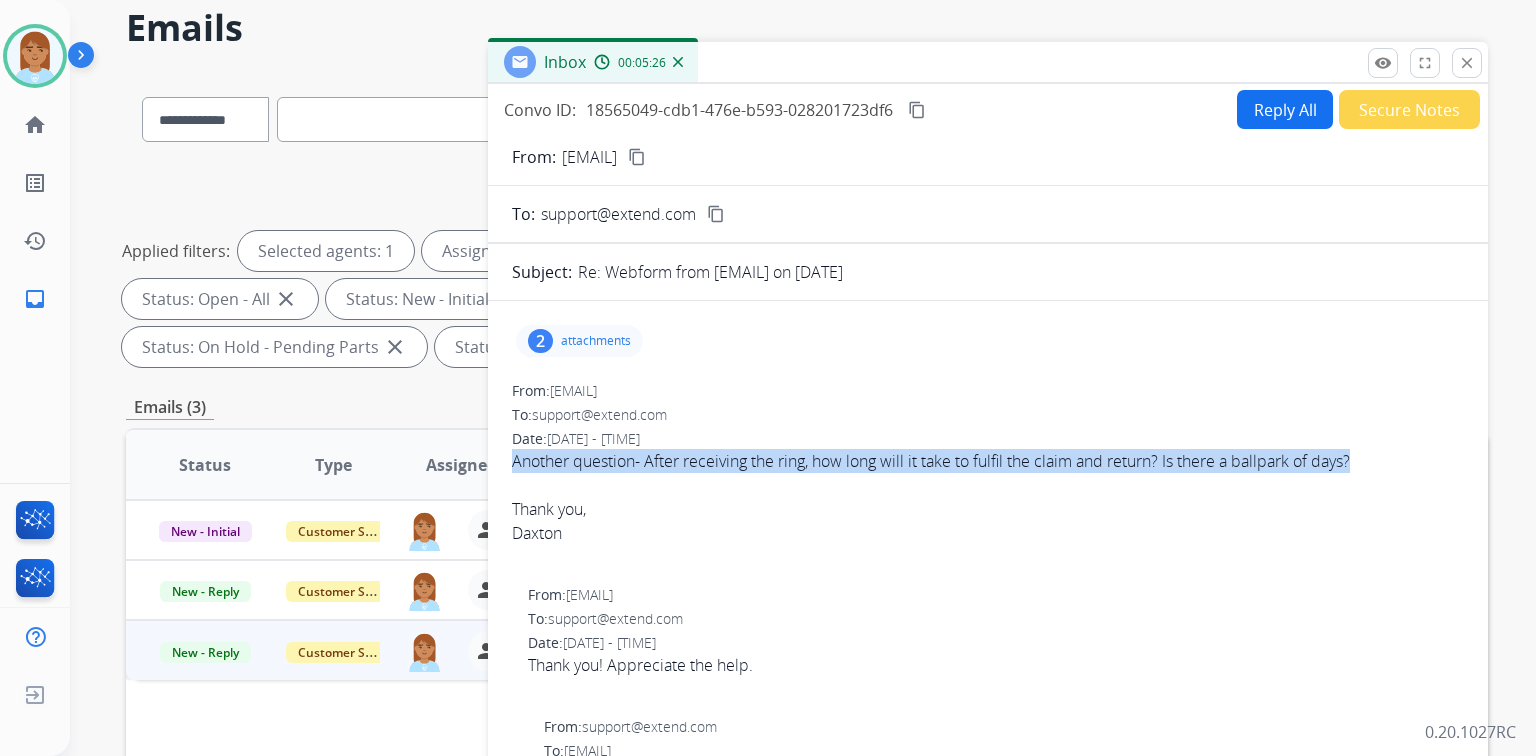 drag, startPoint x: 508, startPoint y: 455, endPoint x: 1461, endPoint y: 452, distance: 953.0047 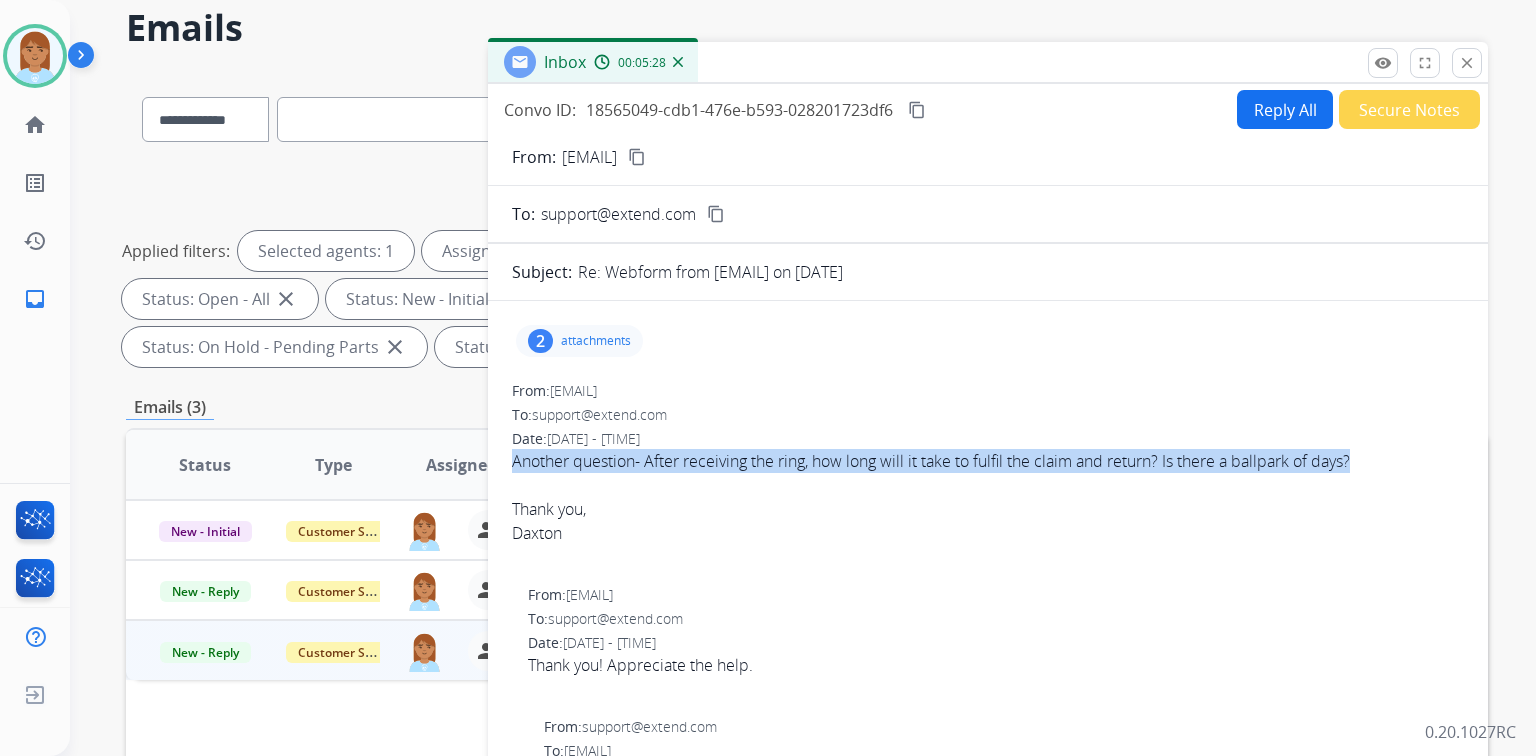 copy on "Another question- After receiving the ring, how long will it take to fulfil the claim and return? Is there a ballpark of days?" 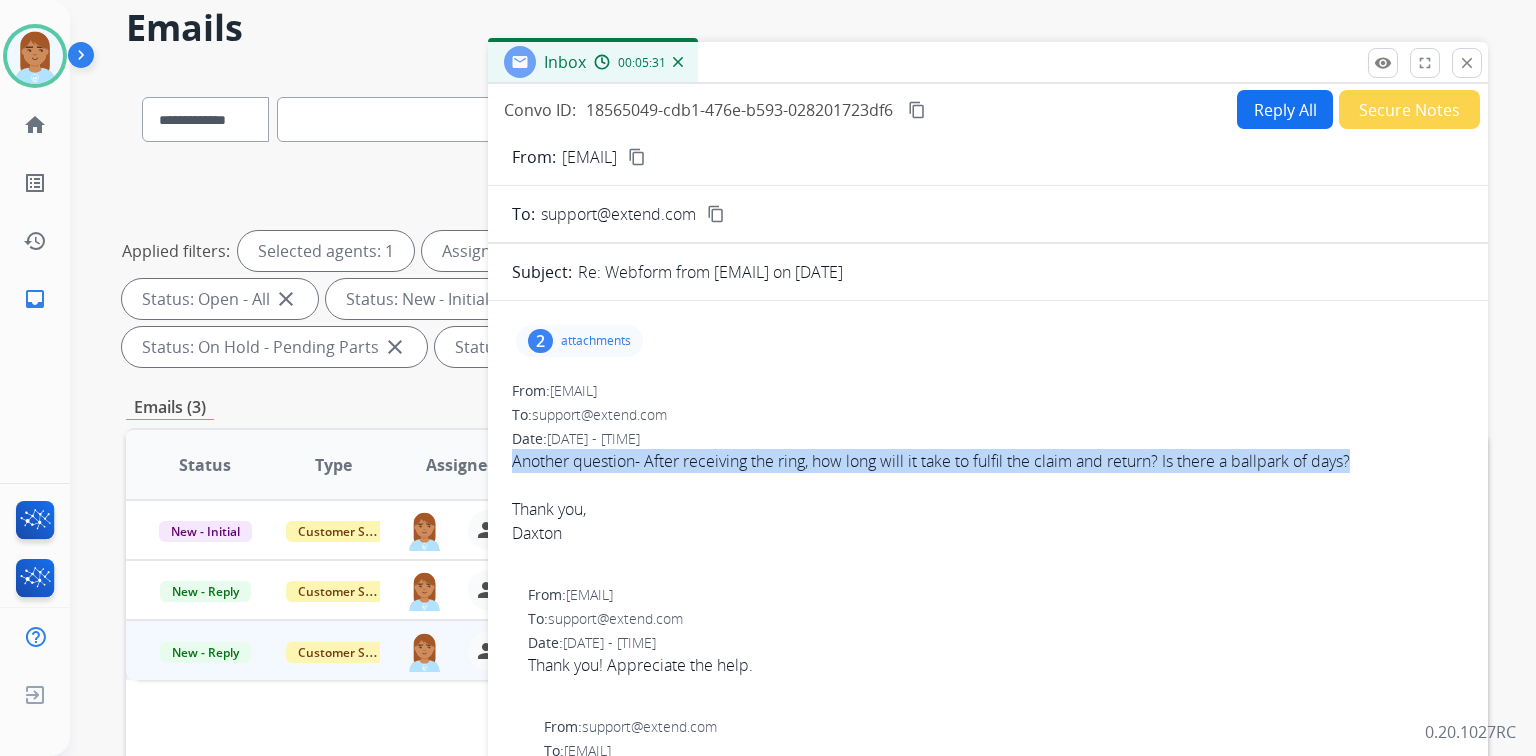 click on "Another question- After receiving the ring, how long will it take to fulfil the claim and return? Is there a ballpark of days? Thank you, [FIRST]" at bounding box center [988, 497] 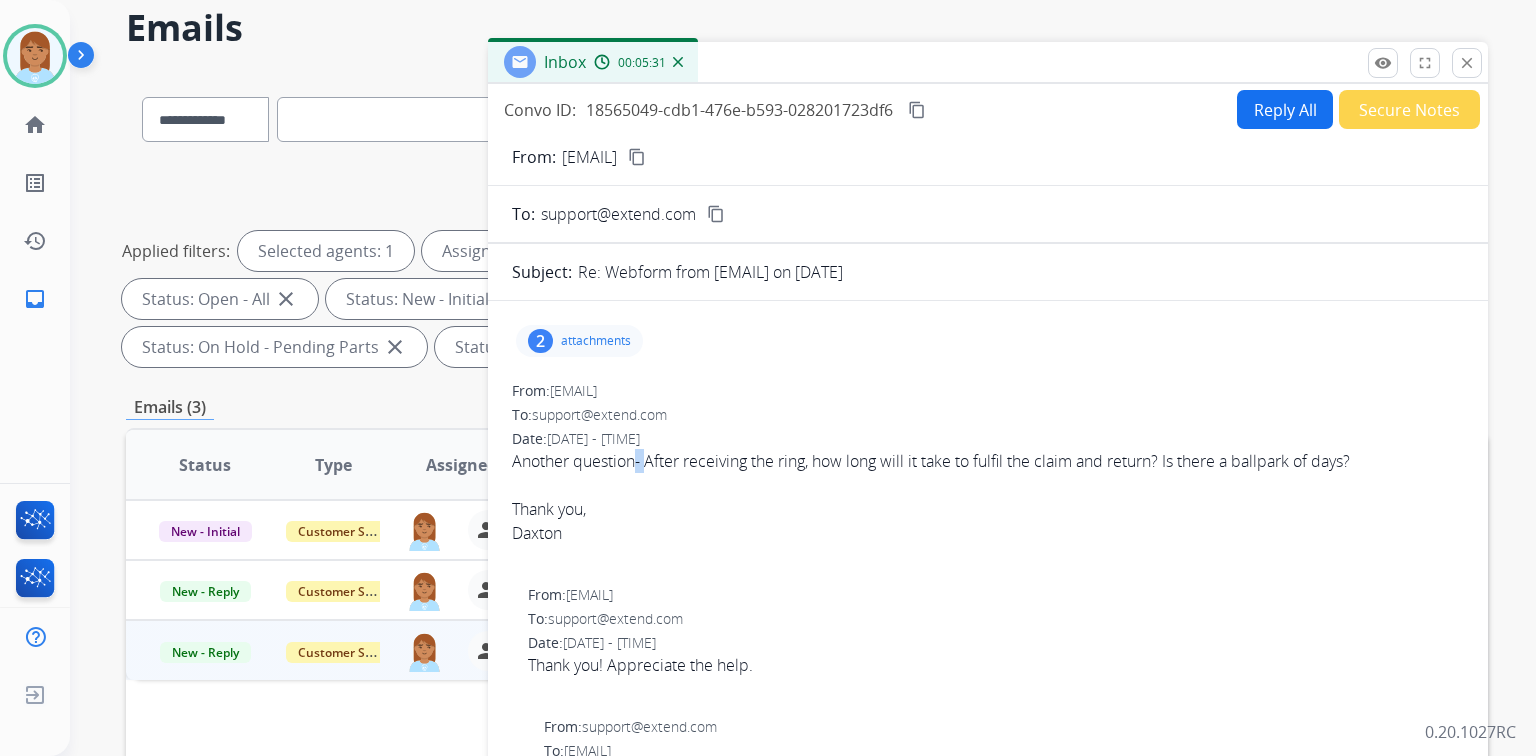 click on "Another question- After receiving the ring, how long will it take to fulfil the claim and return? Is there a ballpark of days? Thank you, [FIRST]" at bounding box center (988, 497) 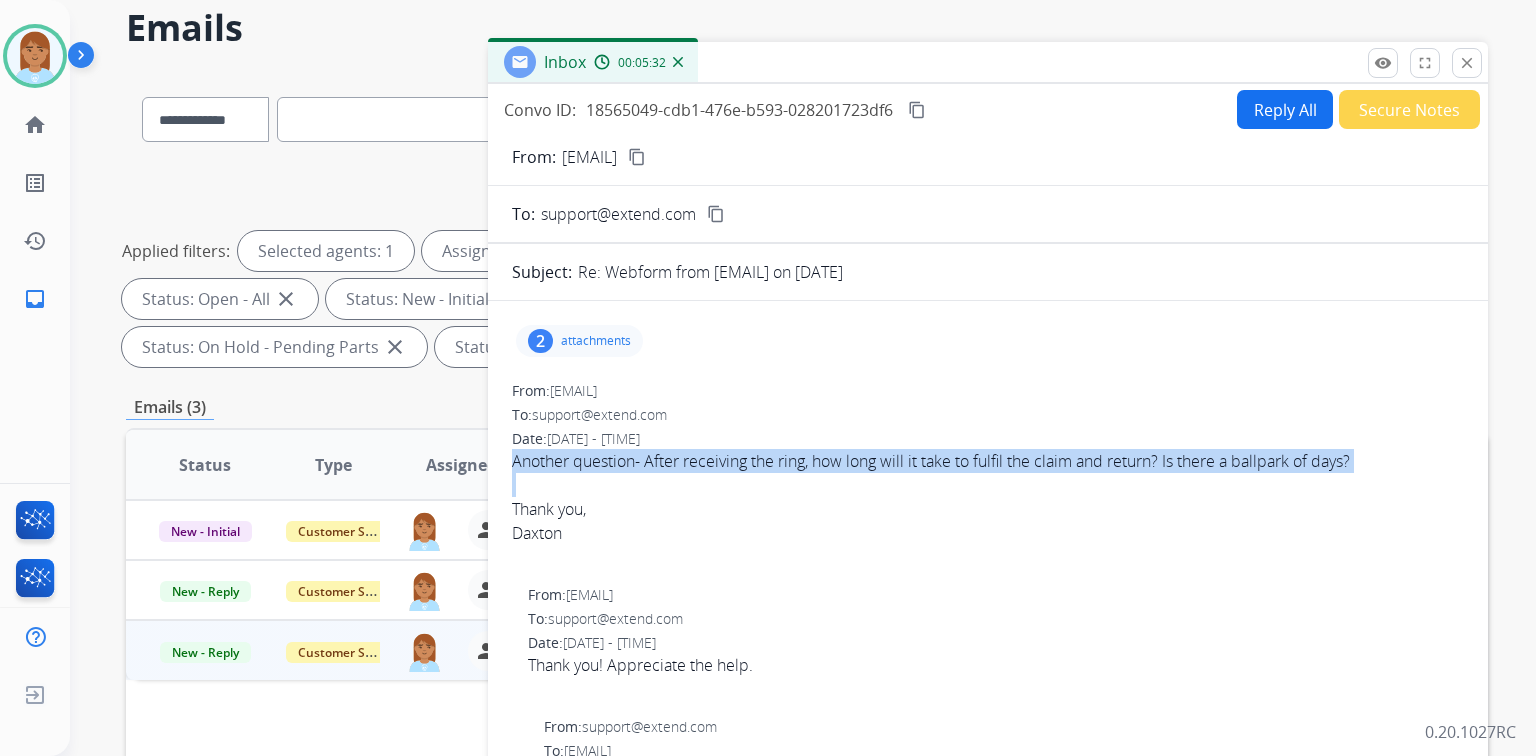 click on "Another question- After receiving the ring, how long will it take to fulfil the claim and return? Is there a ballpark of days? Thank you, [FIRST]" at bounding box center [988, 497] 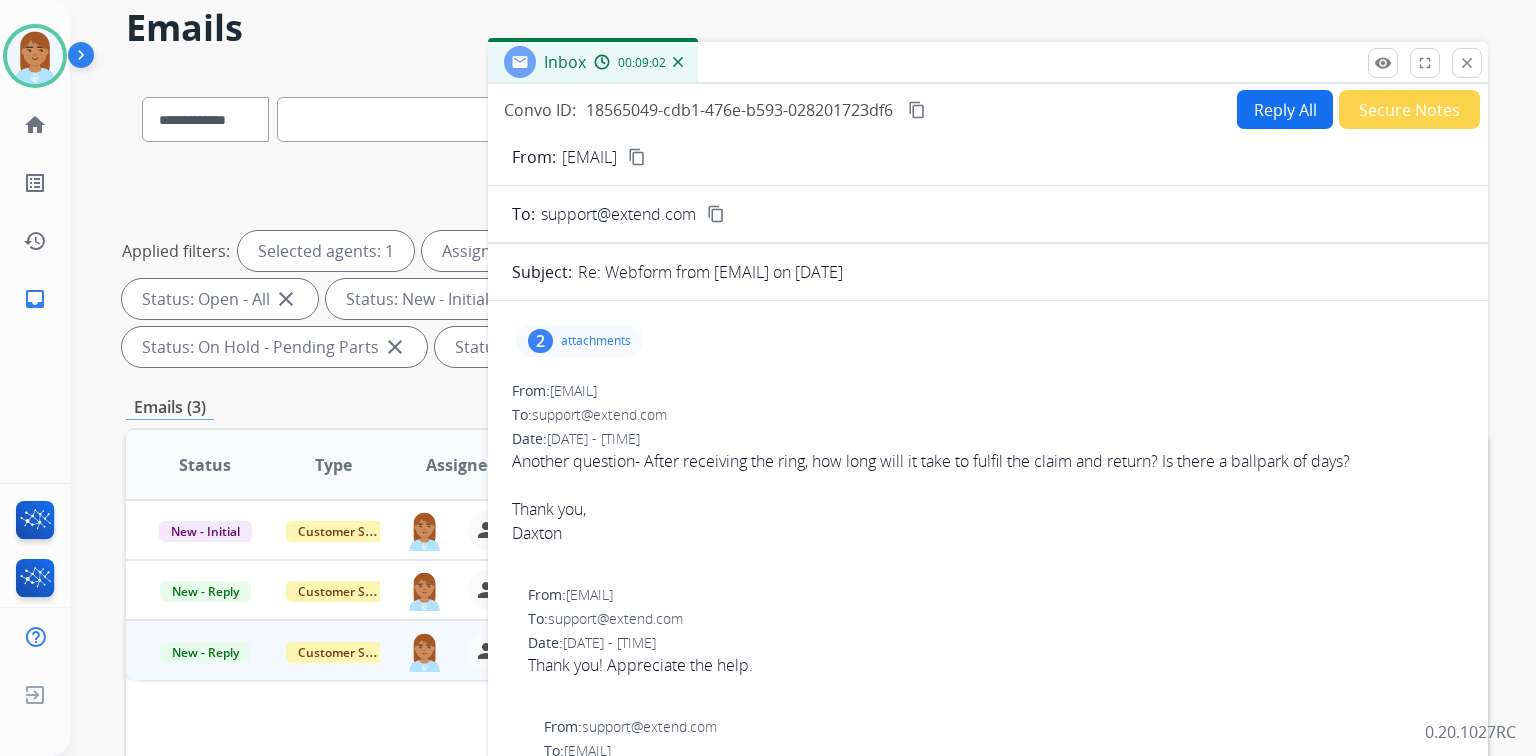 click on "Another question- After receiving the ring, how long will it take to fulfil the claim and return? Is there a ballpark of days? Thank you, [FIRST]" at bounding box center [988, 509] 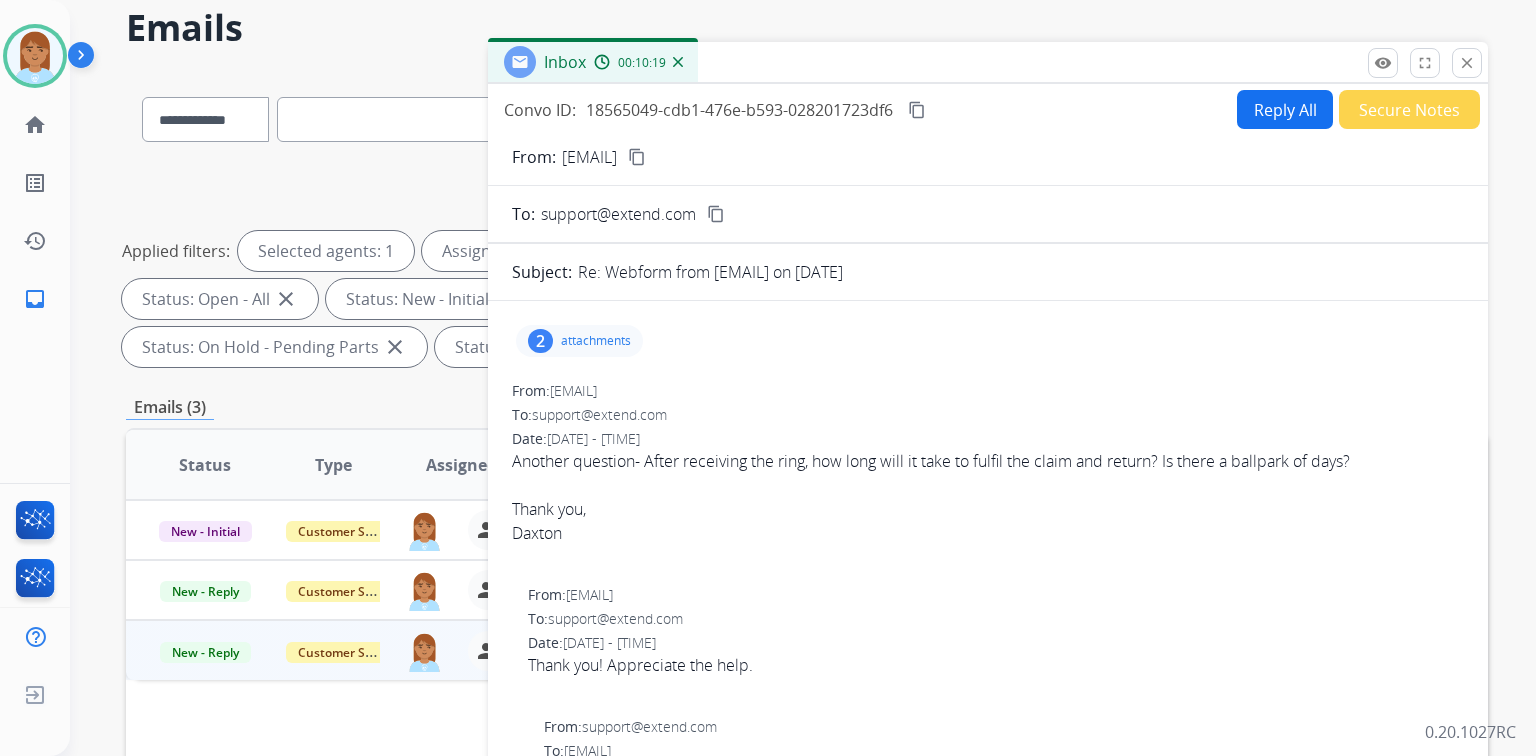 click on "Reply All" at bounding box center [1285, 109] 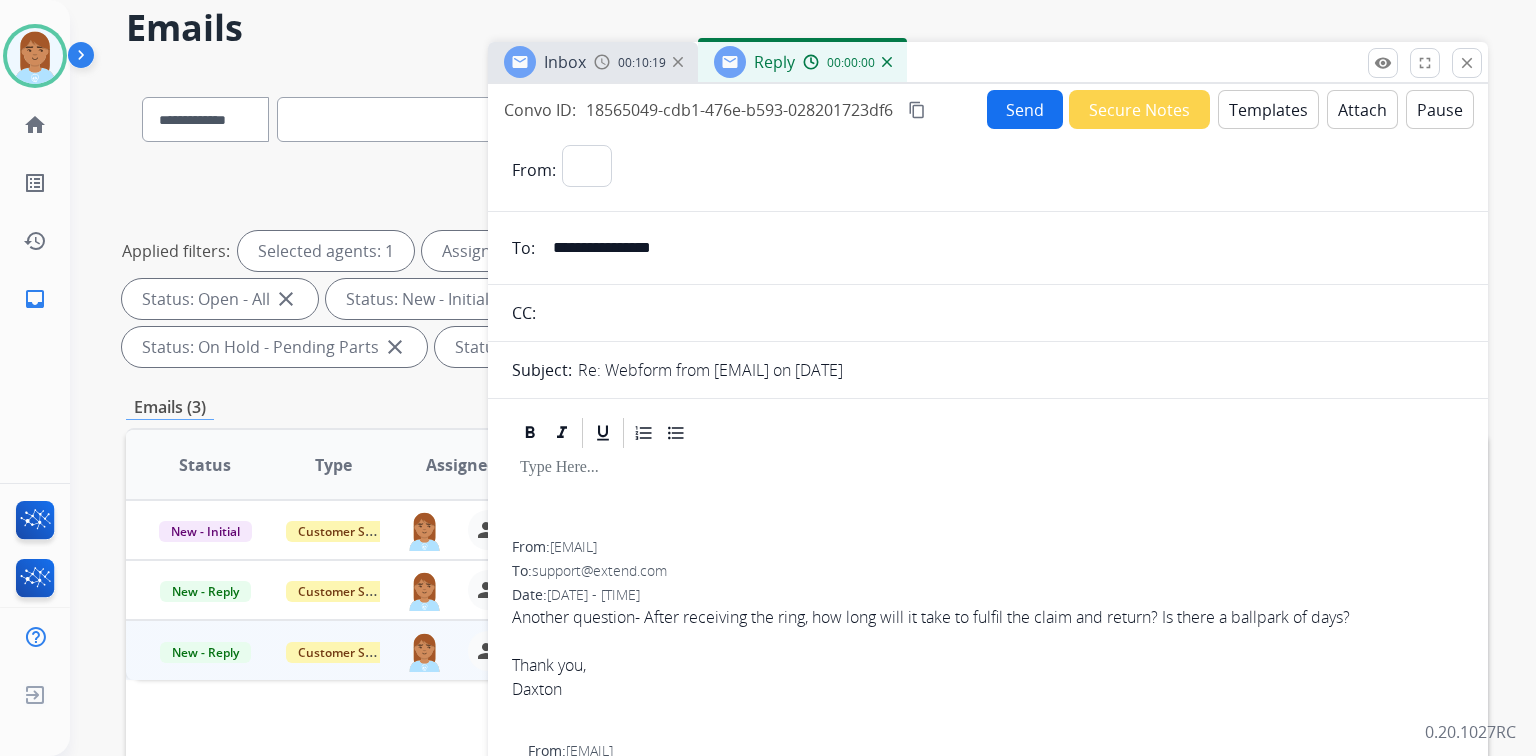 select on "**********" 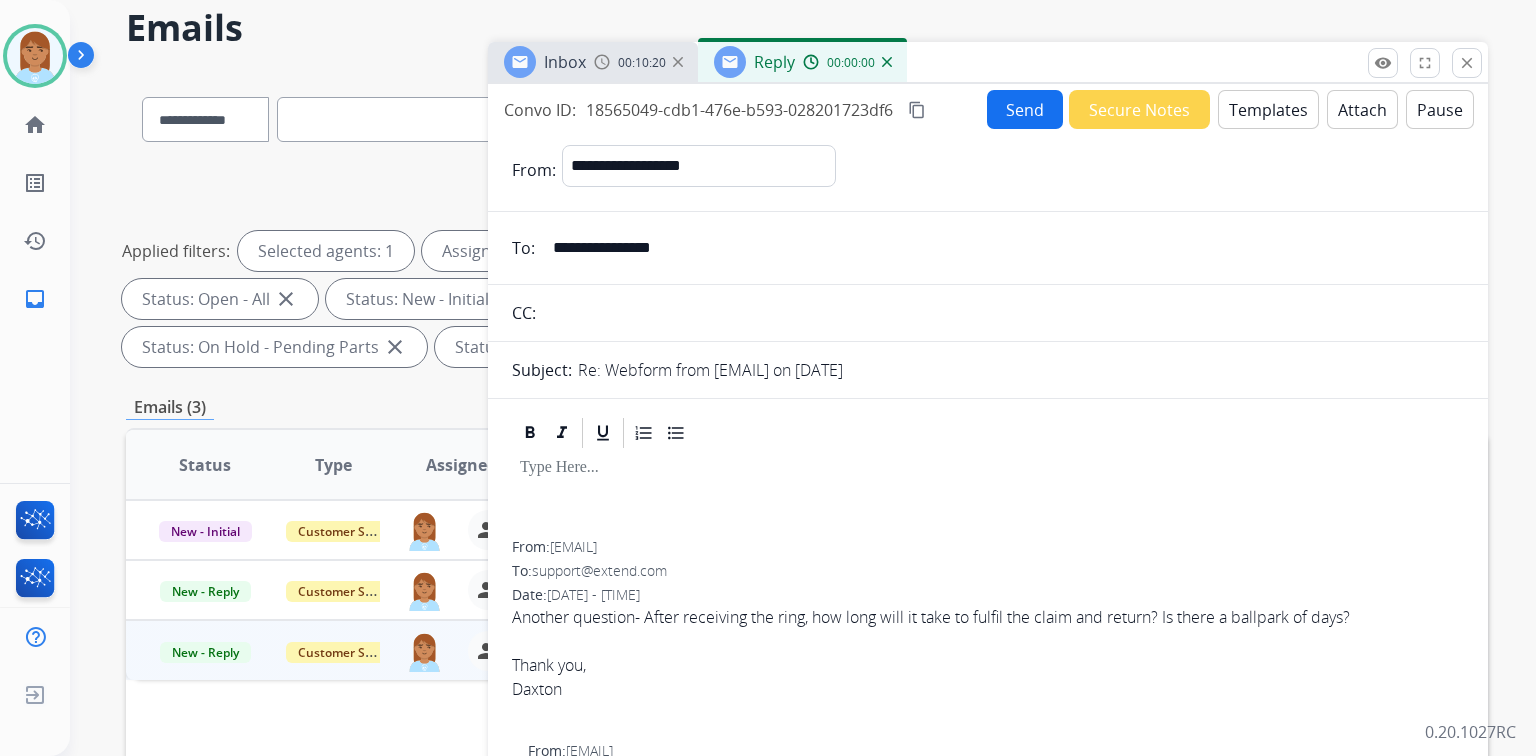 click on "Templates" at bounding box center [1268, 109] 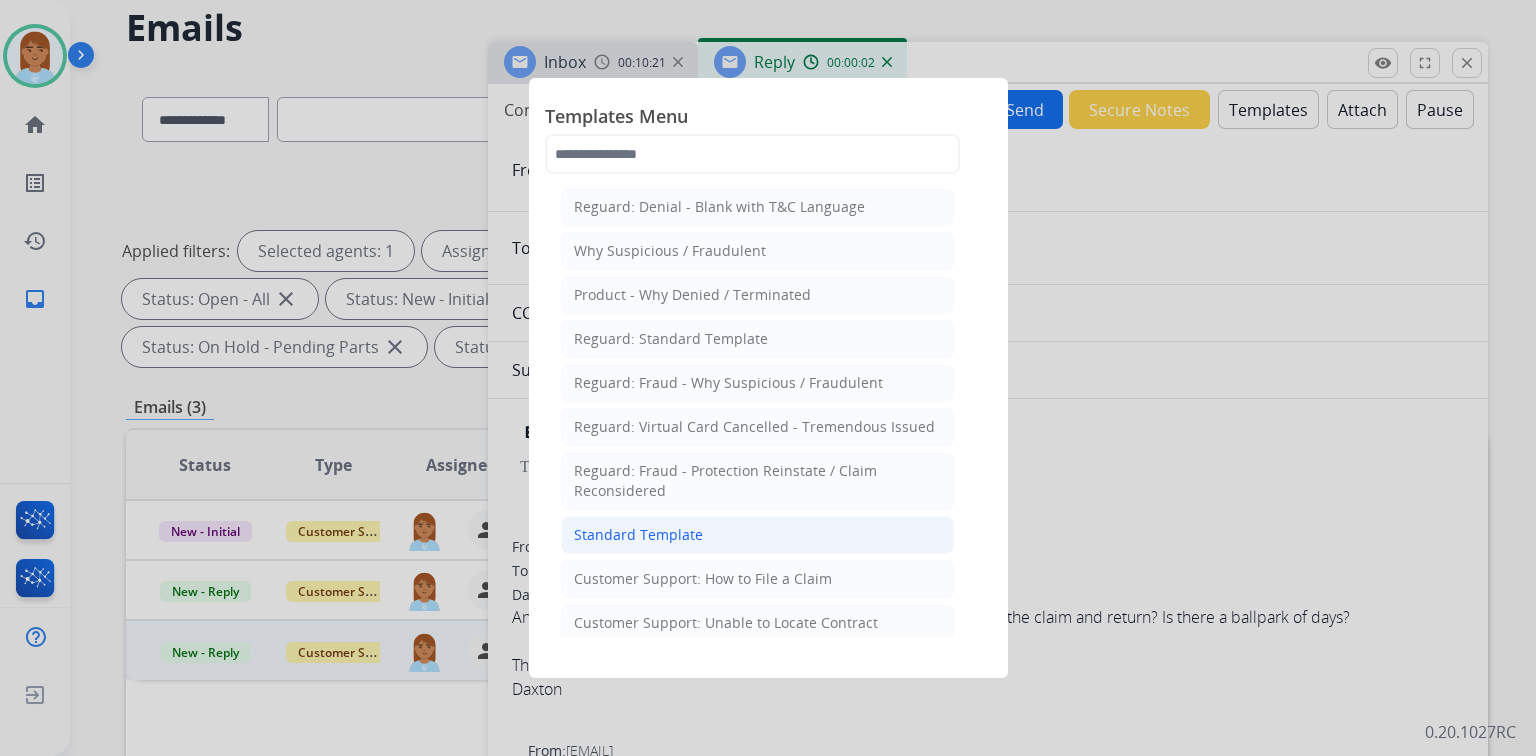 click on "Standard Template" 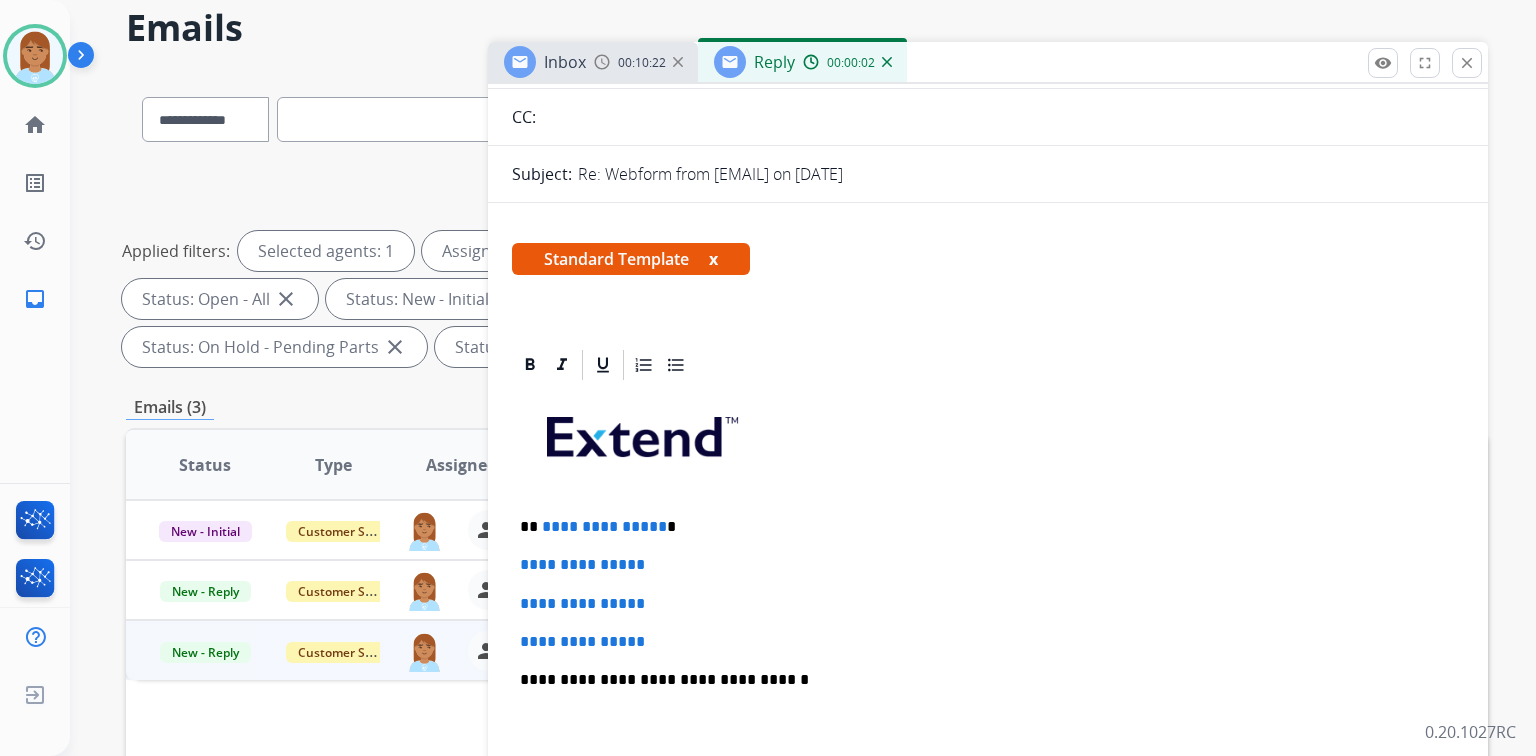 scroll, scrollTop: 320, scrollLeft: 0, axis: vertical 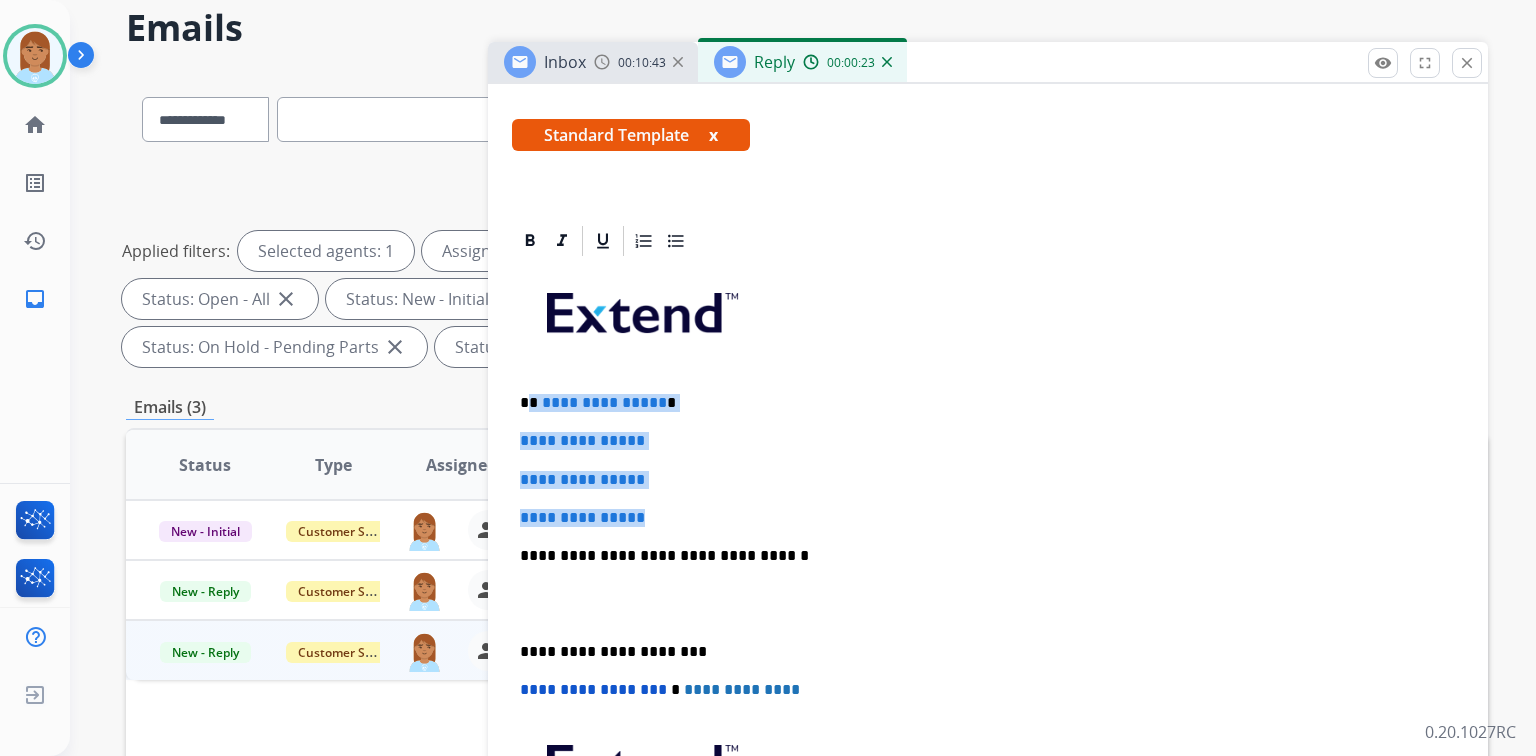 drag, startPoint x: 531, startPoint y: 400, endPoint x: 765, endPoint y: 501, distance: 254.86664 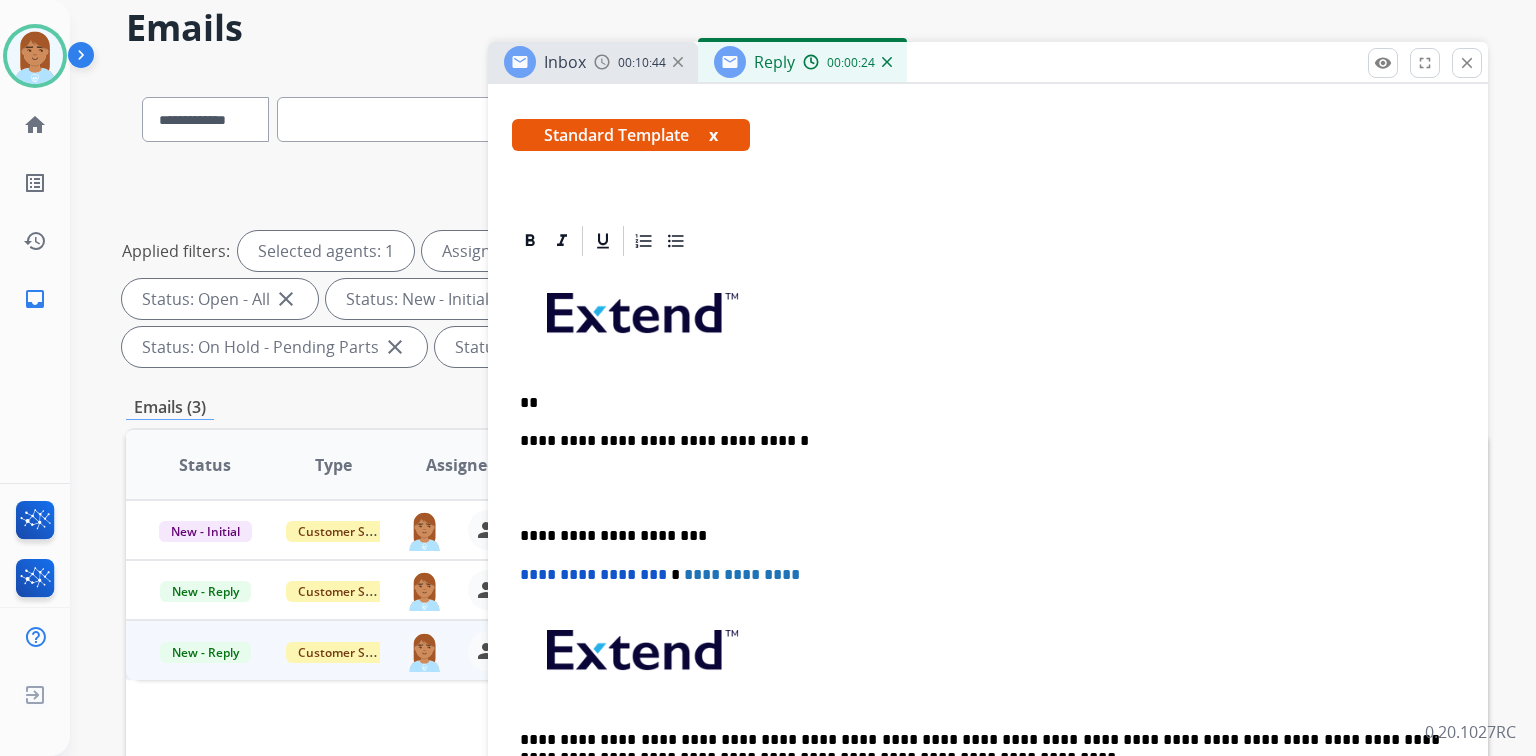 type 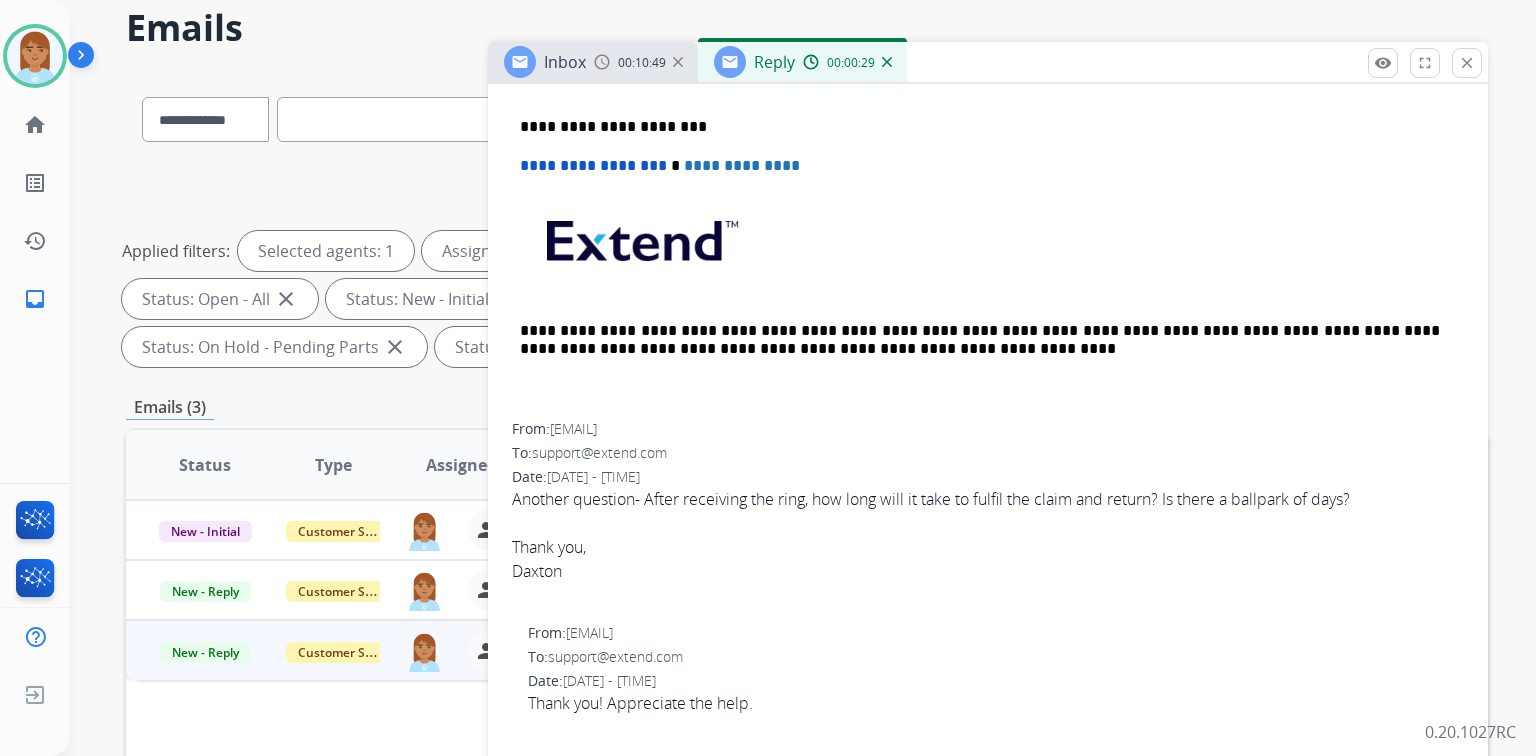 scroll, scrollTop: 560, scrollLeft: 0, axis: vertical 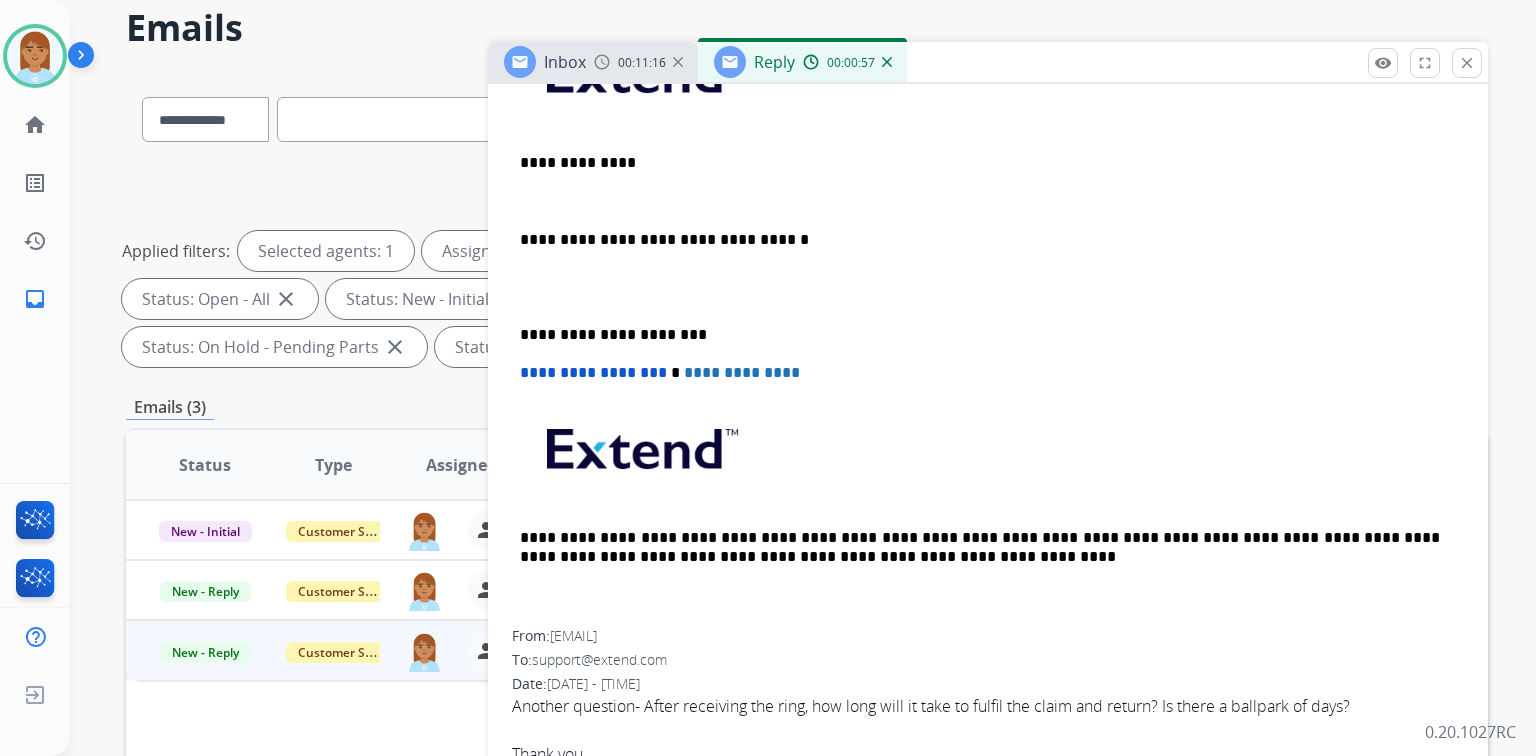 click on "**********" at bounding box center (980, 163) 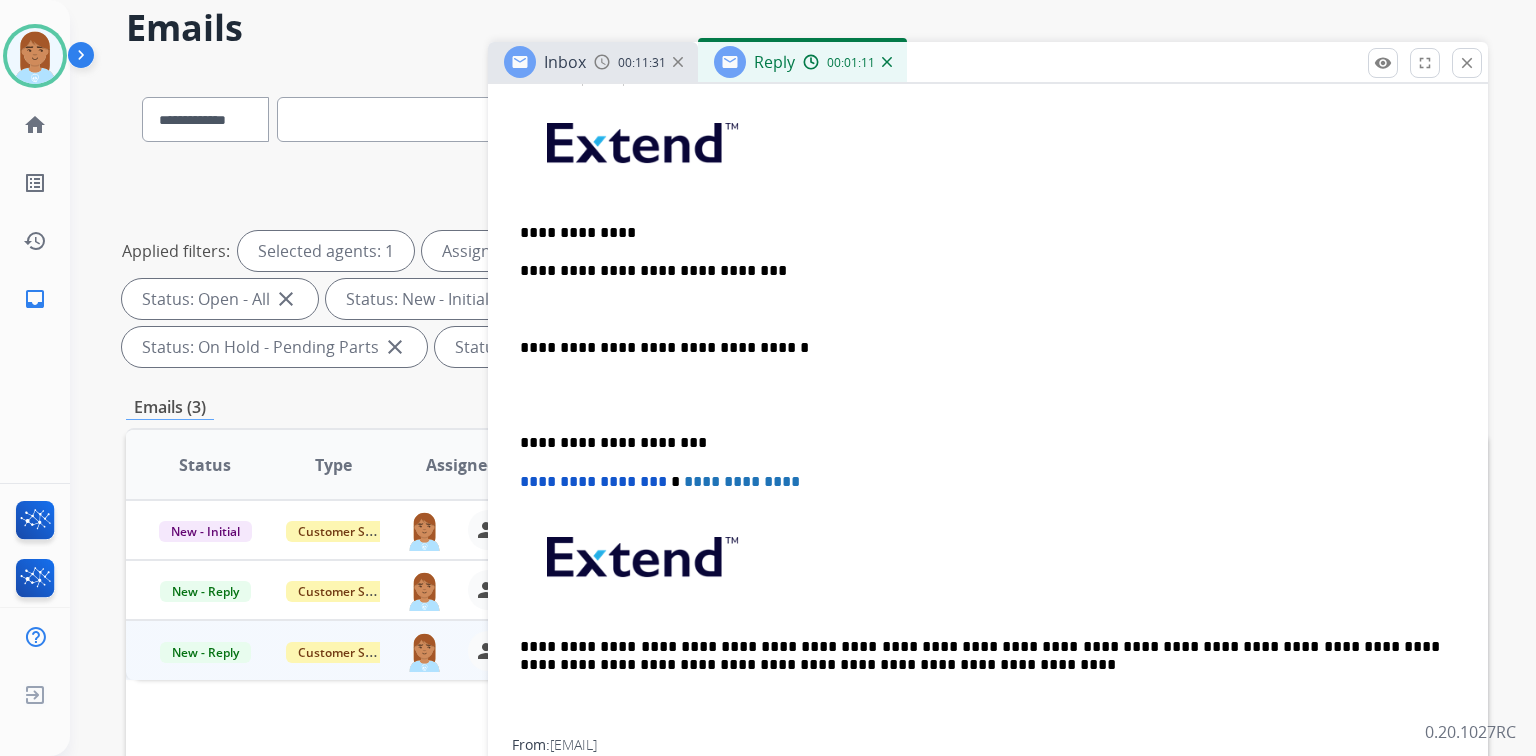 scroll, scrollTop: 480, scrollLeft: 0, axis: vertical 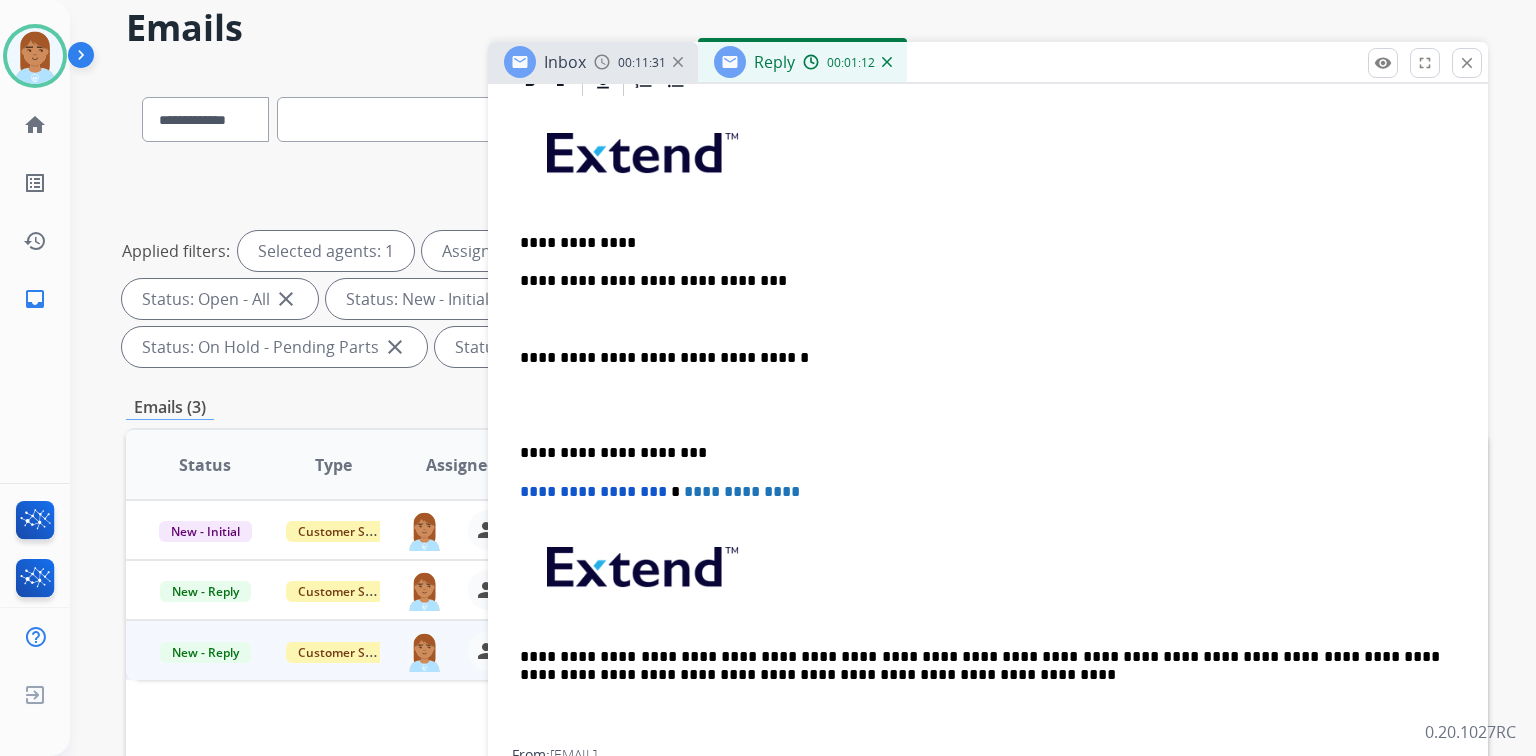 click on "**********" at bounding box center [988, 424] 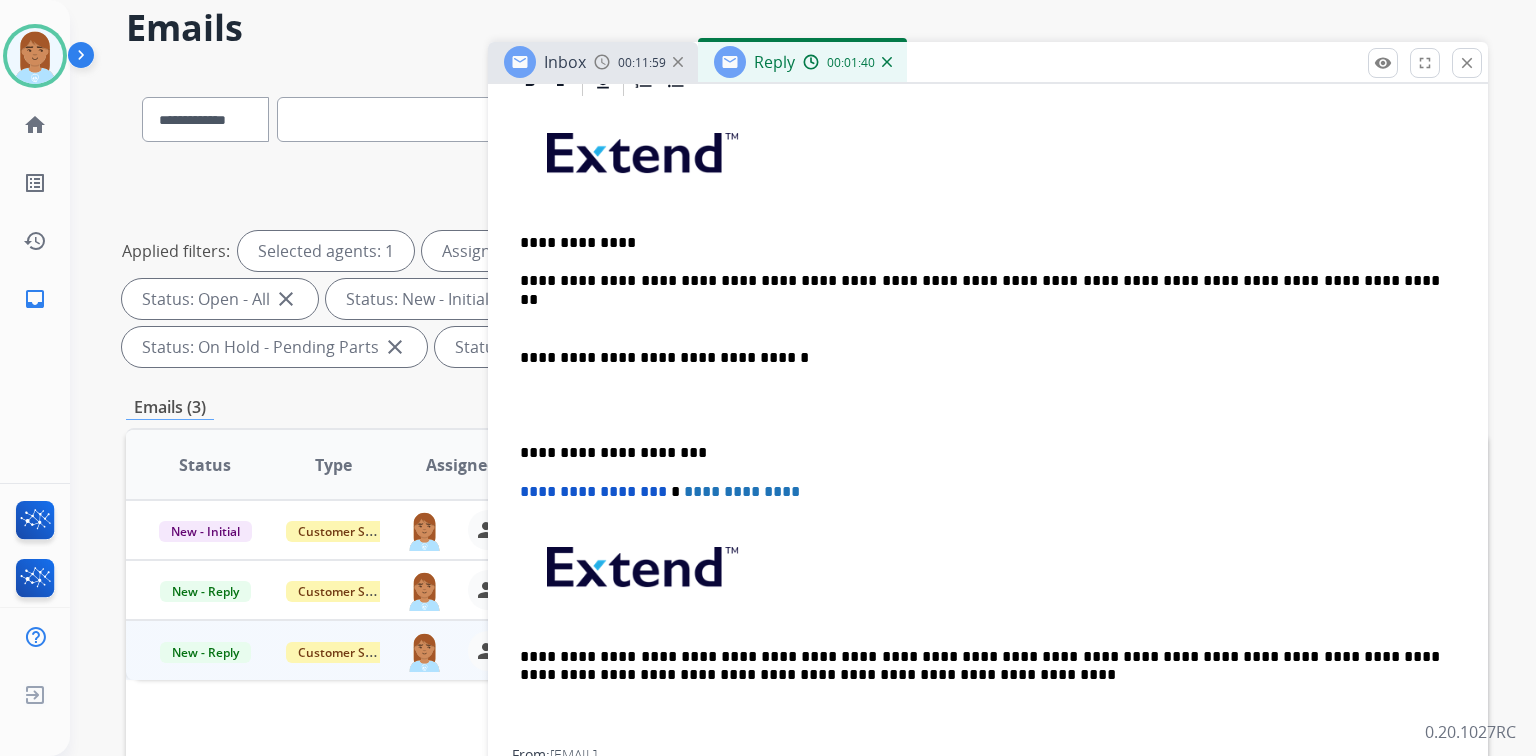 click on "**********" at bounding box center (988, 424) 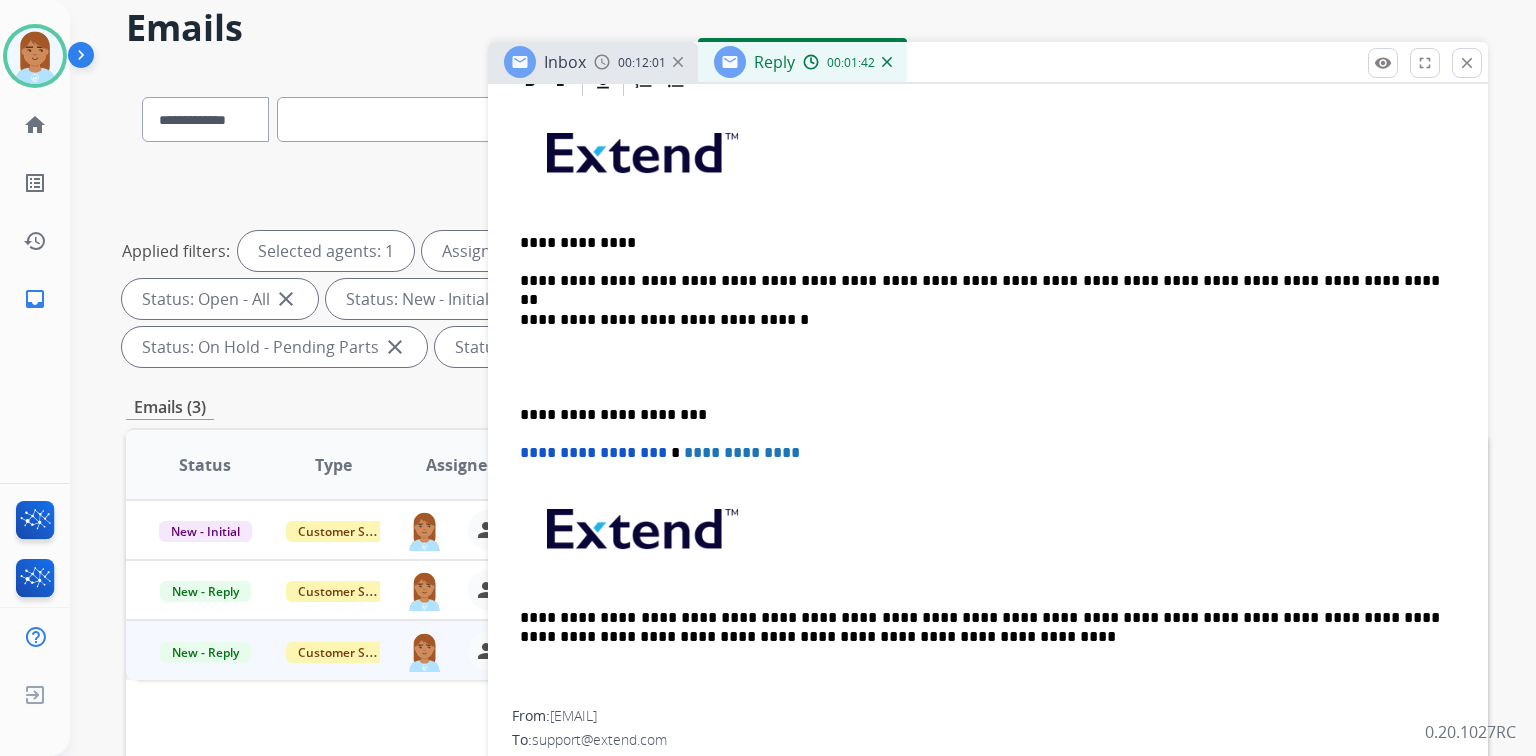click at bounding box center [988, 367] 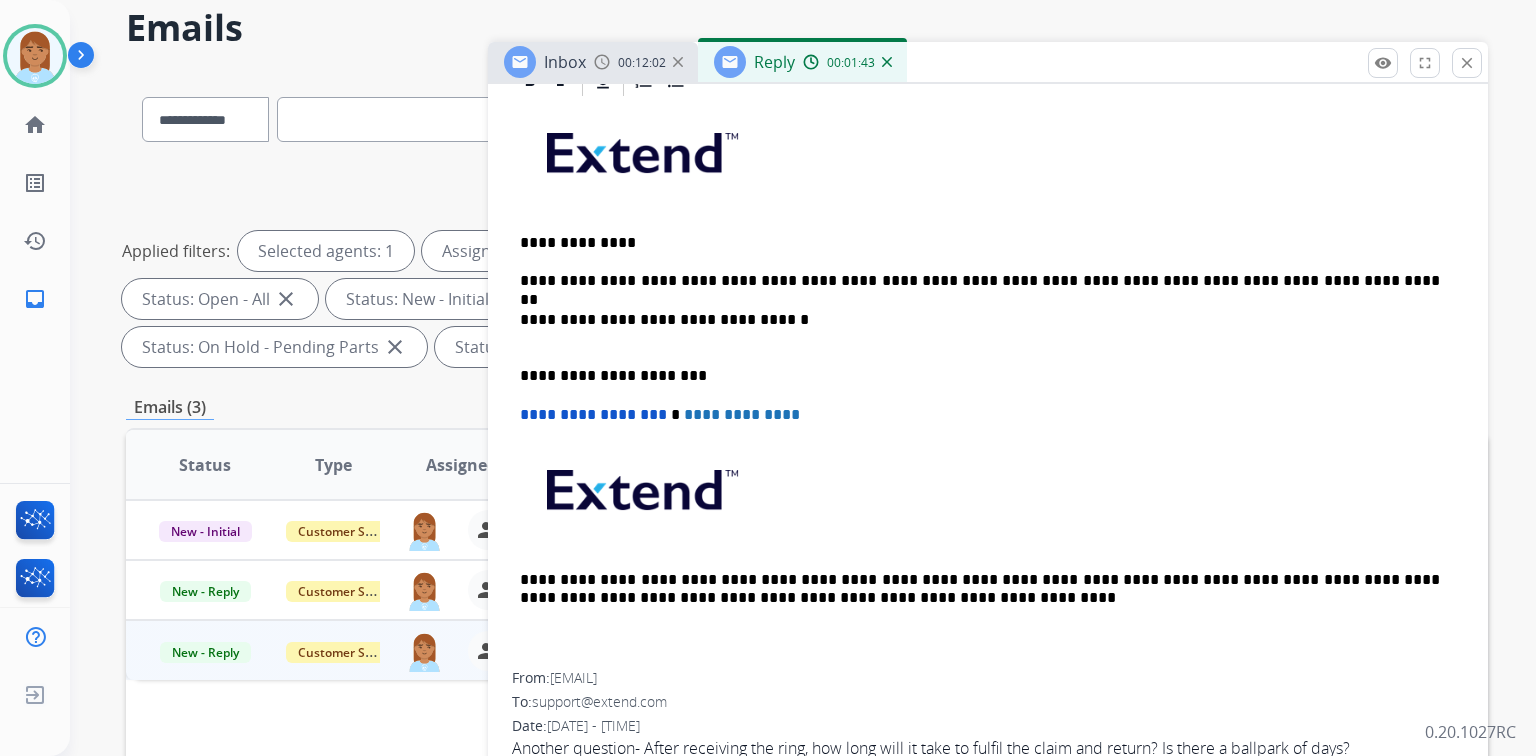 click on "**********" at bounding box center [988, 385] 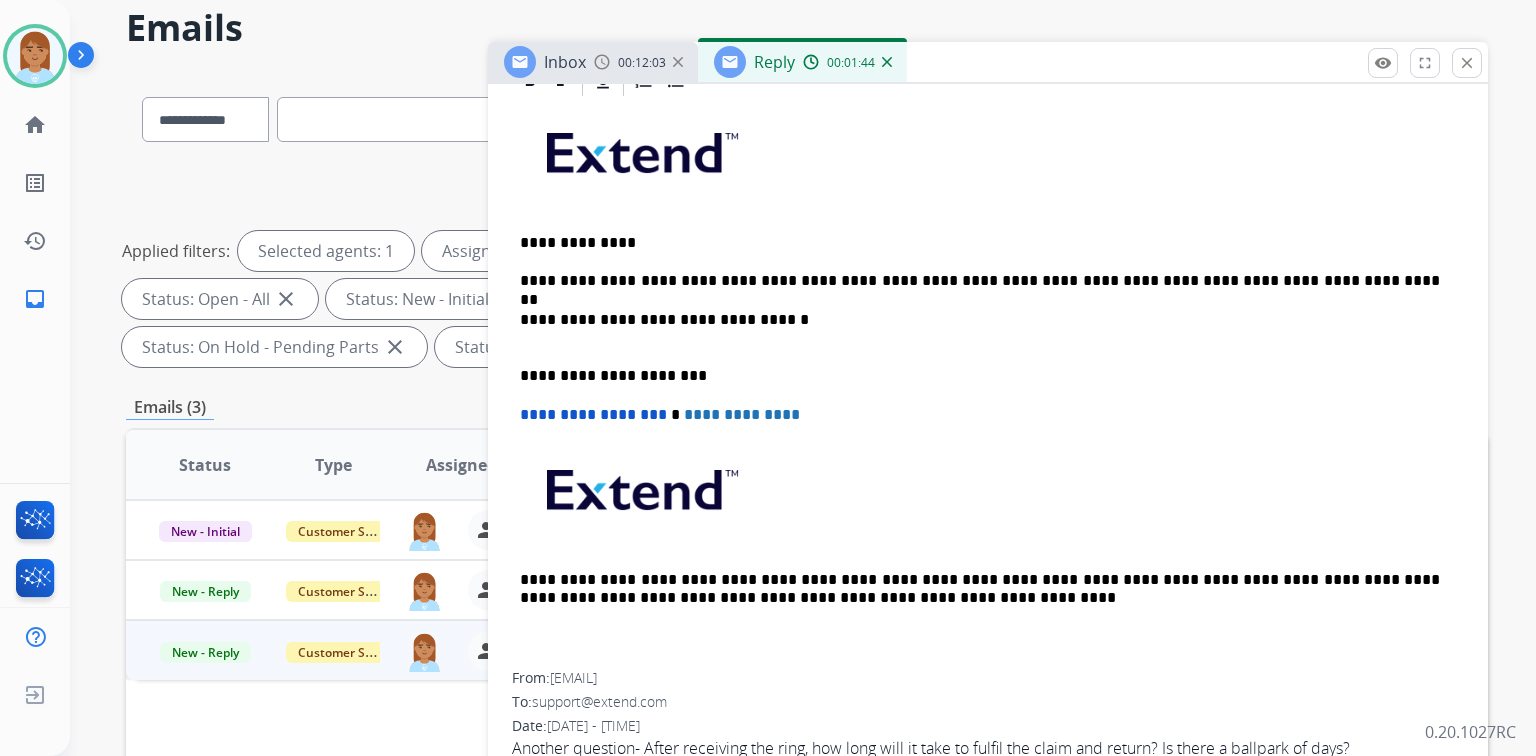 click on "**********" at bounding box center (988, 385) 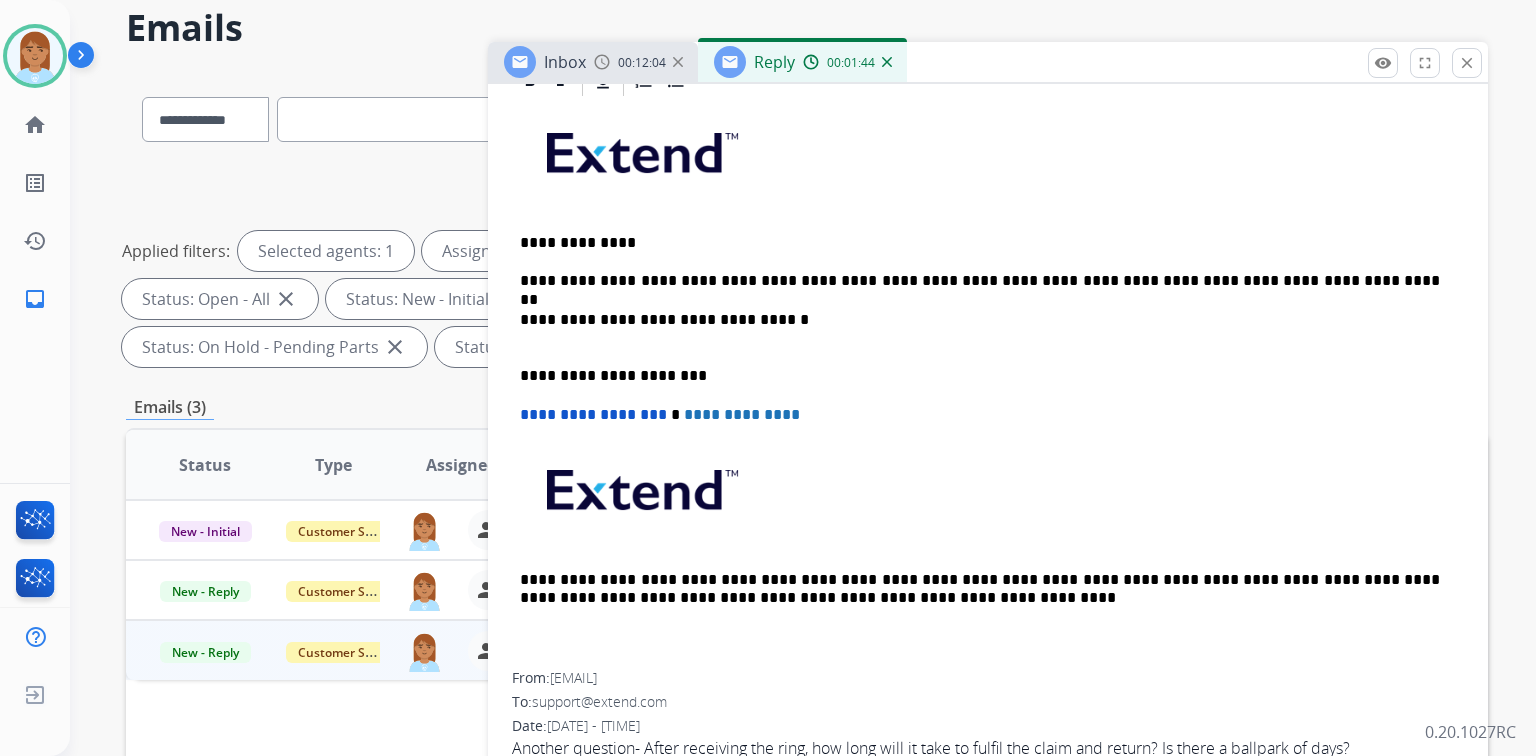 click on "**********" at bounding box center [980, 329] 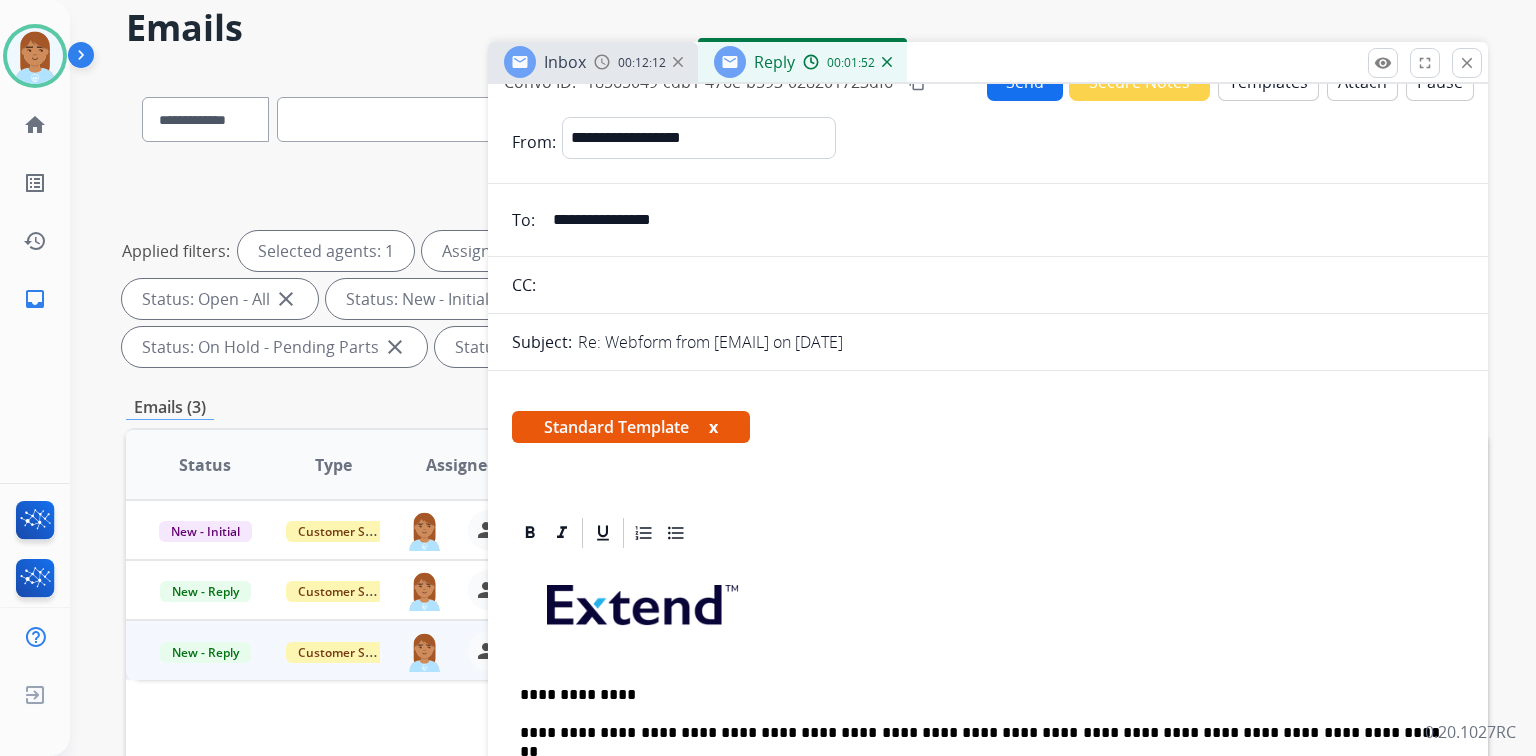 scroll, scrollTop: 0, scrollLeft: 0, axis: both 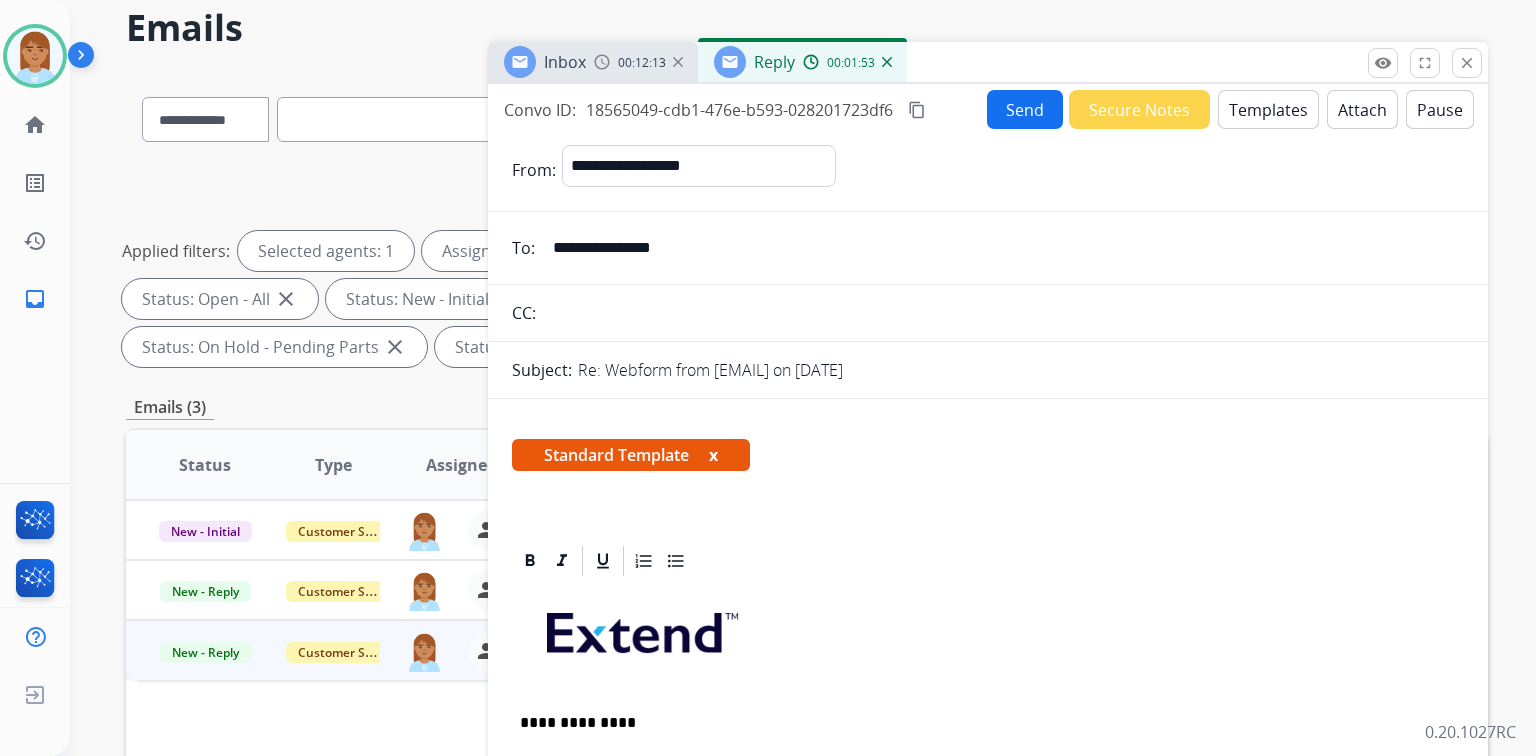 click on "Send" at bounding box center (1025, 109) 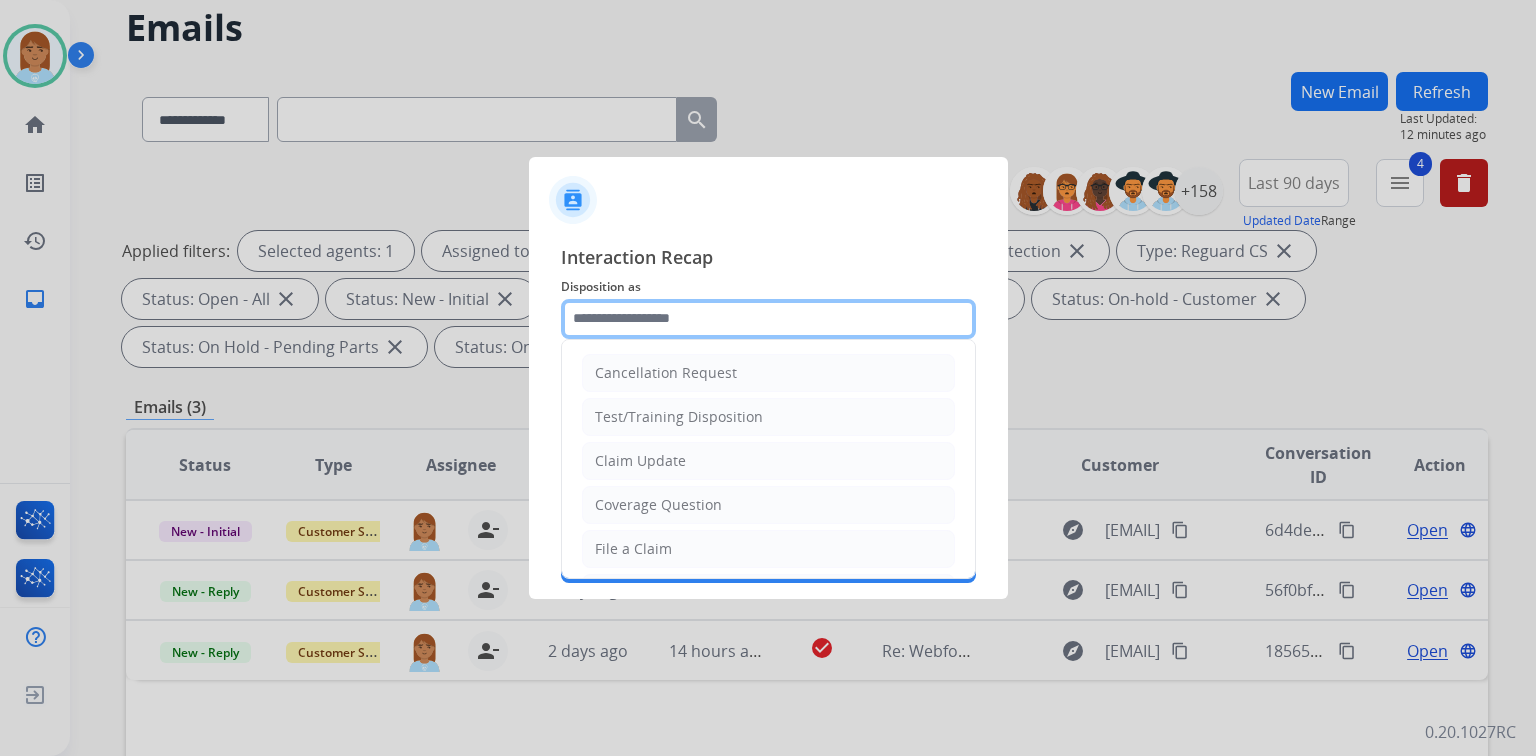 click 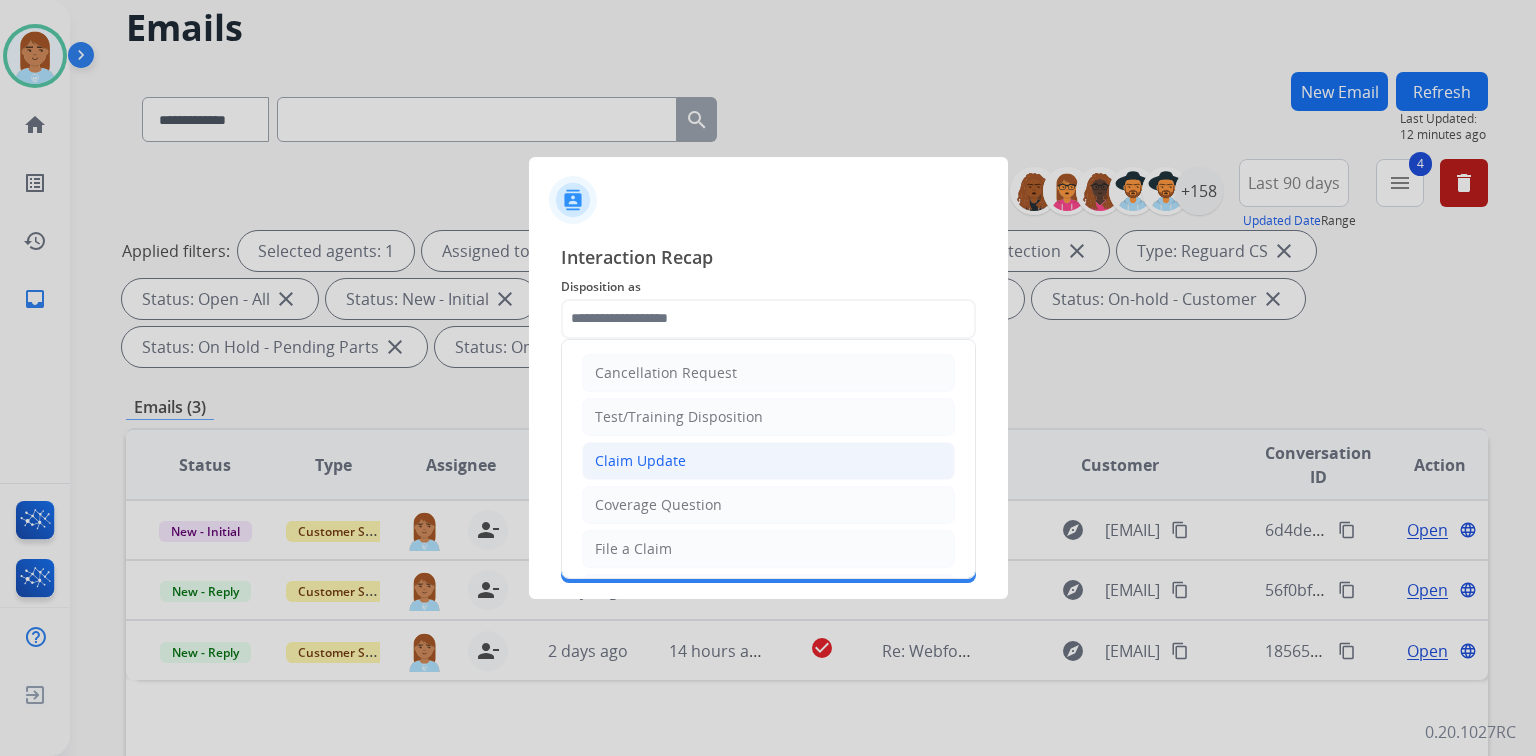 click on "Claim Update" 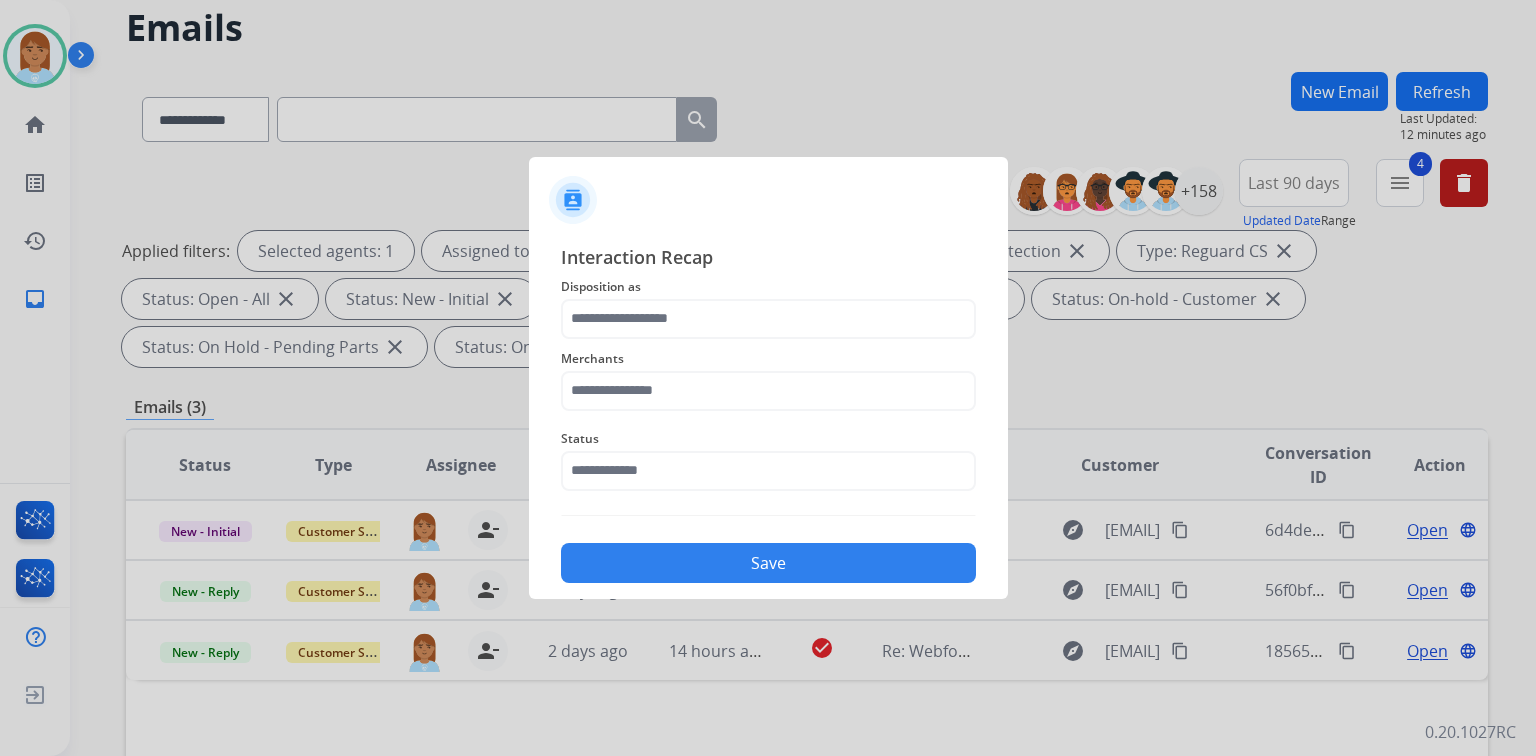 type on "**********" 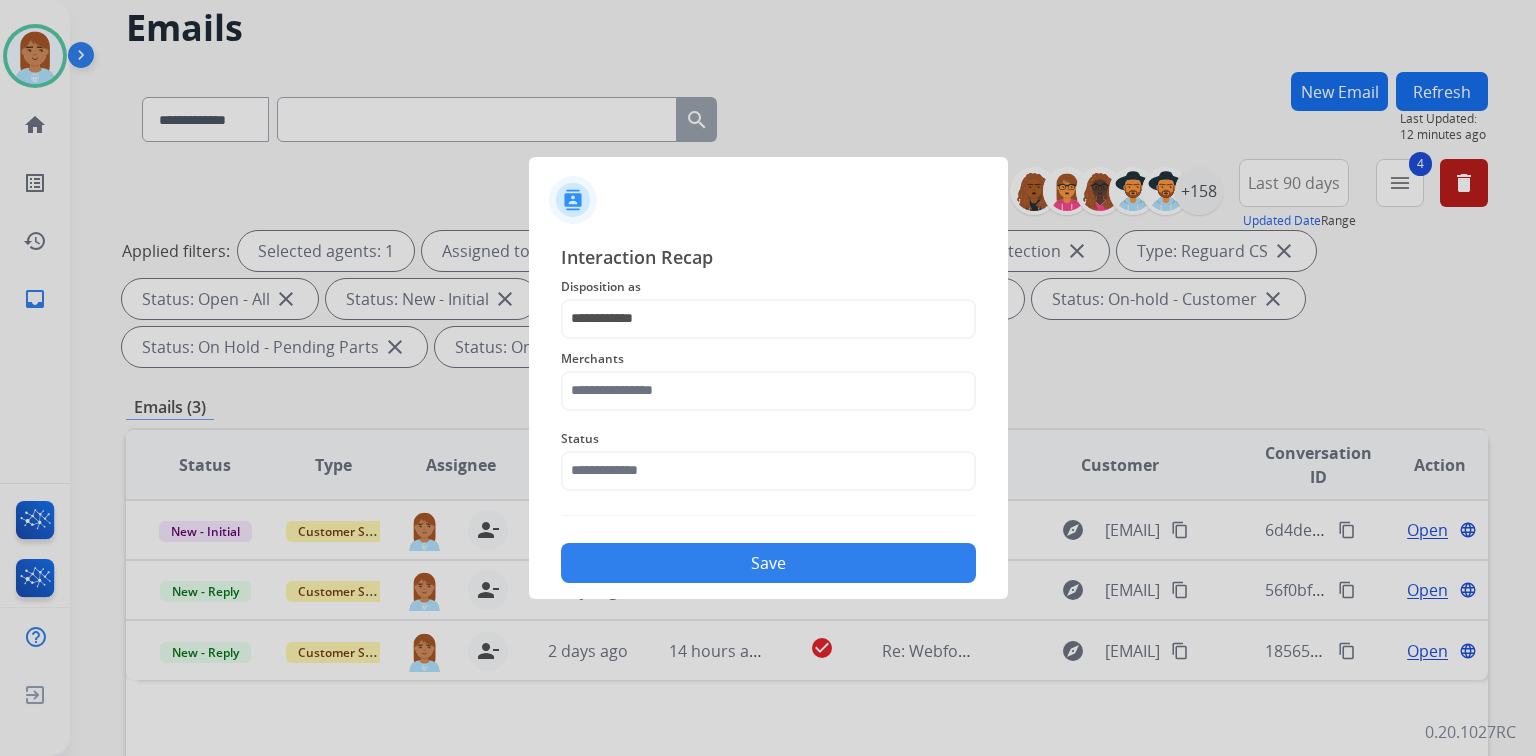 click on "Merchants" 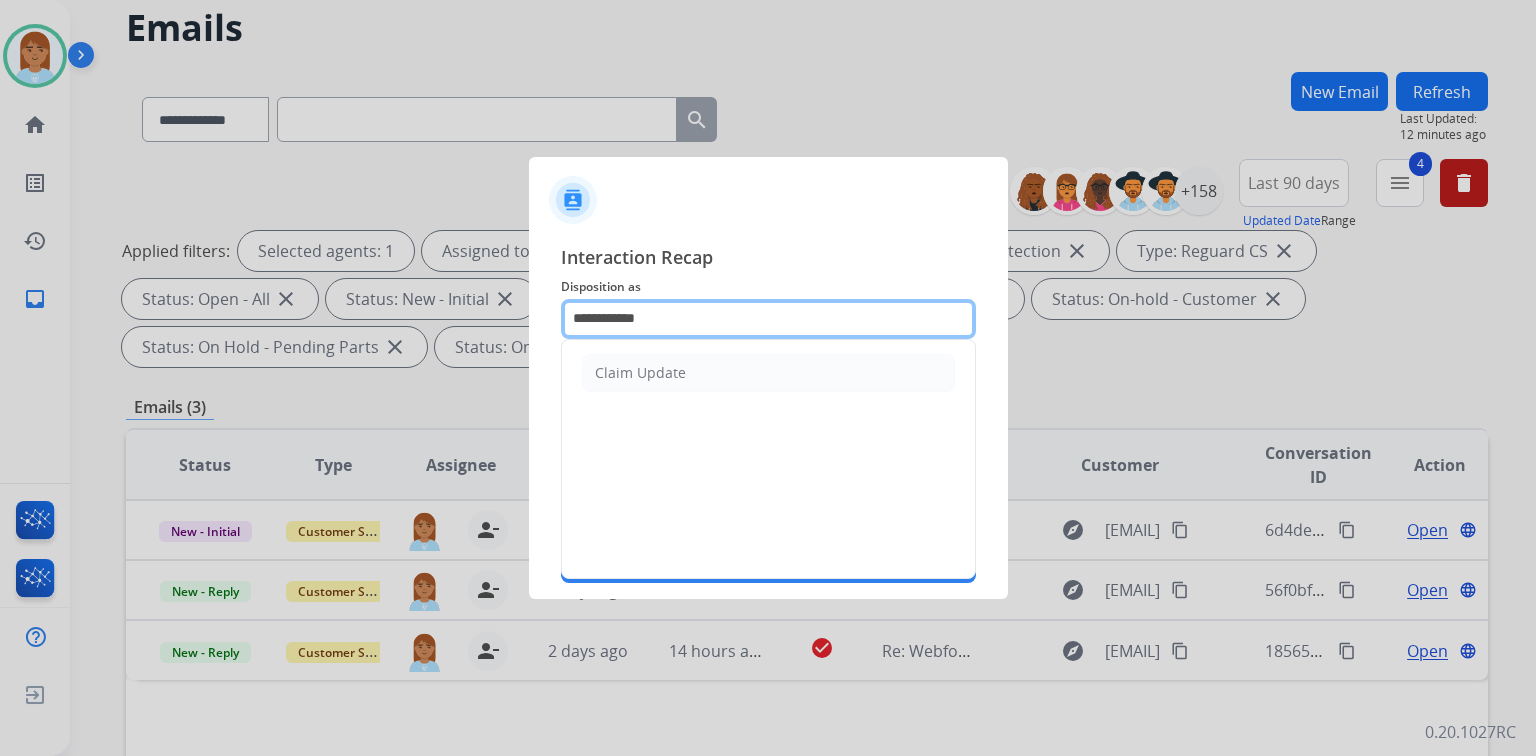 drag, startPoint x: 715, startPoint y: 302, endPoint x: 205, endPoint y: 339, distance: 511.3404 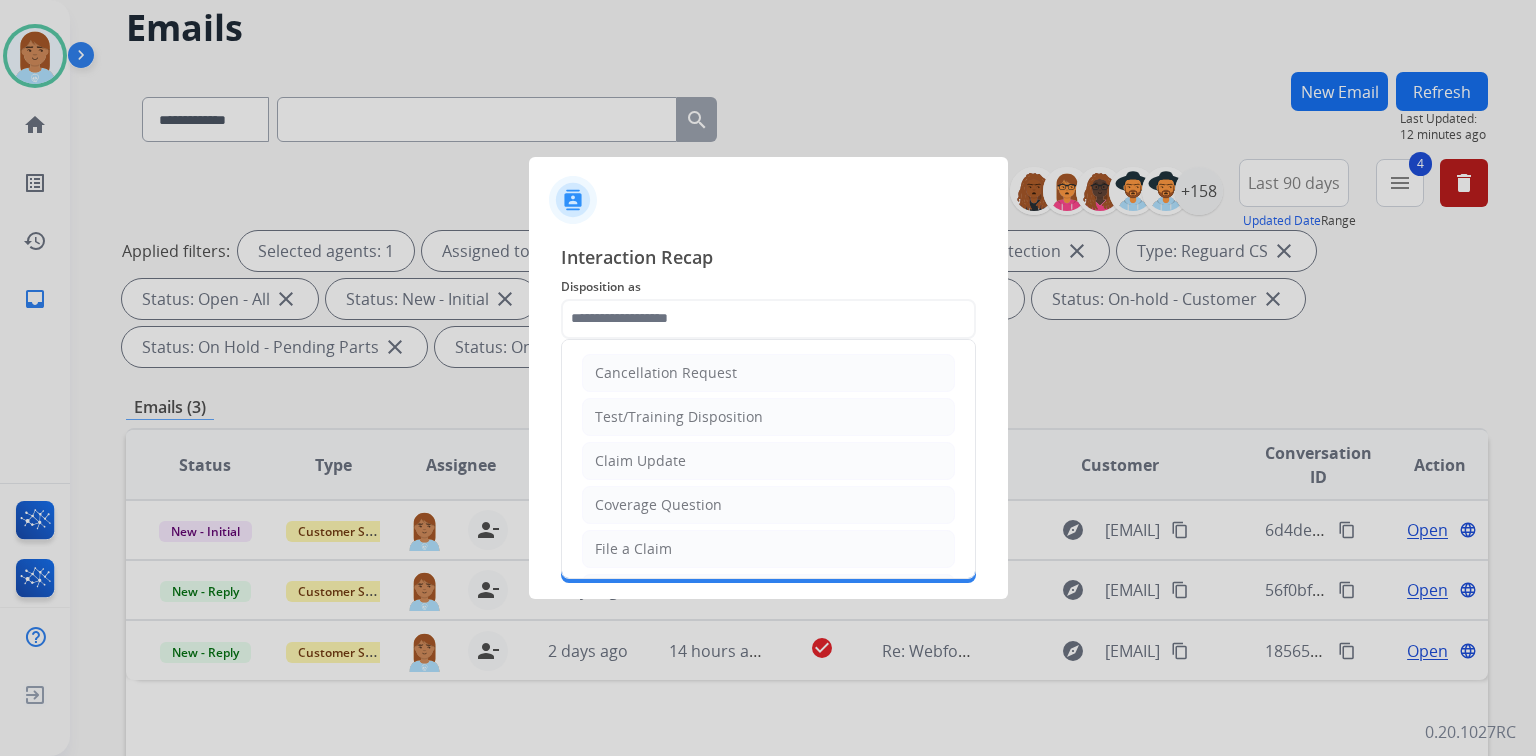drag, startPoint x: 644, startPoint y: 507, endPoint x: 649, endPoint y: 486, distance: 21.587032 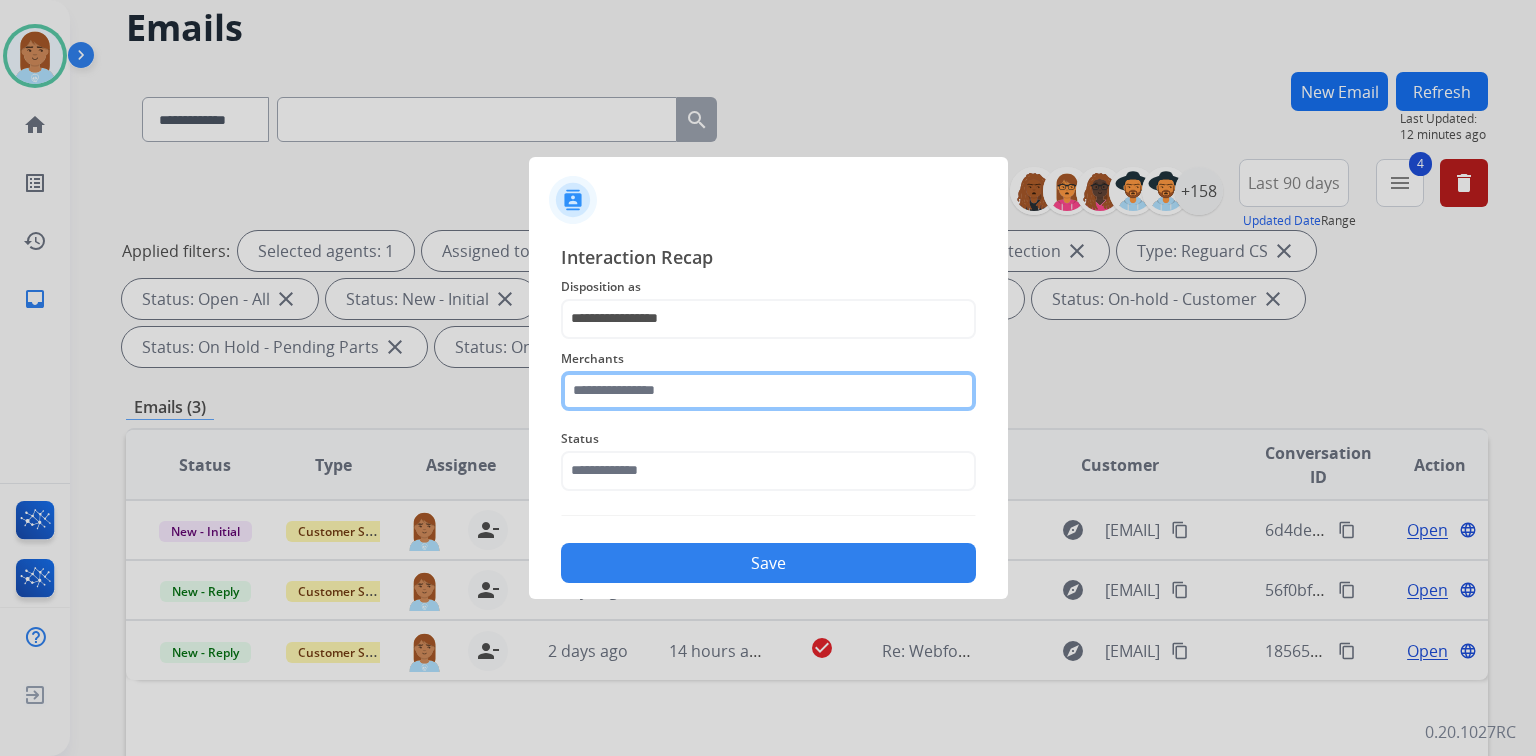 click 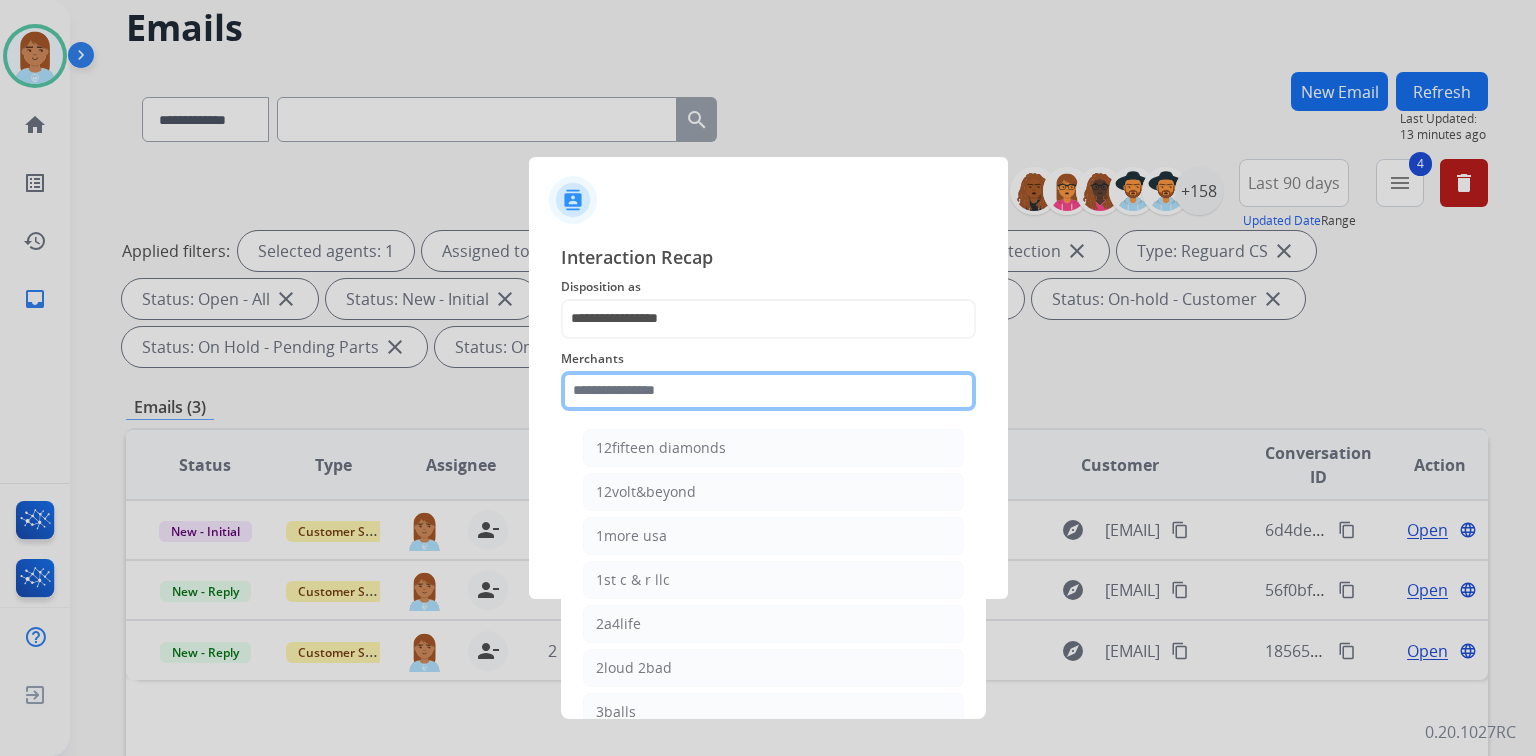 click 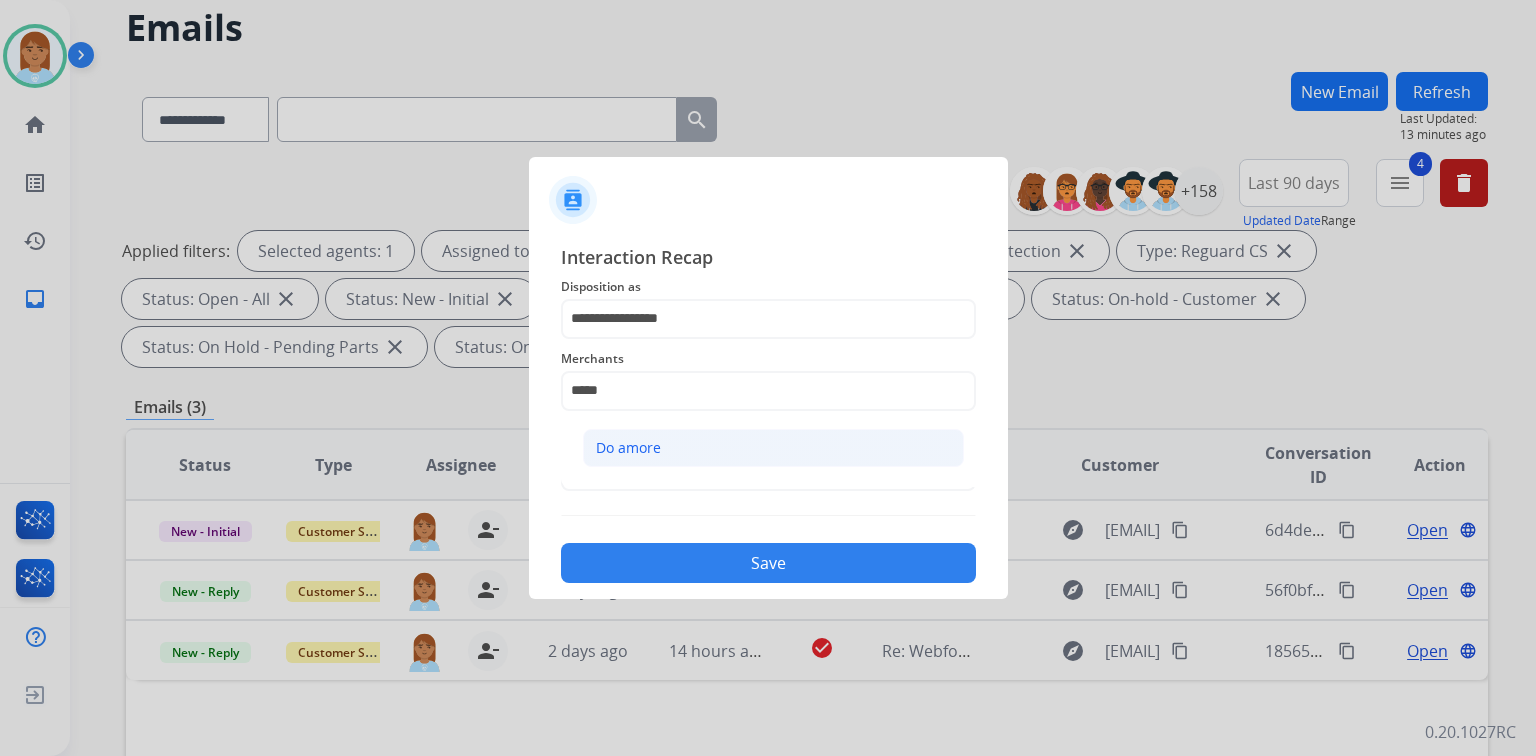 click on "Do amore" 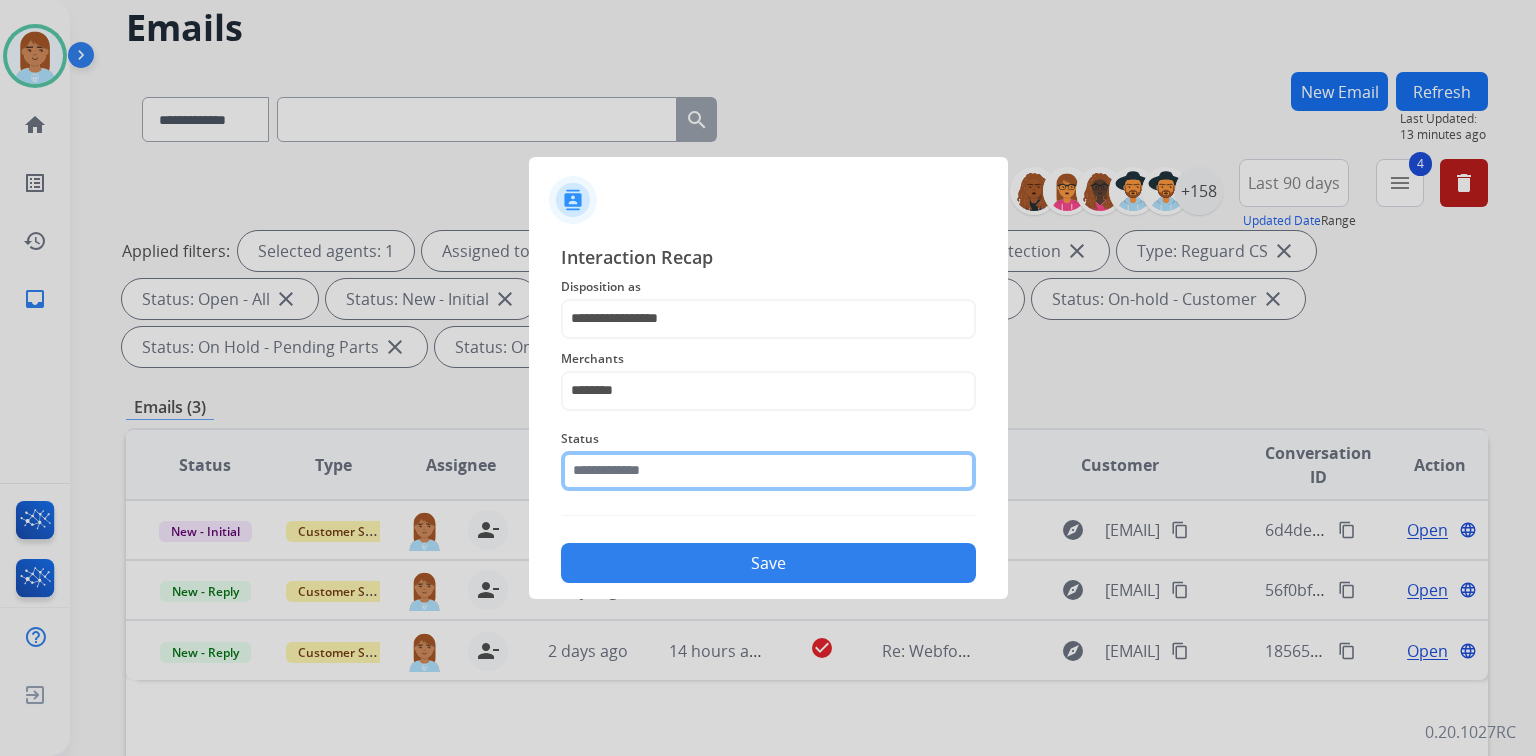 click 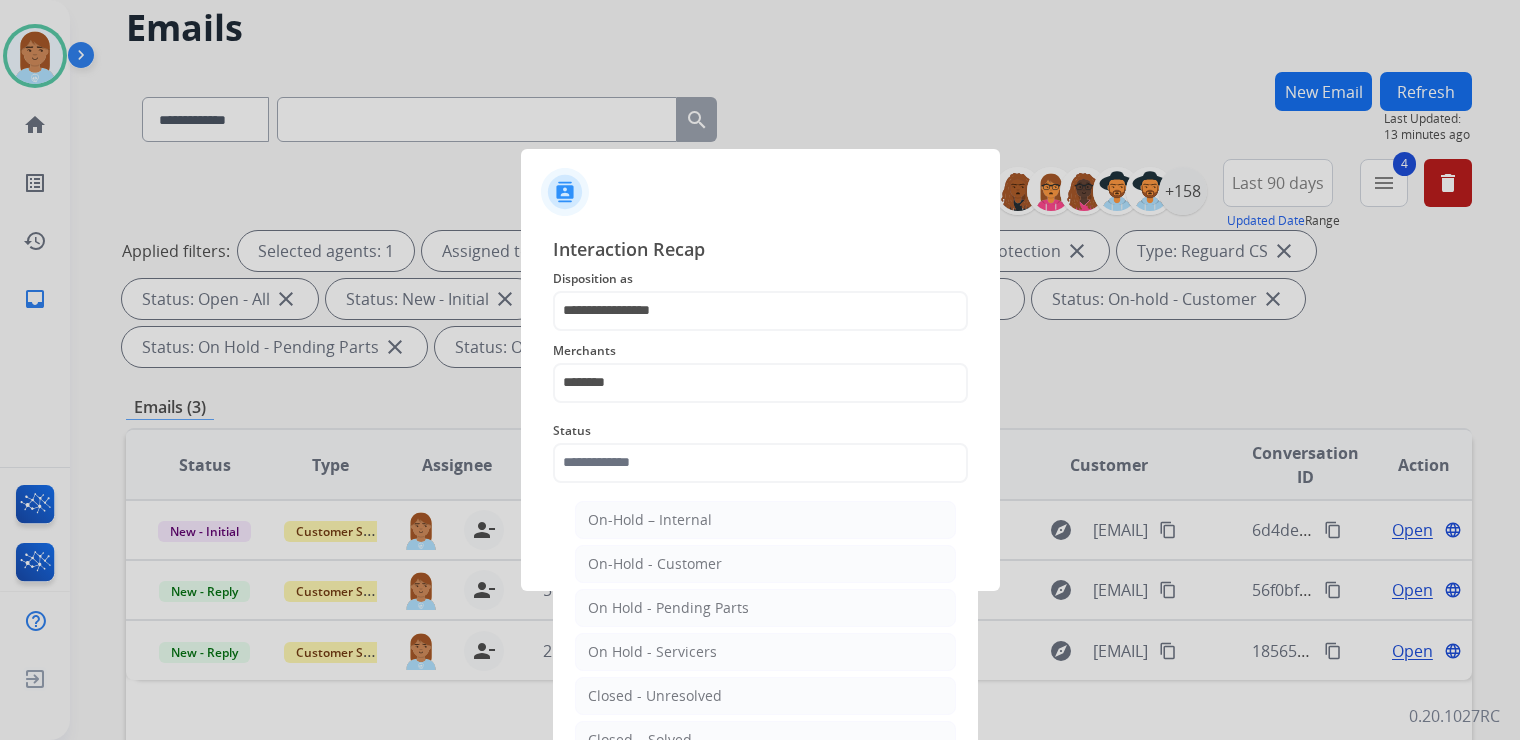 click on "Closed – Solved" 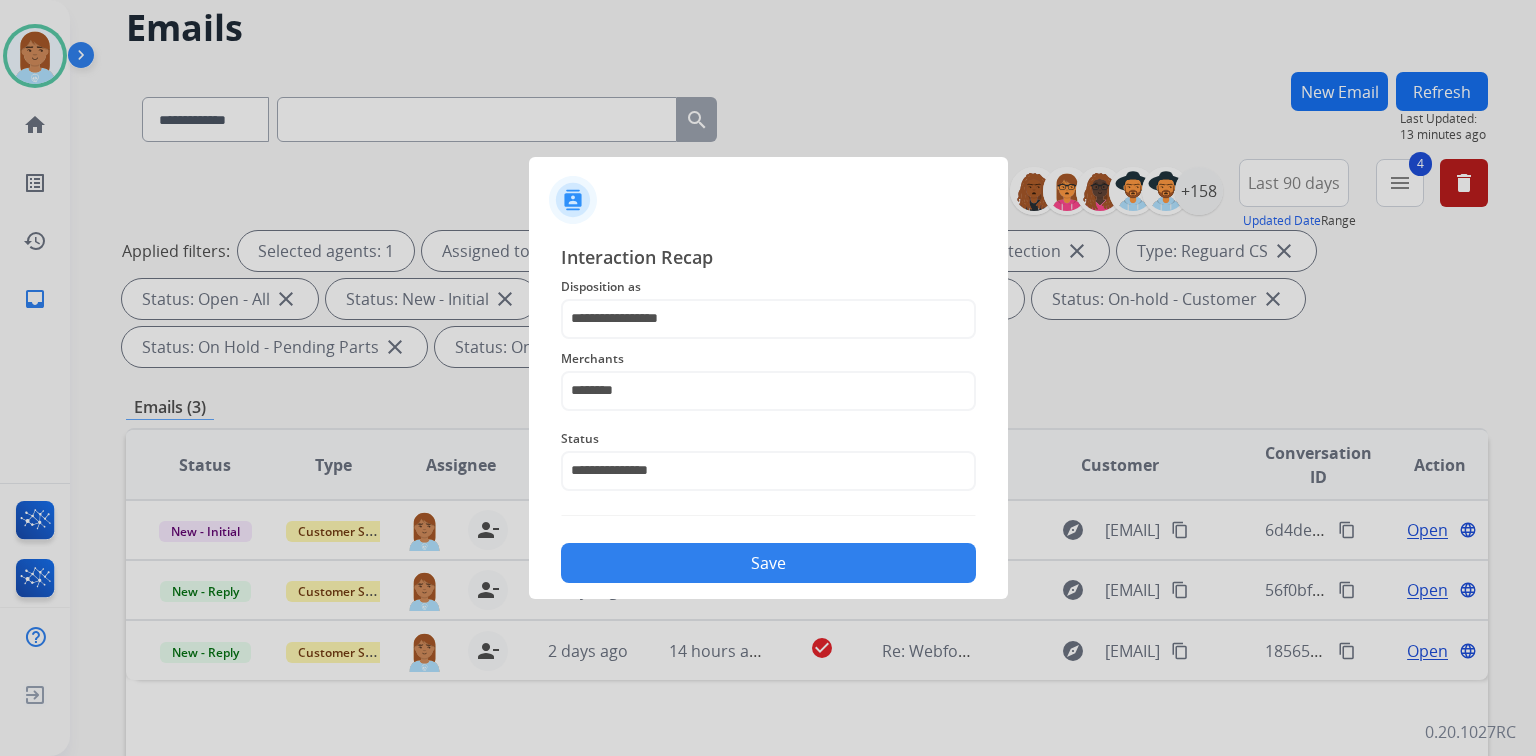 click on "Save" 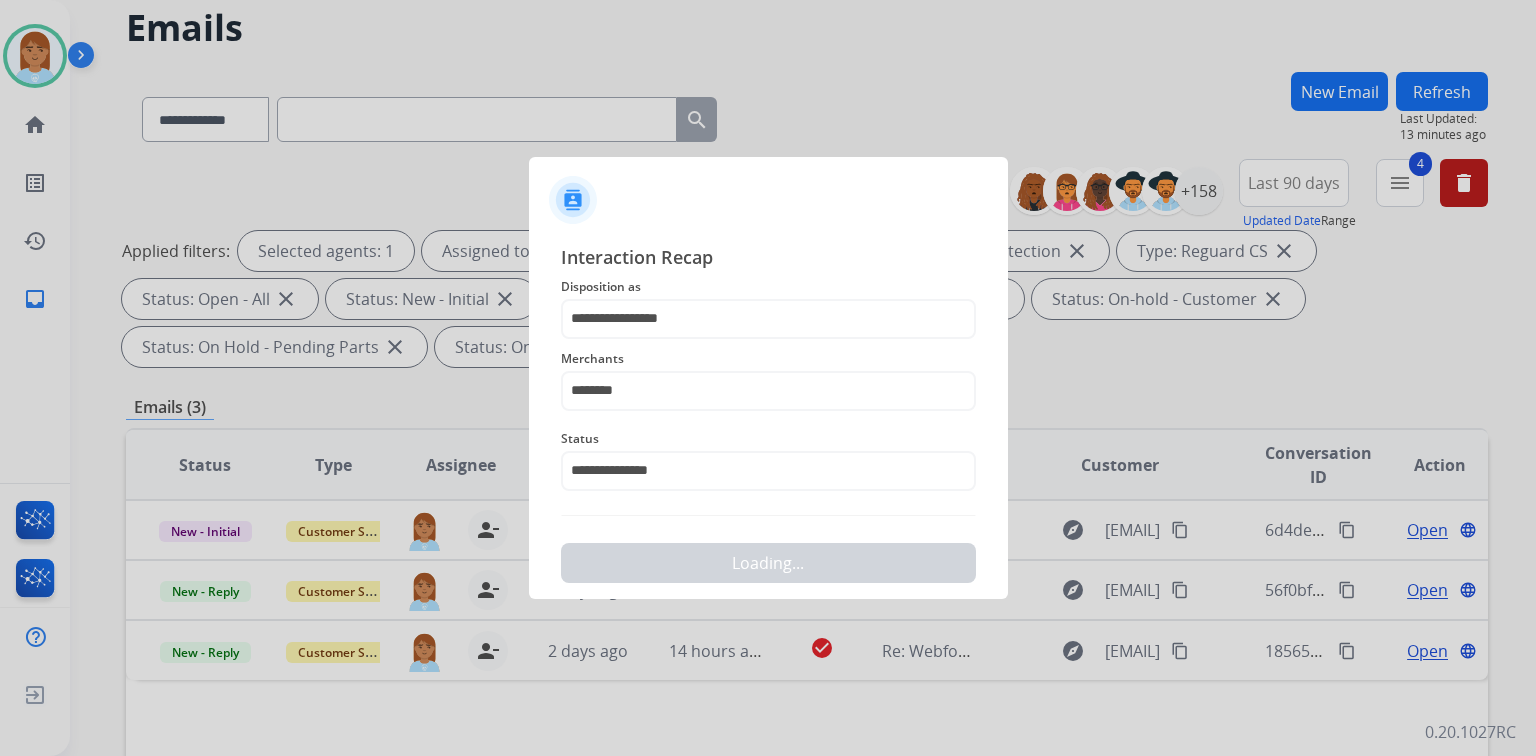 scroll, scrollTop: 0, scrollLeft: 0, axis: both 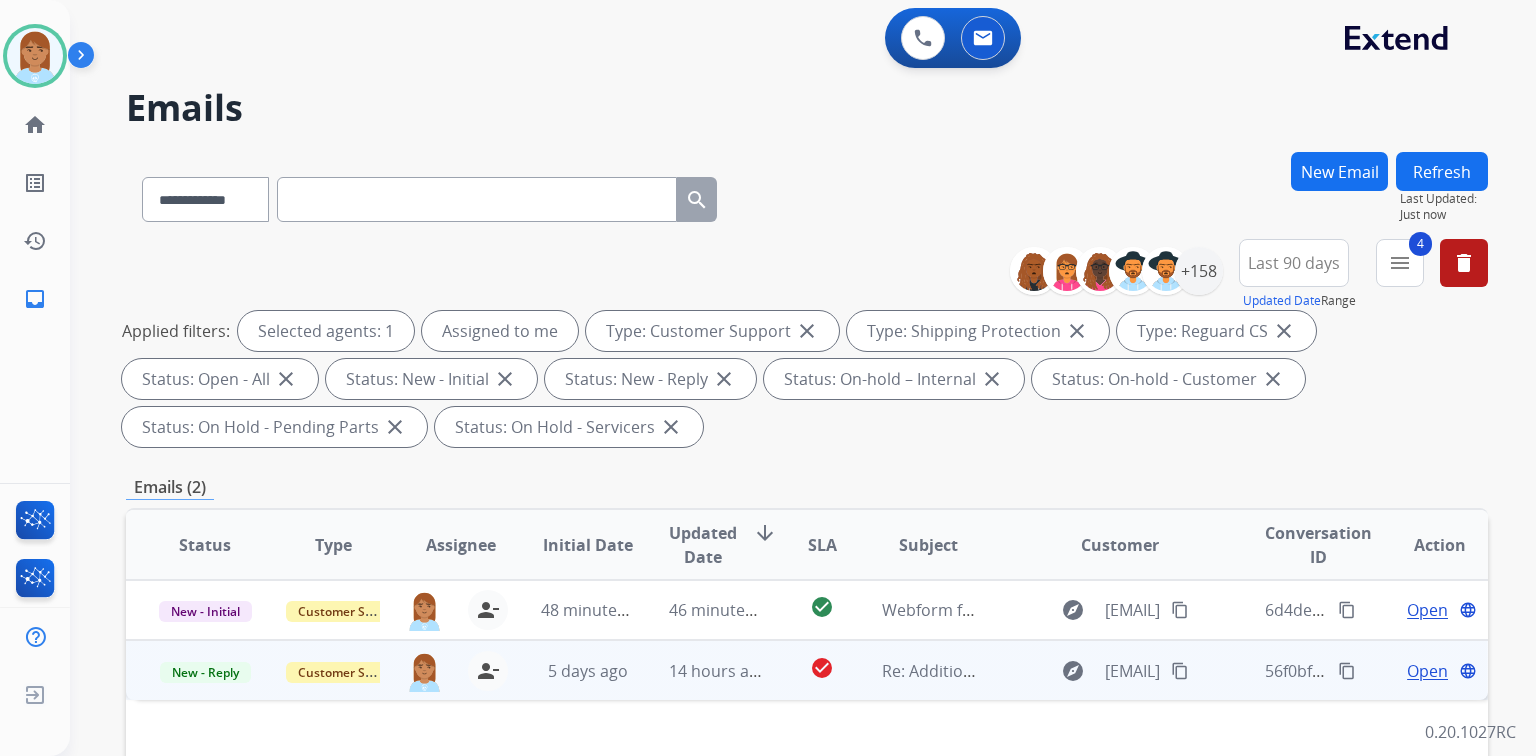 click on "Open" at bounding box center (1427, 671) 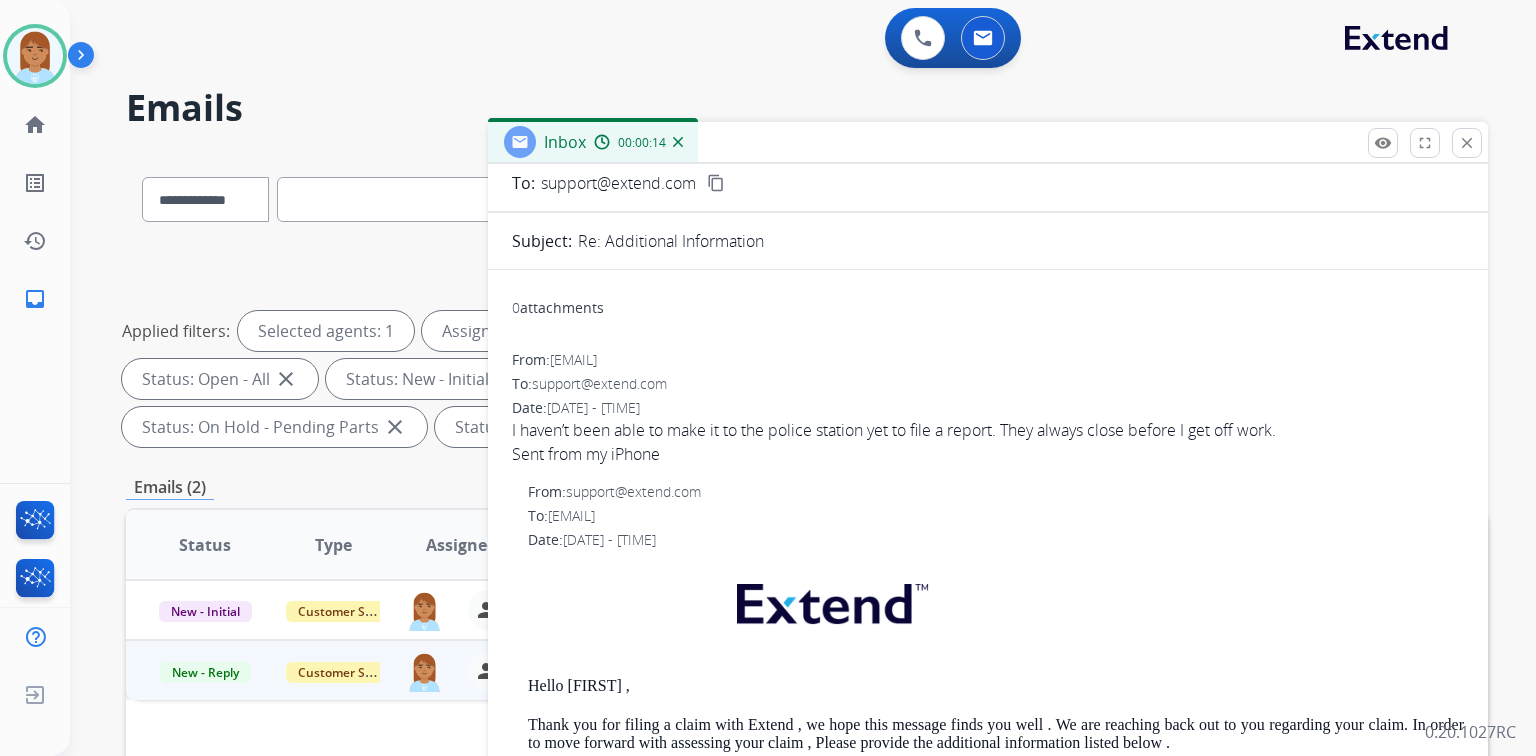 scroll, scrollTop: 0, scrollLeft: 0, axis: both 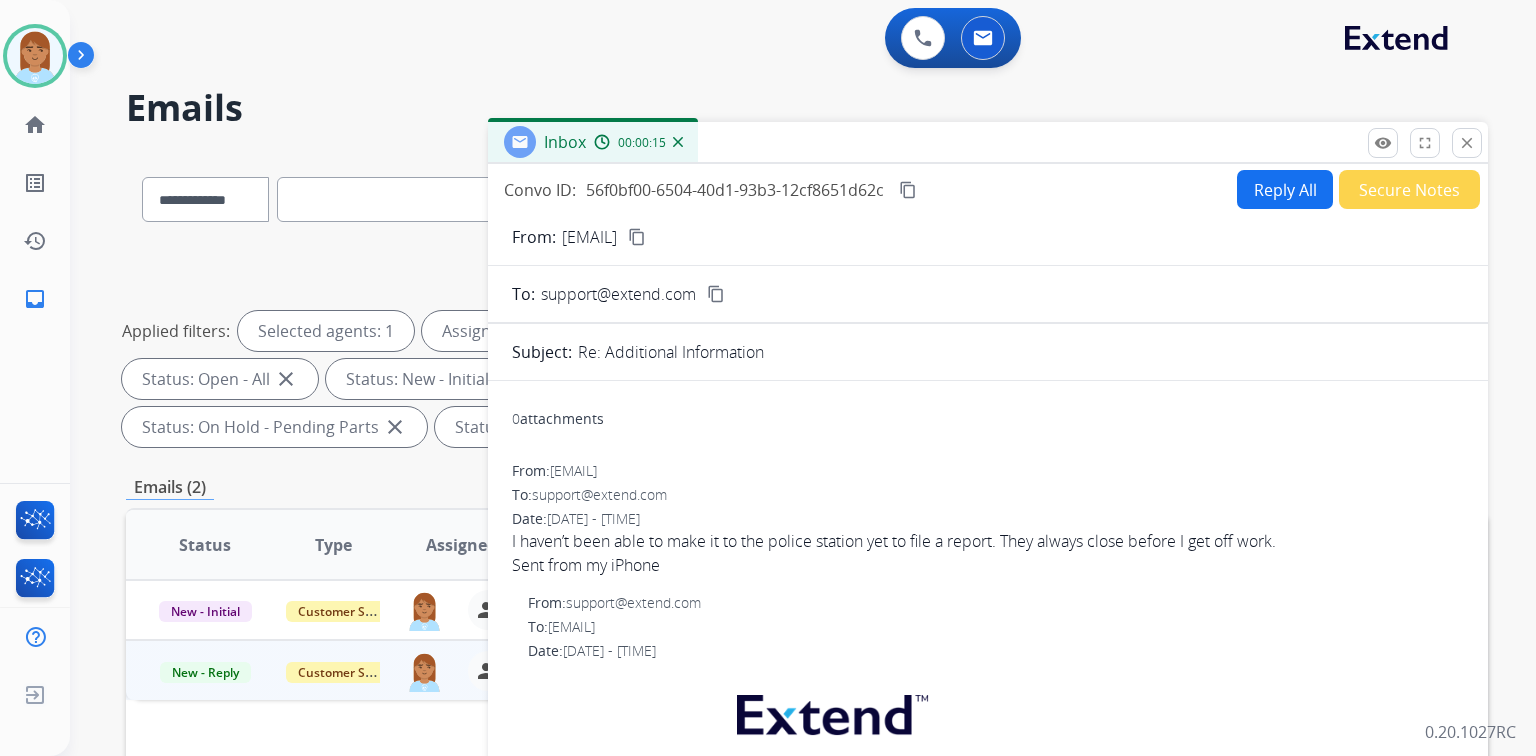 click on "Reply All Secure Notes" at bounding box center (1355, 189) 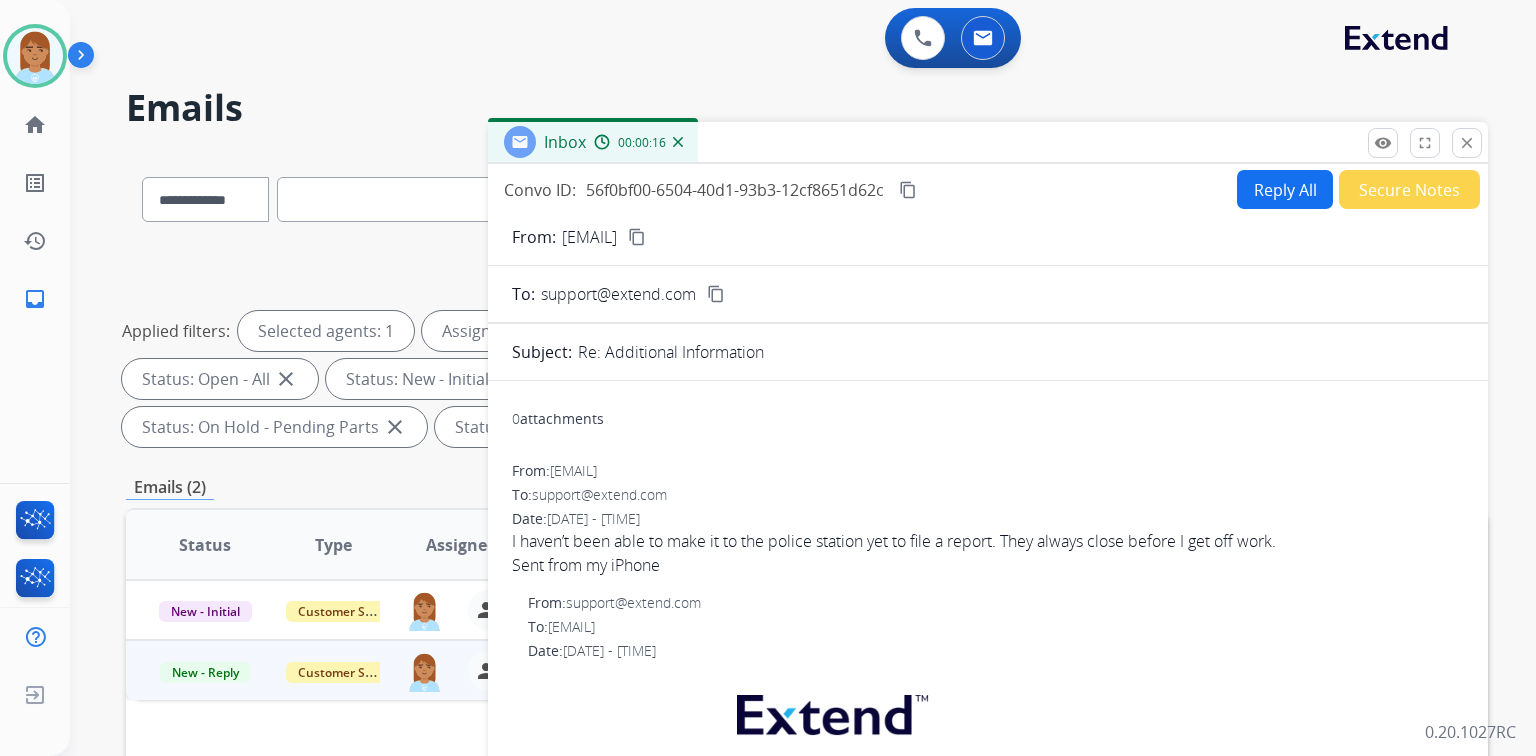 click on "Reply All" at bounding box center (1285, 189) 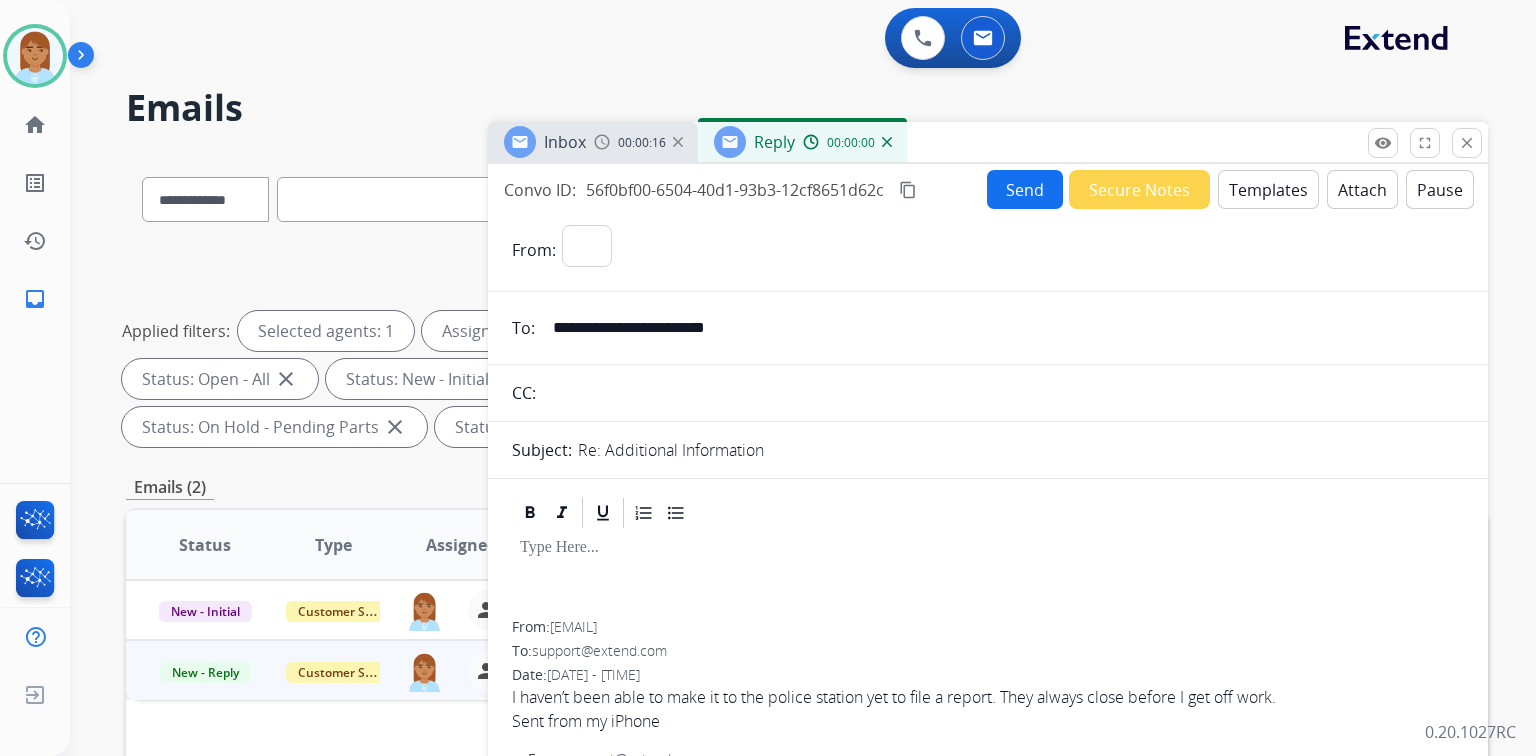 click on "Templates" at bounding box center [1268, 189] 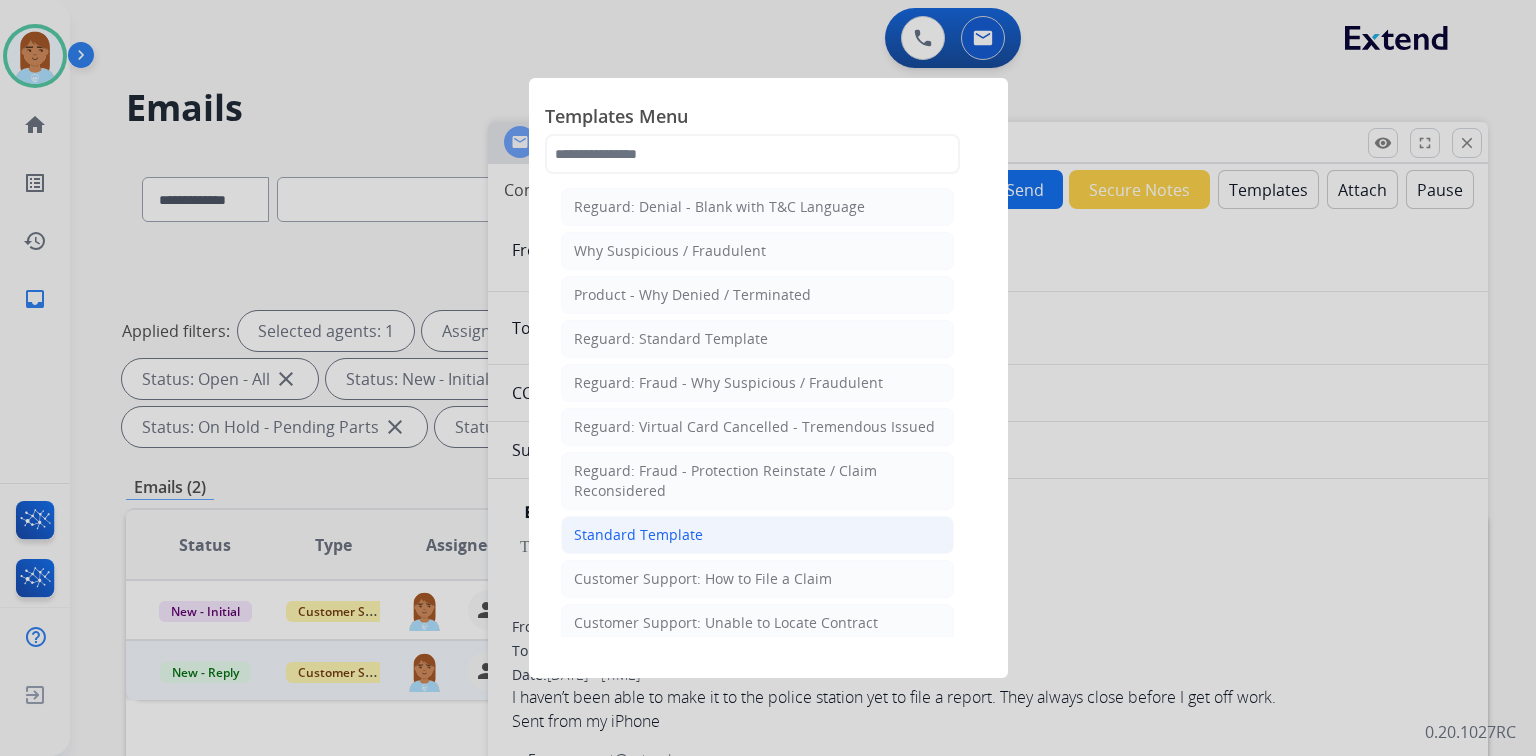 click on "Standard Template" 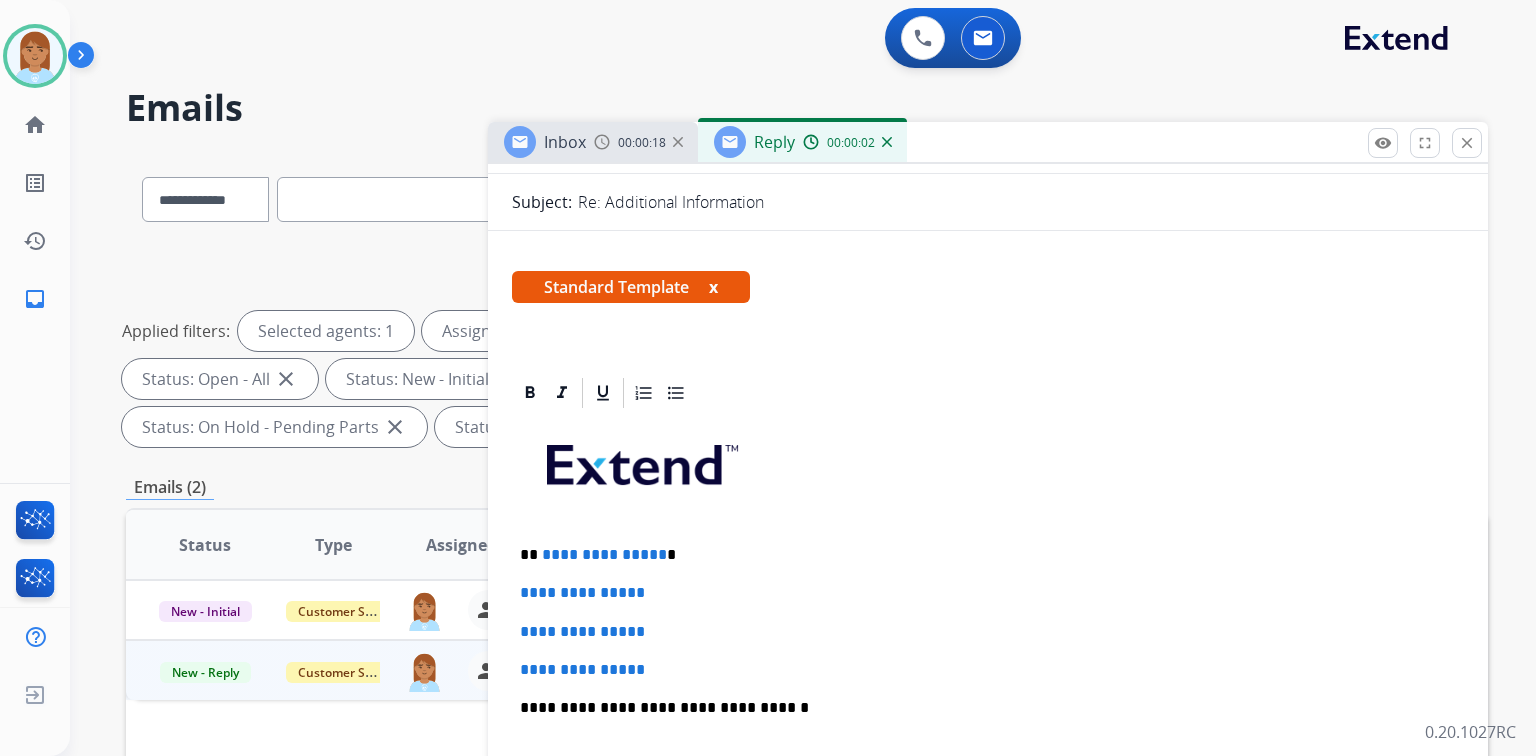 scroll, scrollTop: 480, scrollLeft: 0, axis: vertical 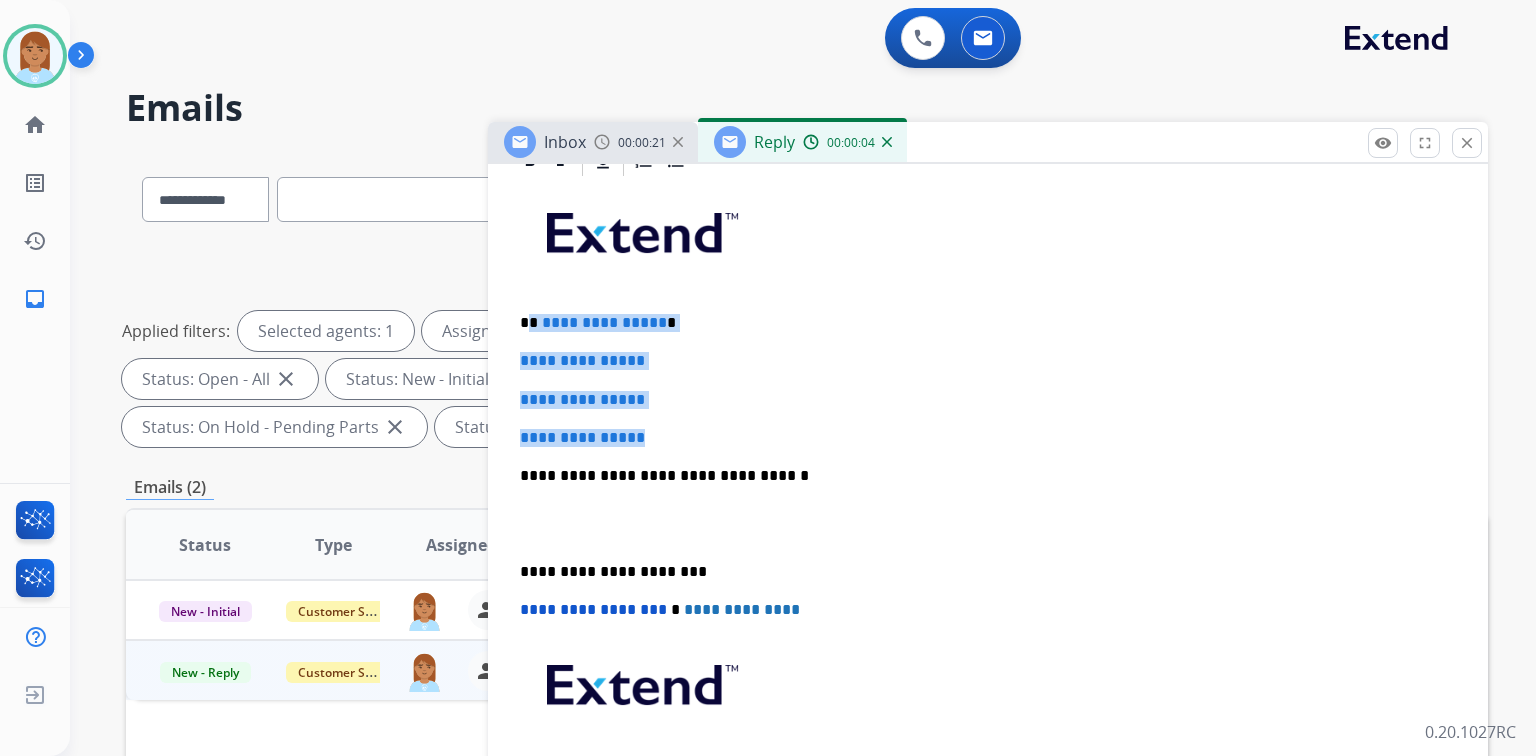 drag, startPoint x: 532, startPoint y: 315, endPoint x: 705, endPoint y: 421, distance: 202.8916 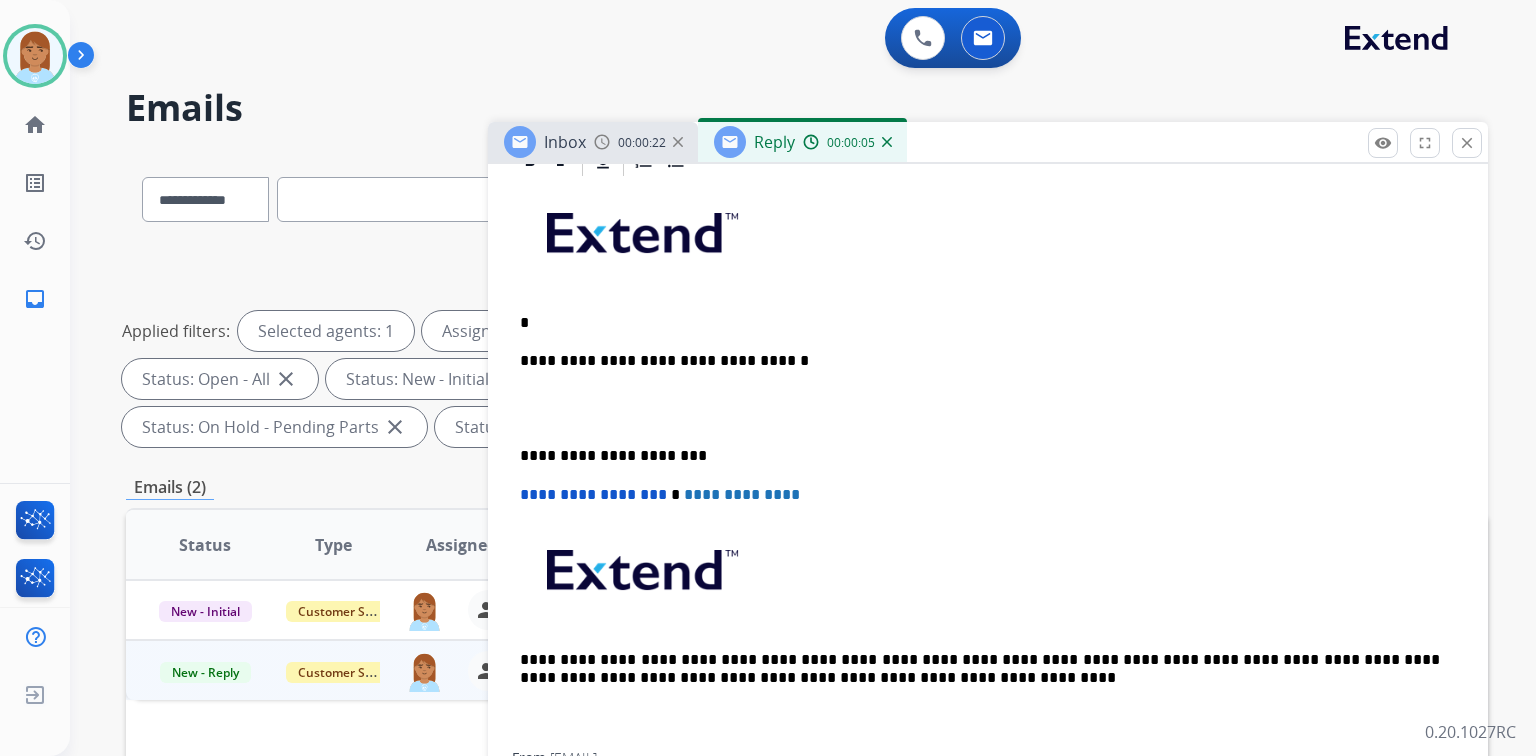 type 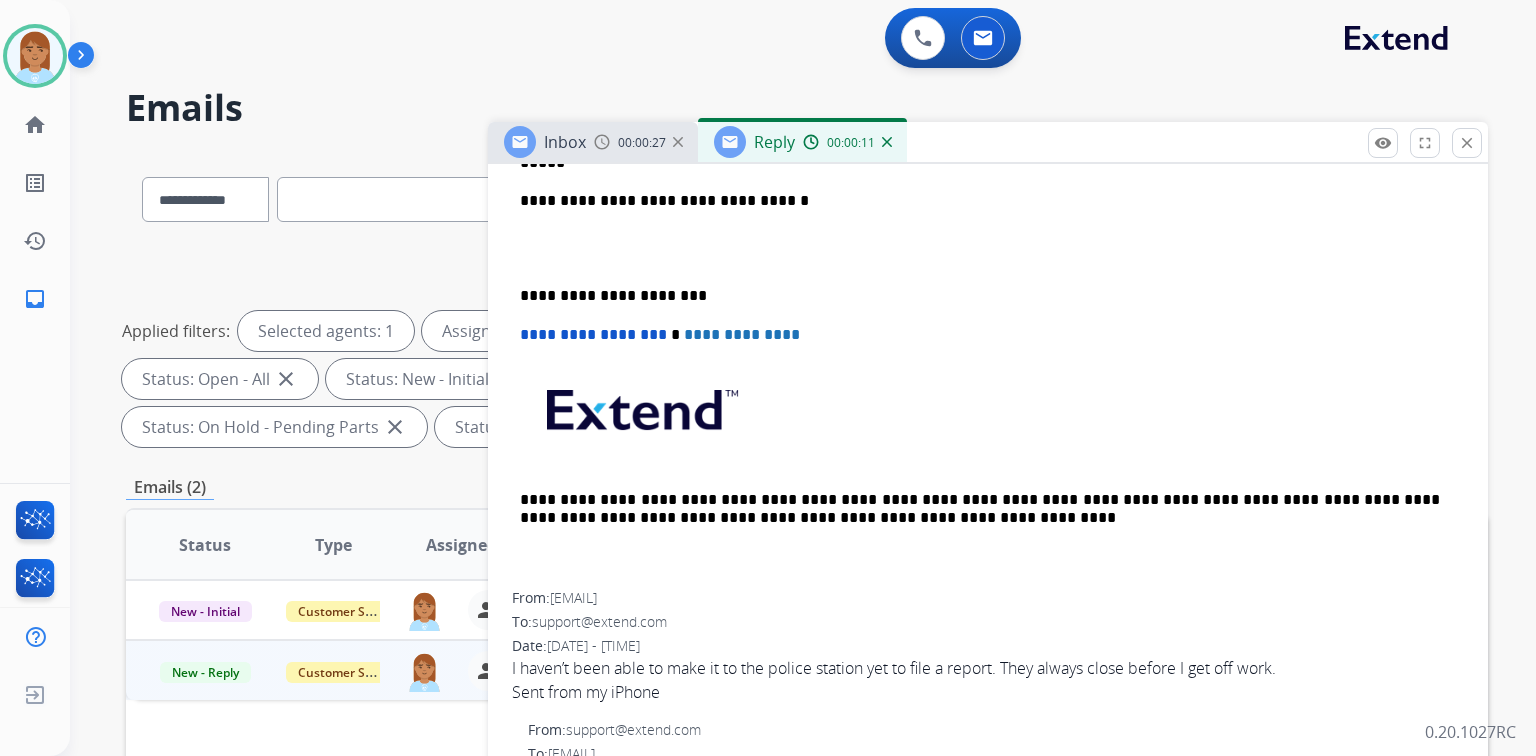 scroll, scrollTop: 160, scrollLeft: 0, axis: vertical 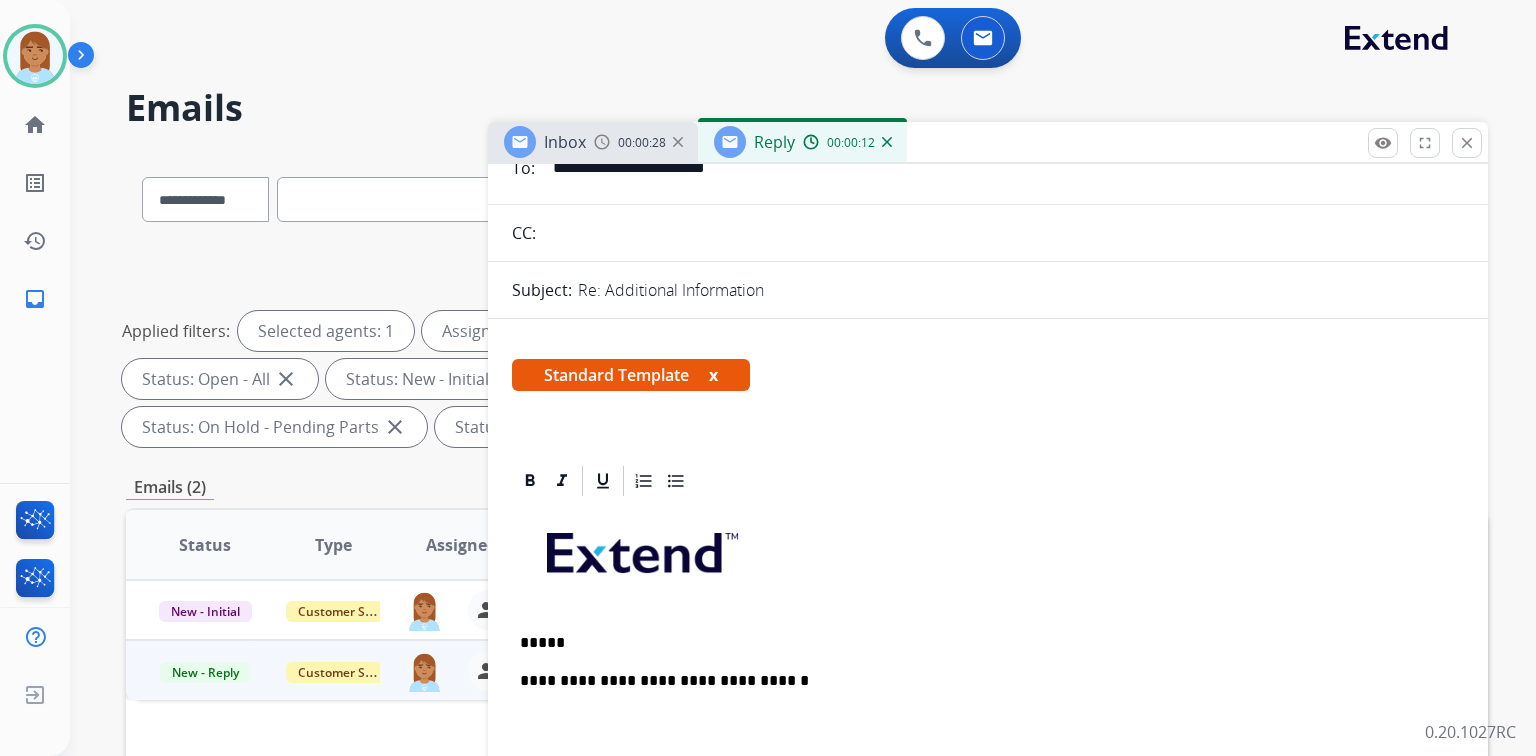 click on "**********" at bounding box center (988, 785) 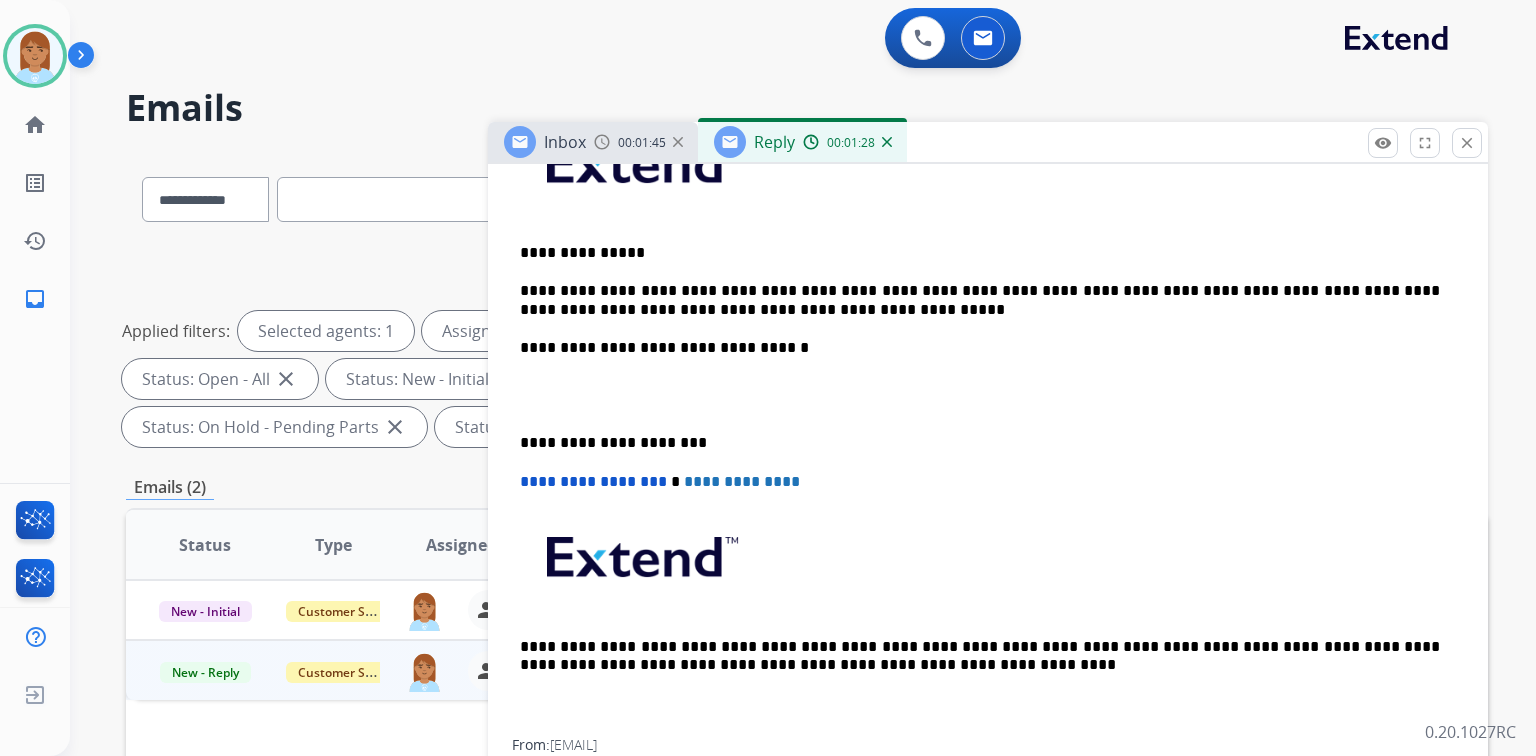 scroll, scrollTop: 560, scrollLeft: 0, axis: vertical 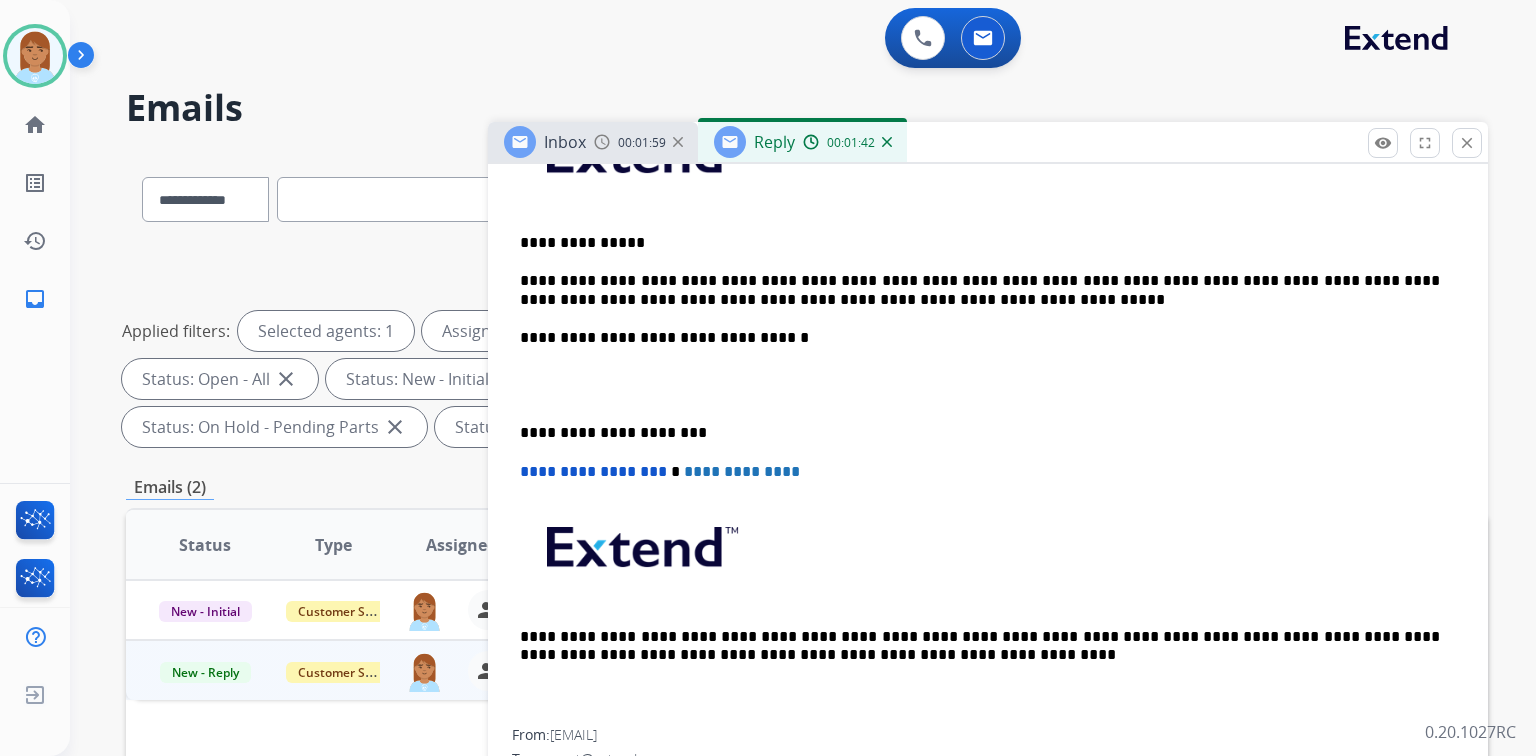 click on "**********" at bounding box center (988, 414) 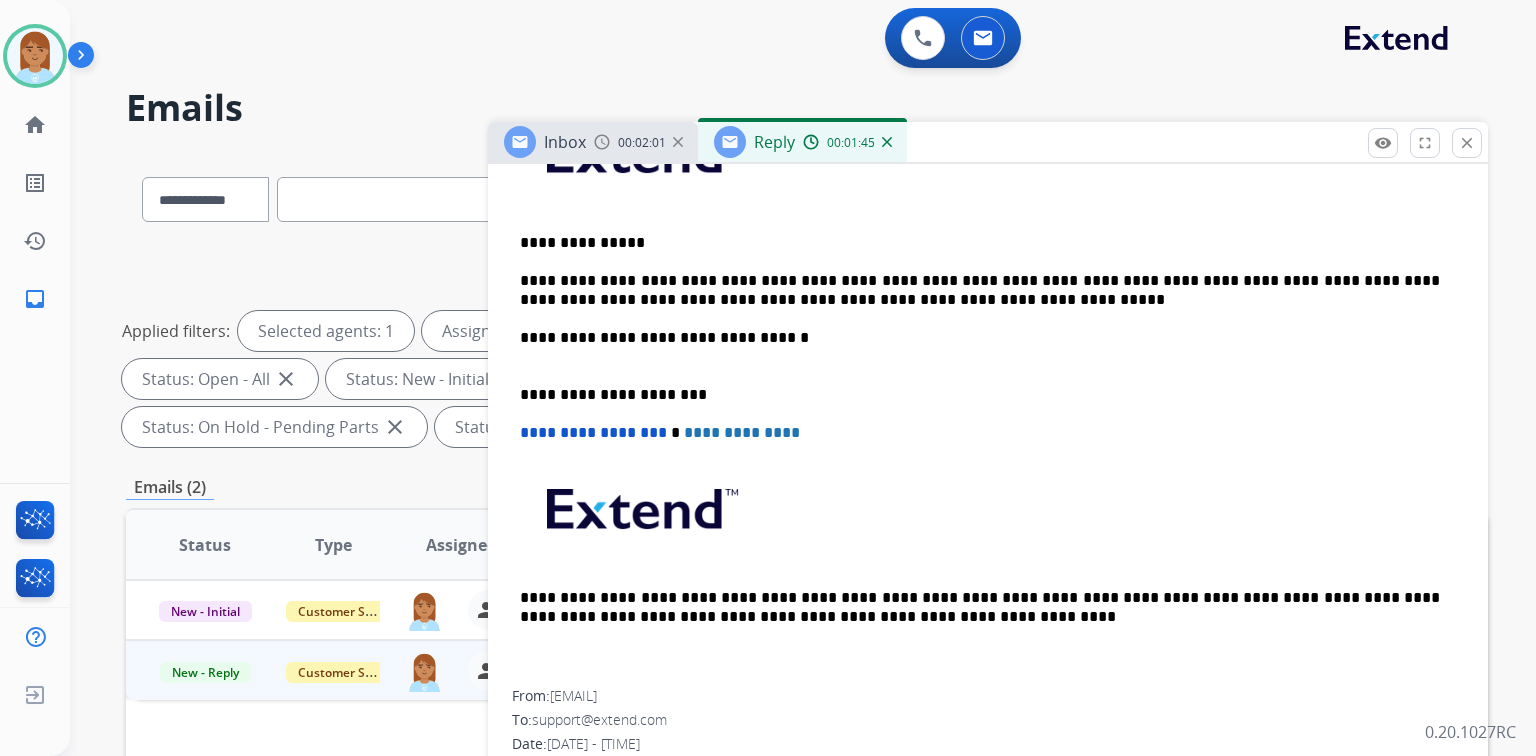 click on "**********" at bounding box center [980, 347] 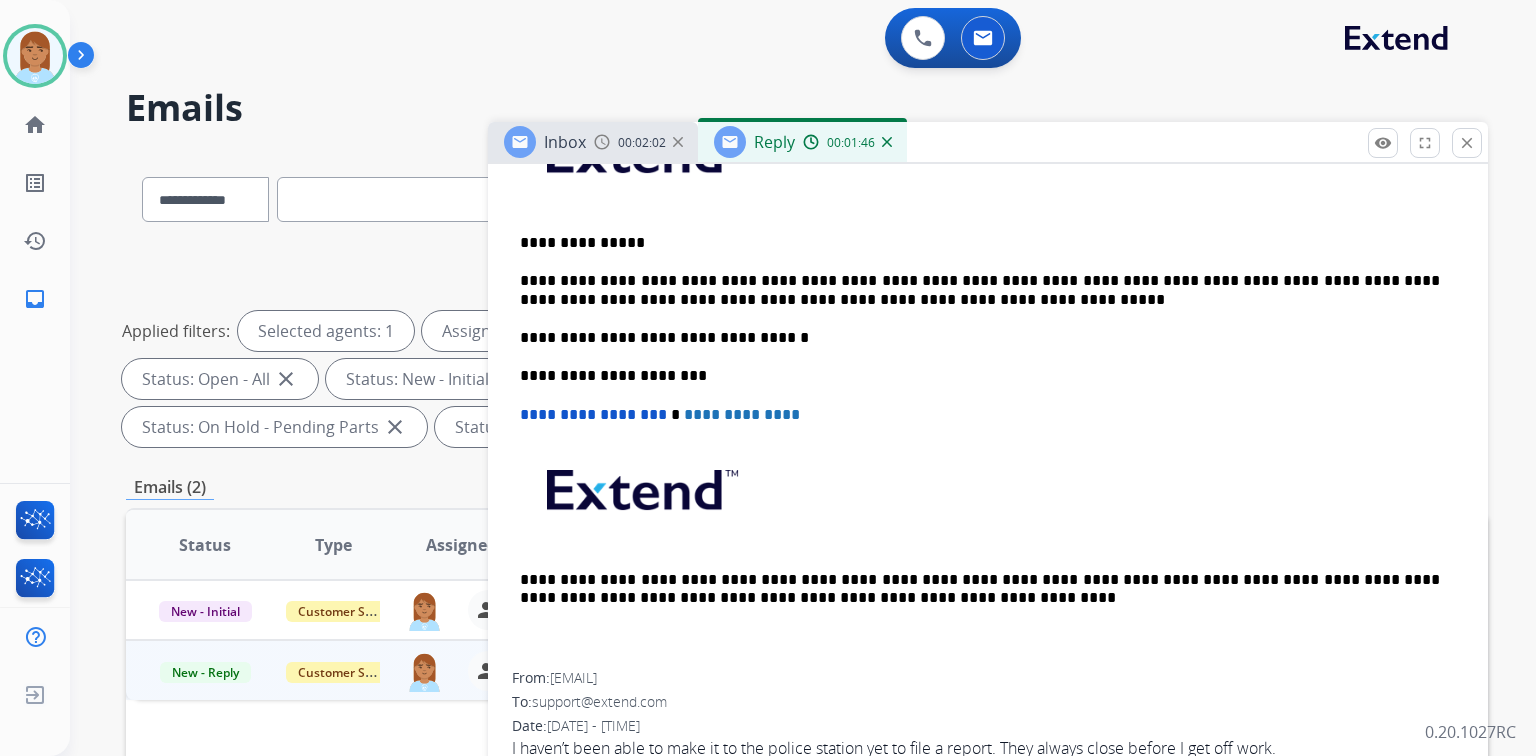 click on "**********" at bounding box center (980, 290) 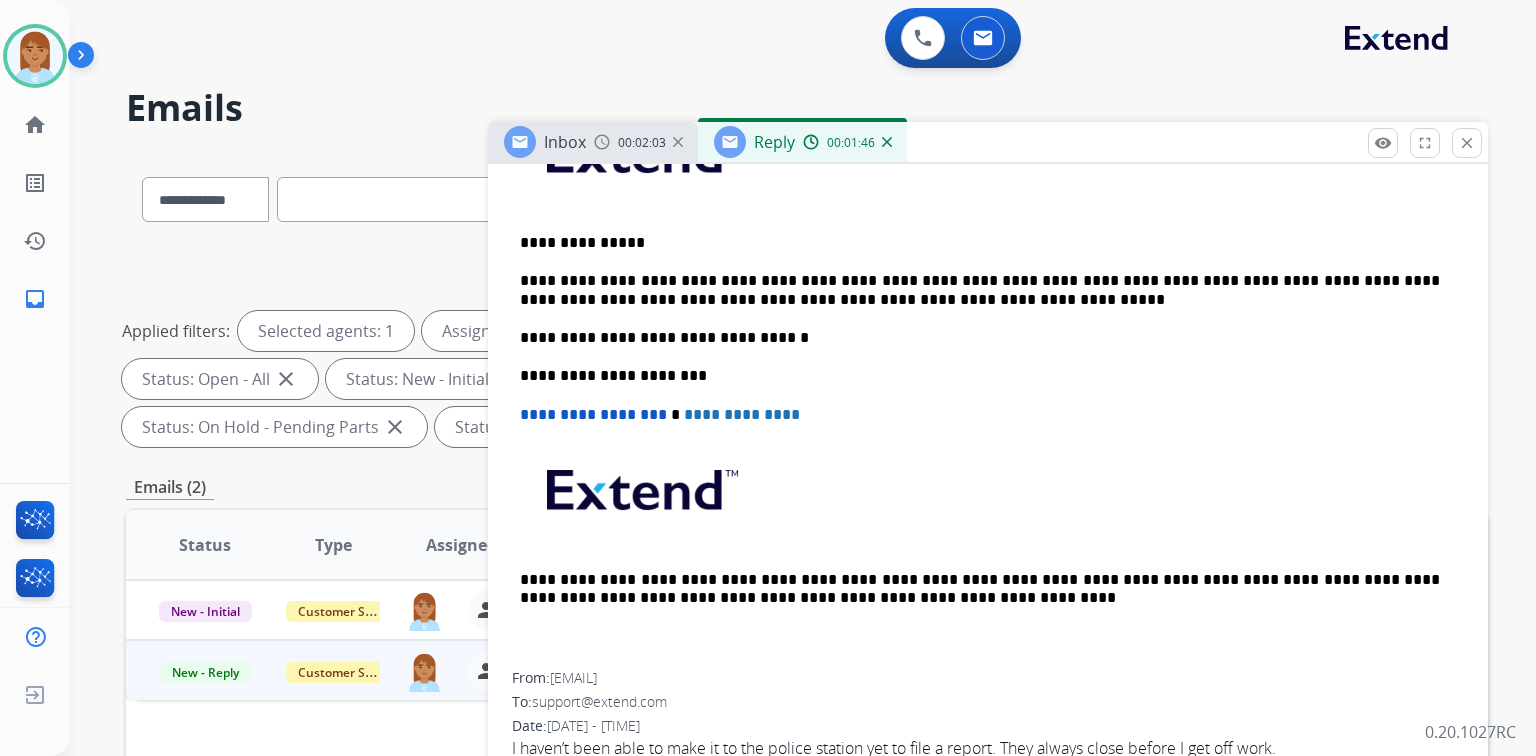 click on "**********" at bounding box center [988, 385] 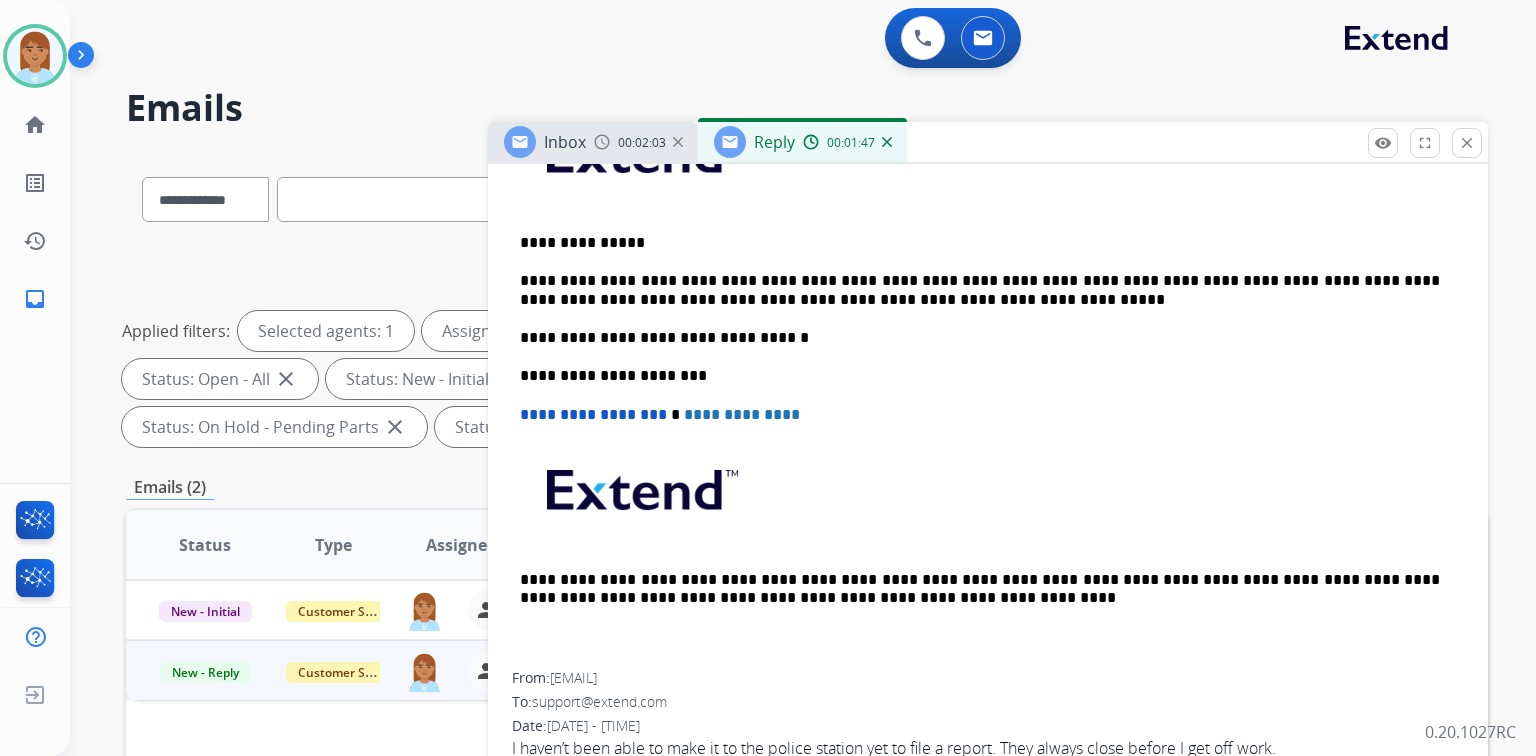 click on "**********" at bounding box center [988, 385] 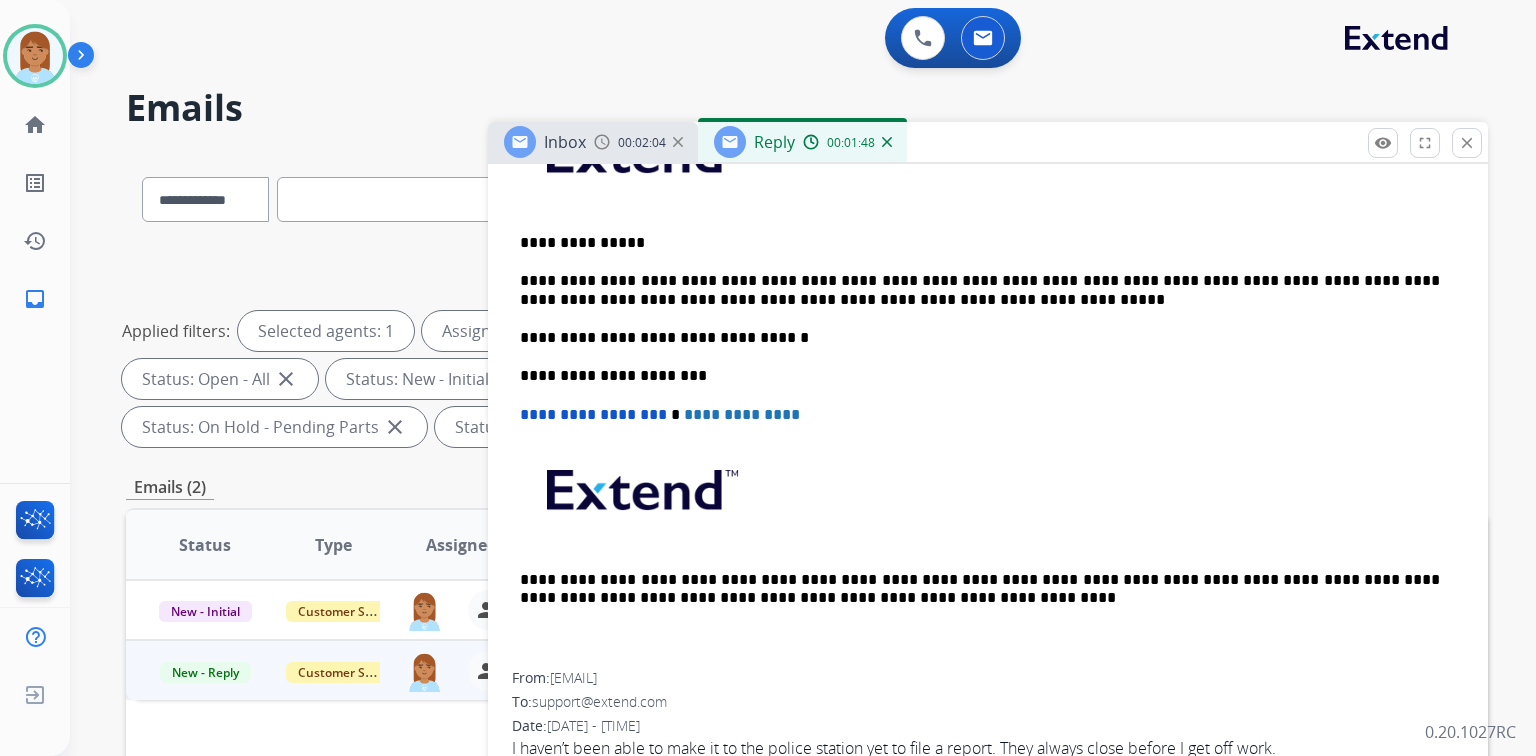 click on "**********" at bounding box center [988, 385] 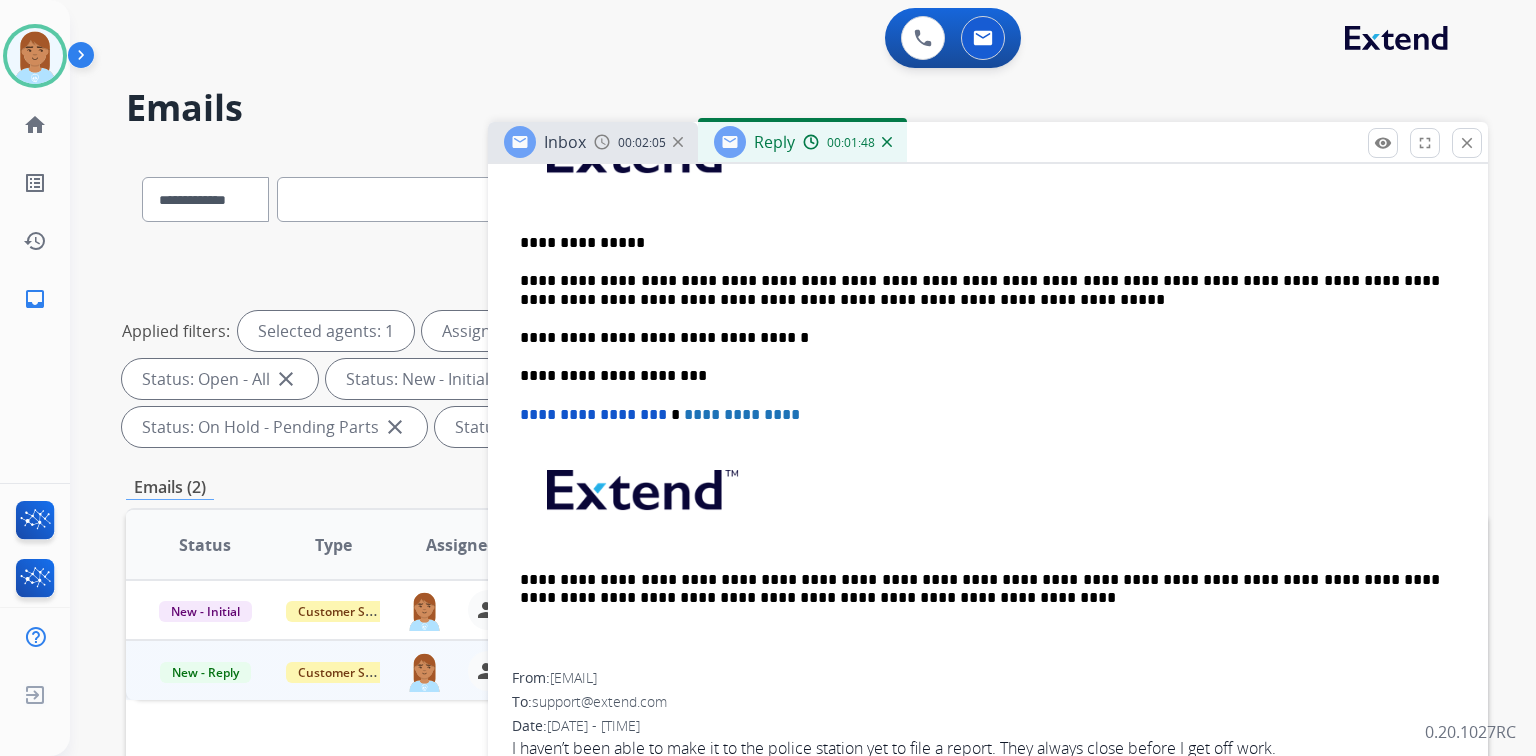 click on "**********" at bounding box center [988, 385] 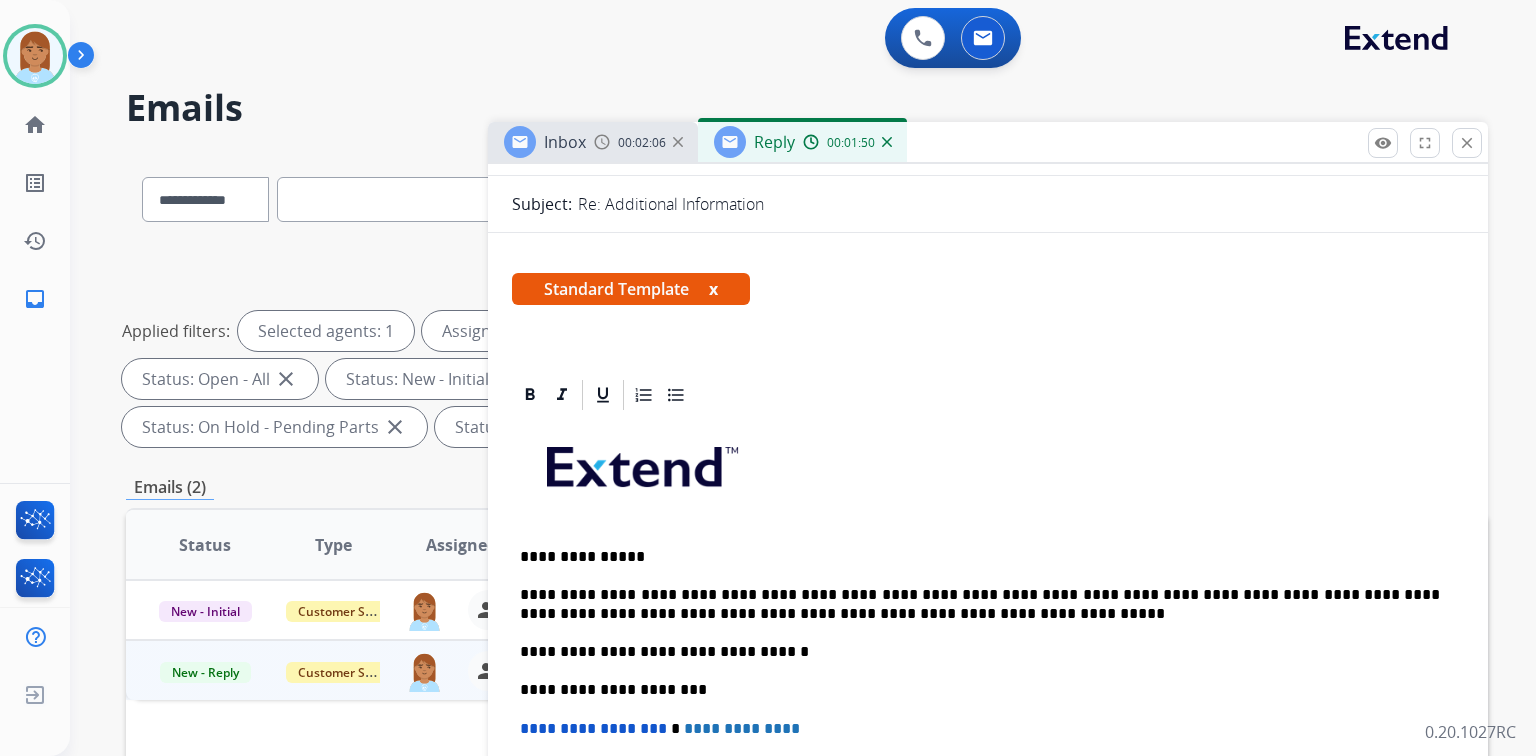 scroll, scrollTop: 0, scrollLeft: 0, axis: both 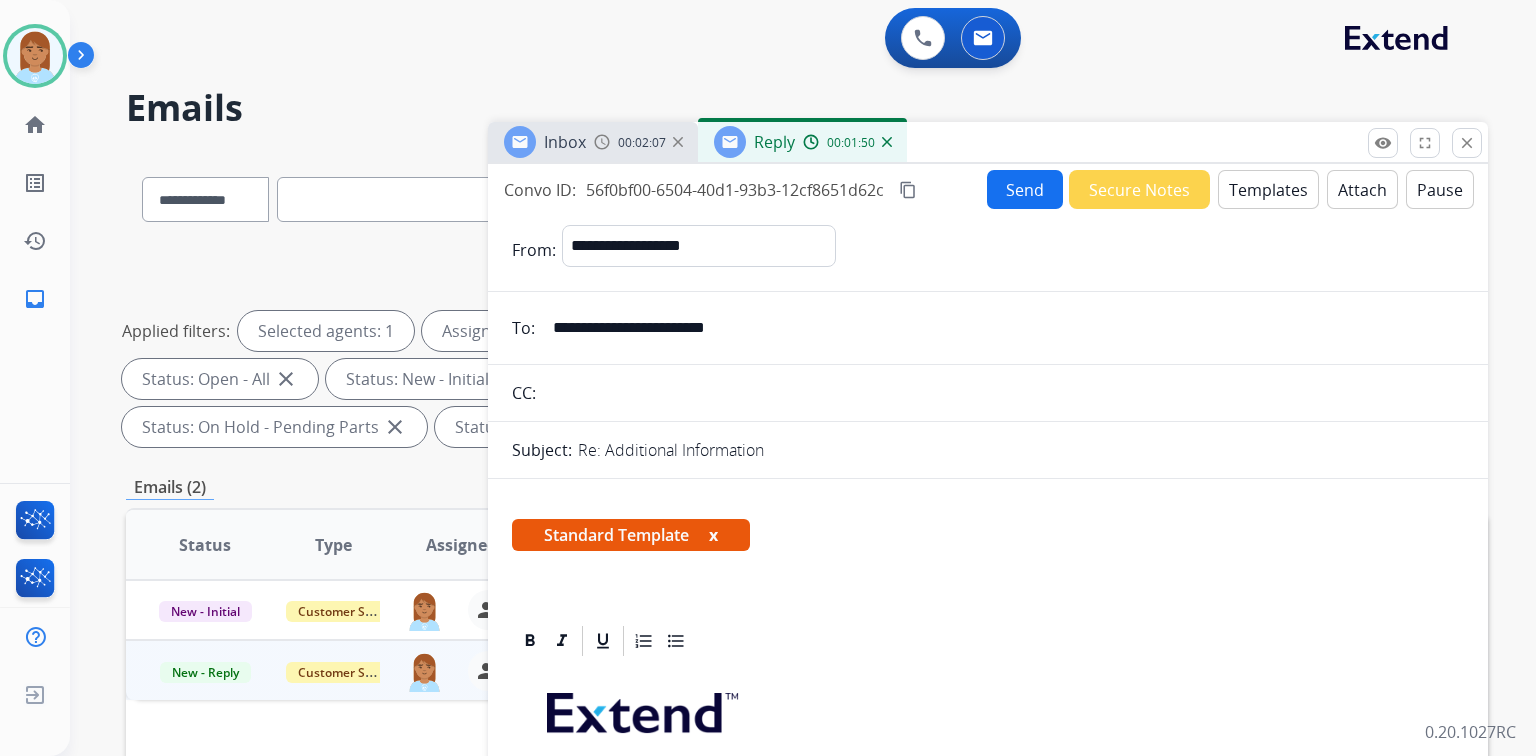 click on "Send" at bounding box center (1025, 189) 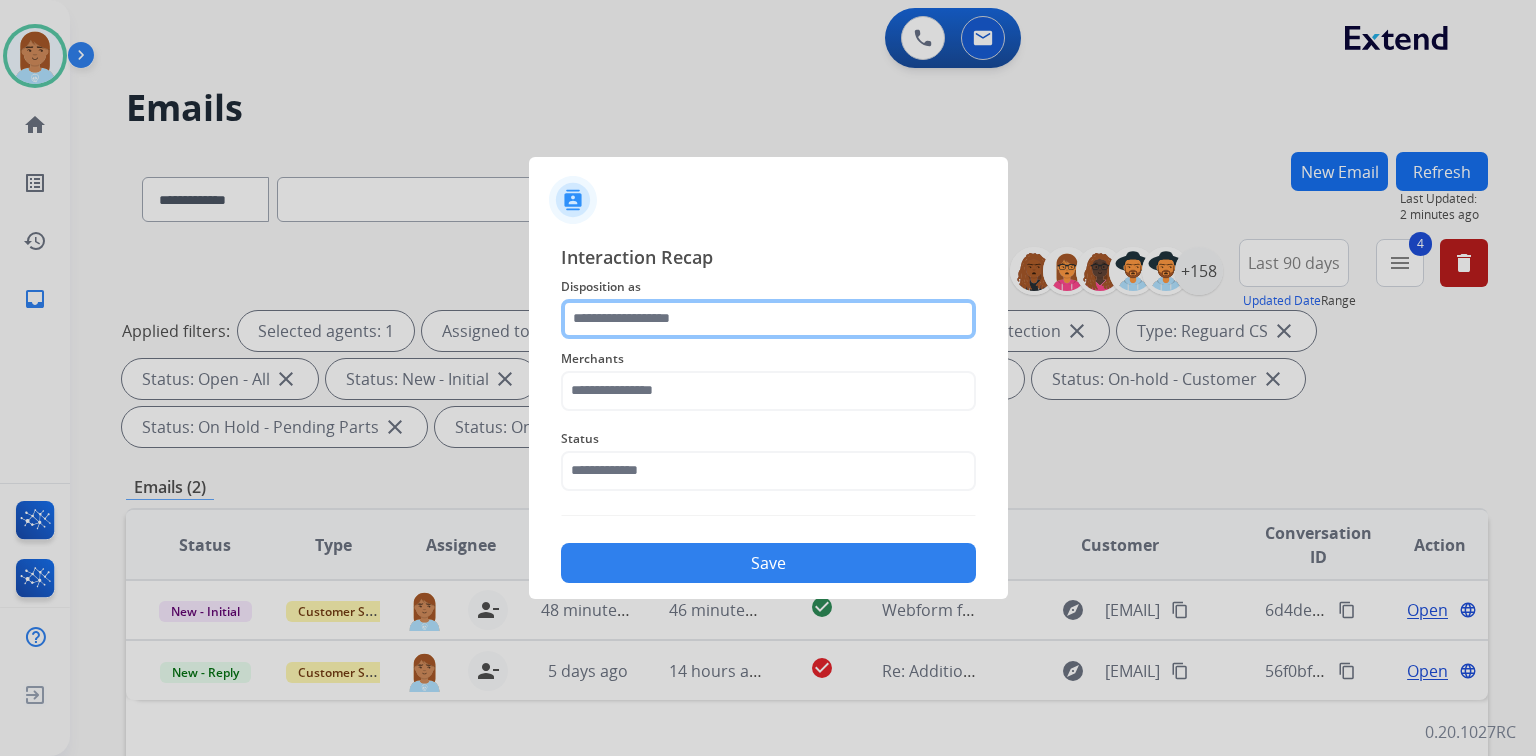 click 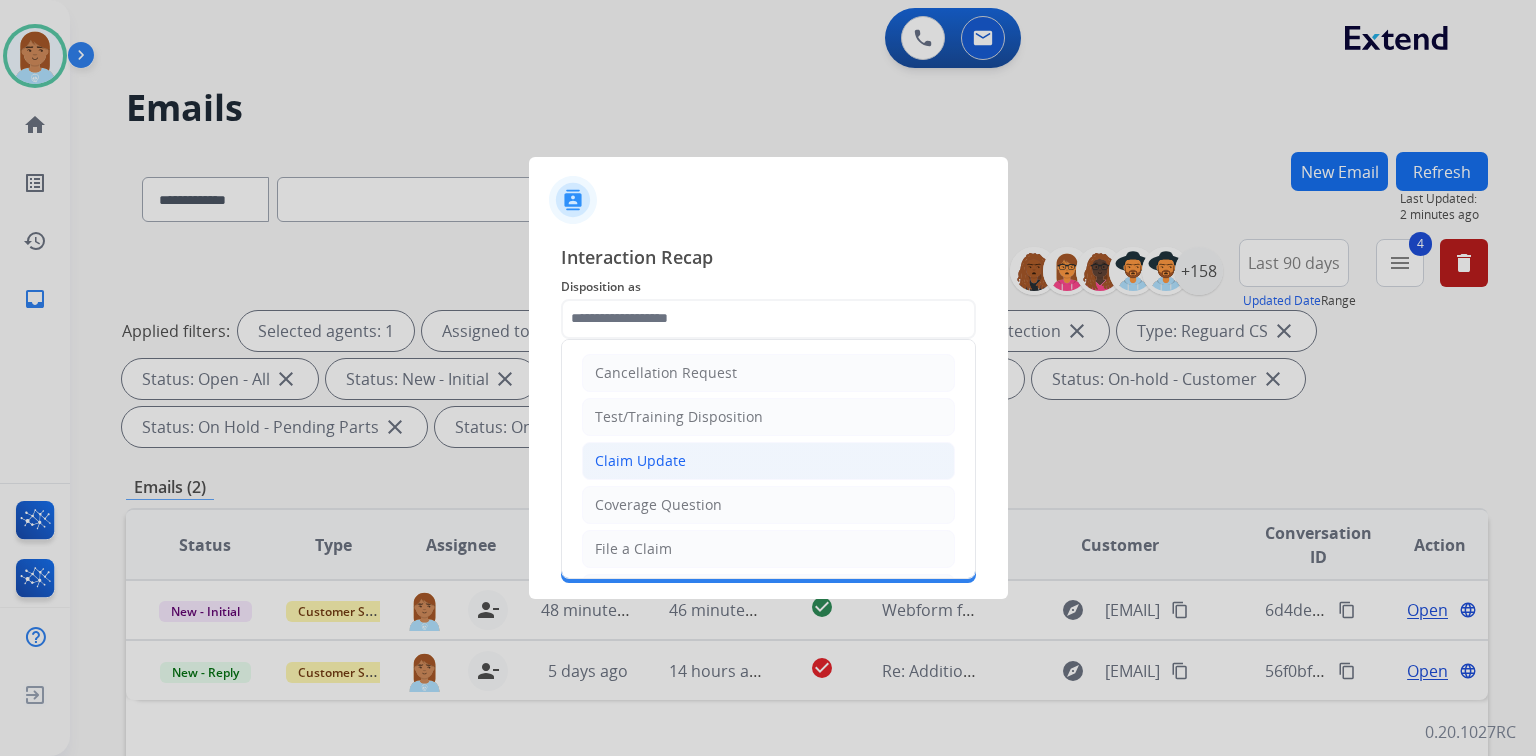 click on "Claim Update" 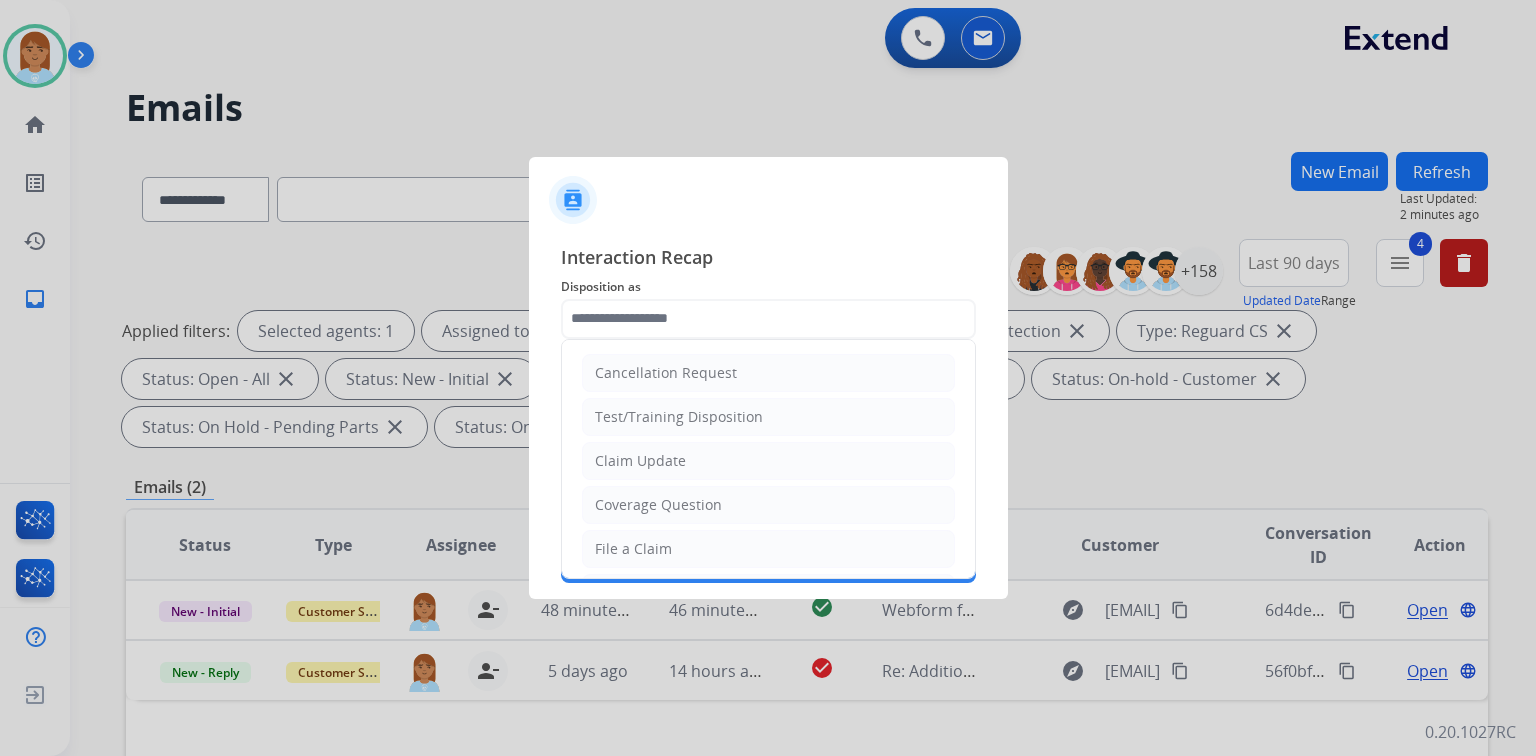 type on "**********" 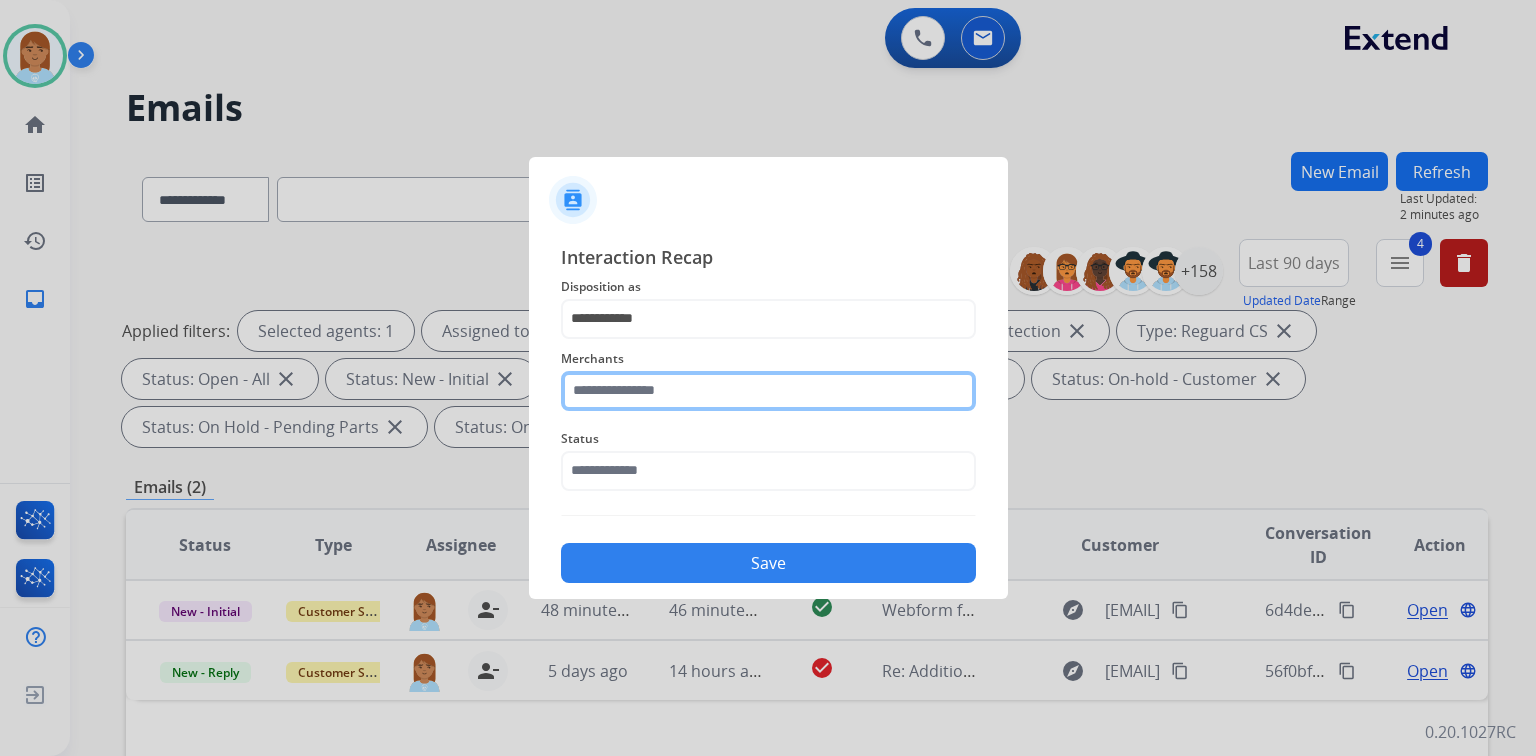 click 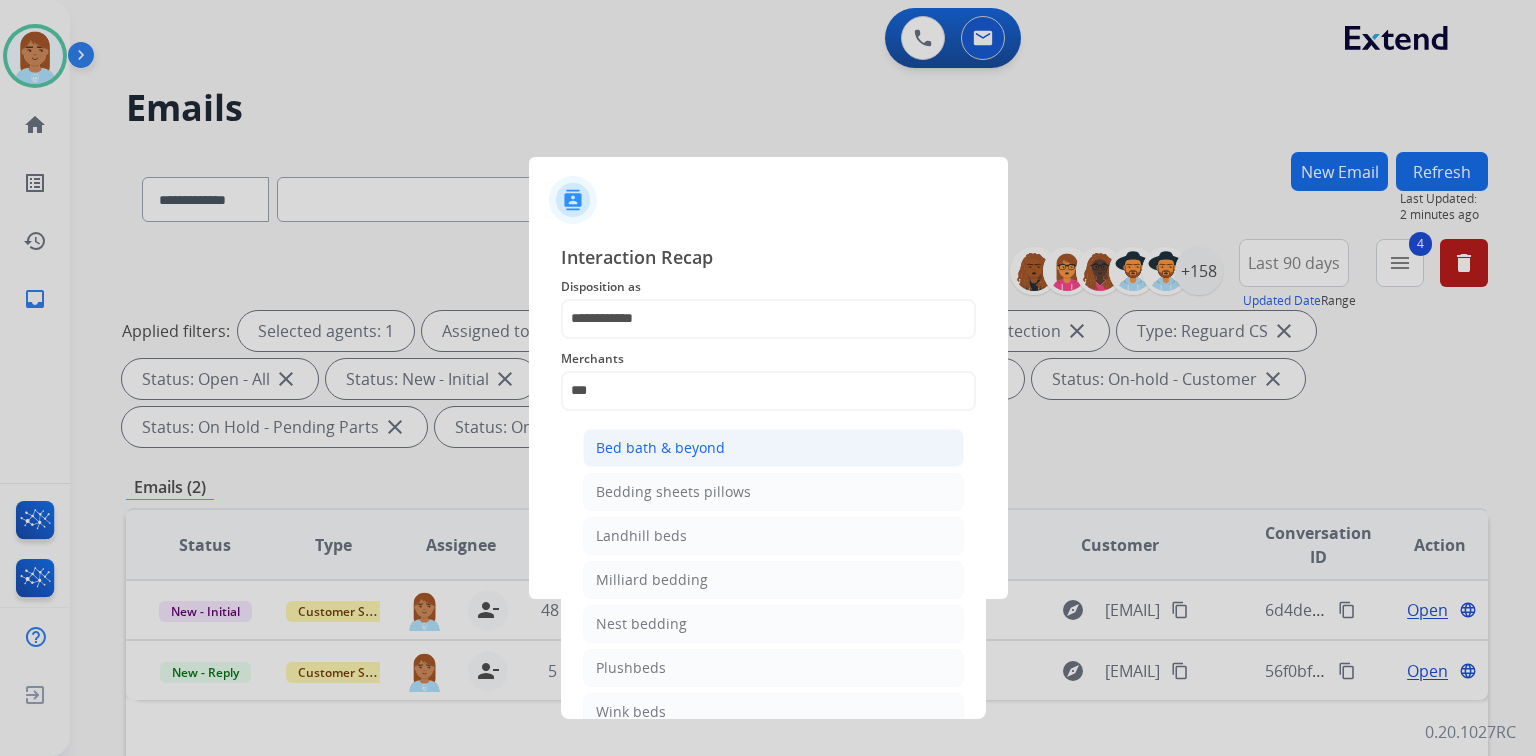 click on "Bed bath & beyond" 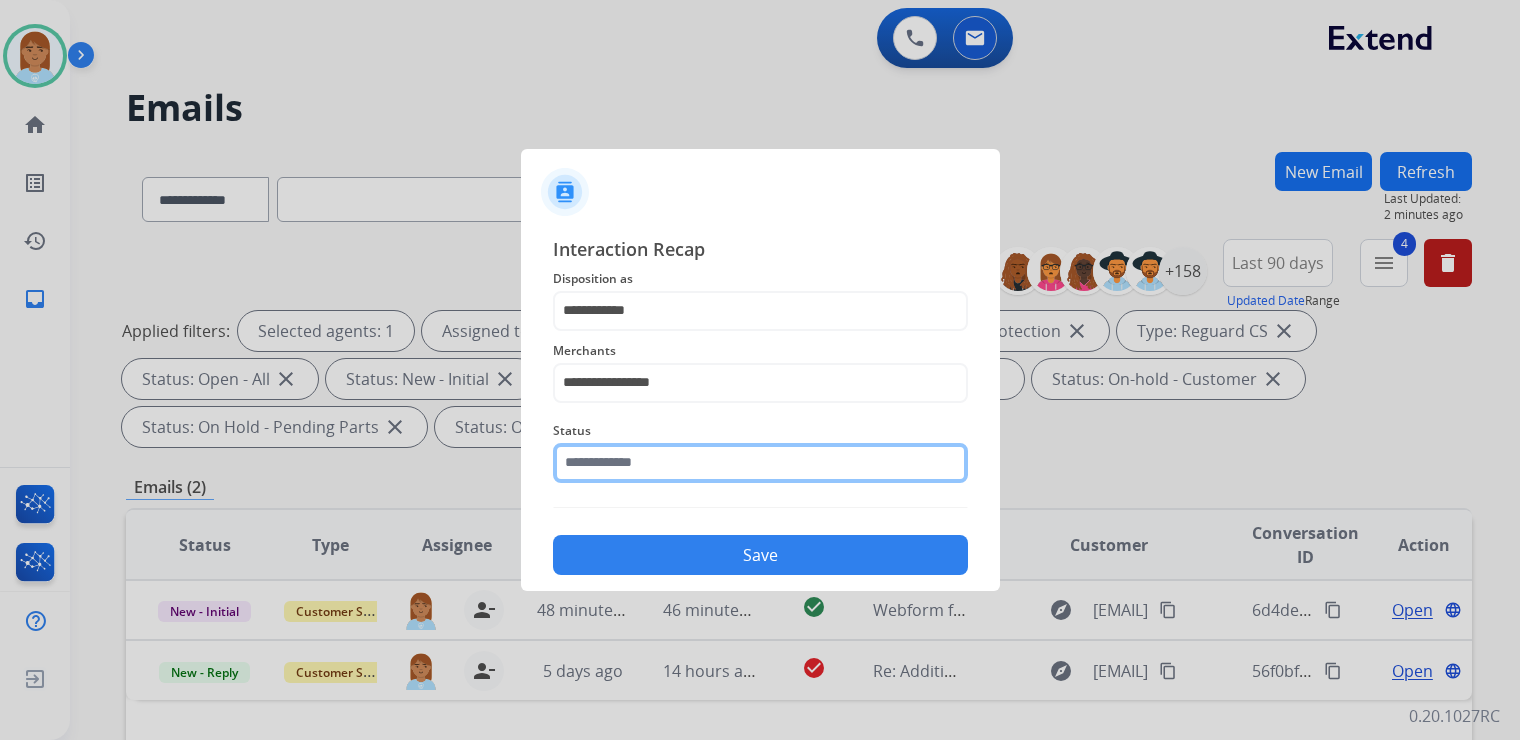 click on "Status" 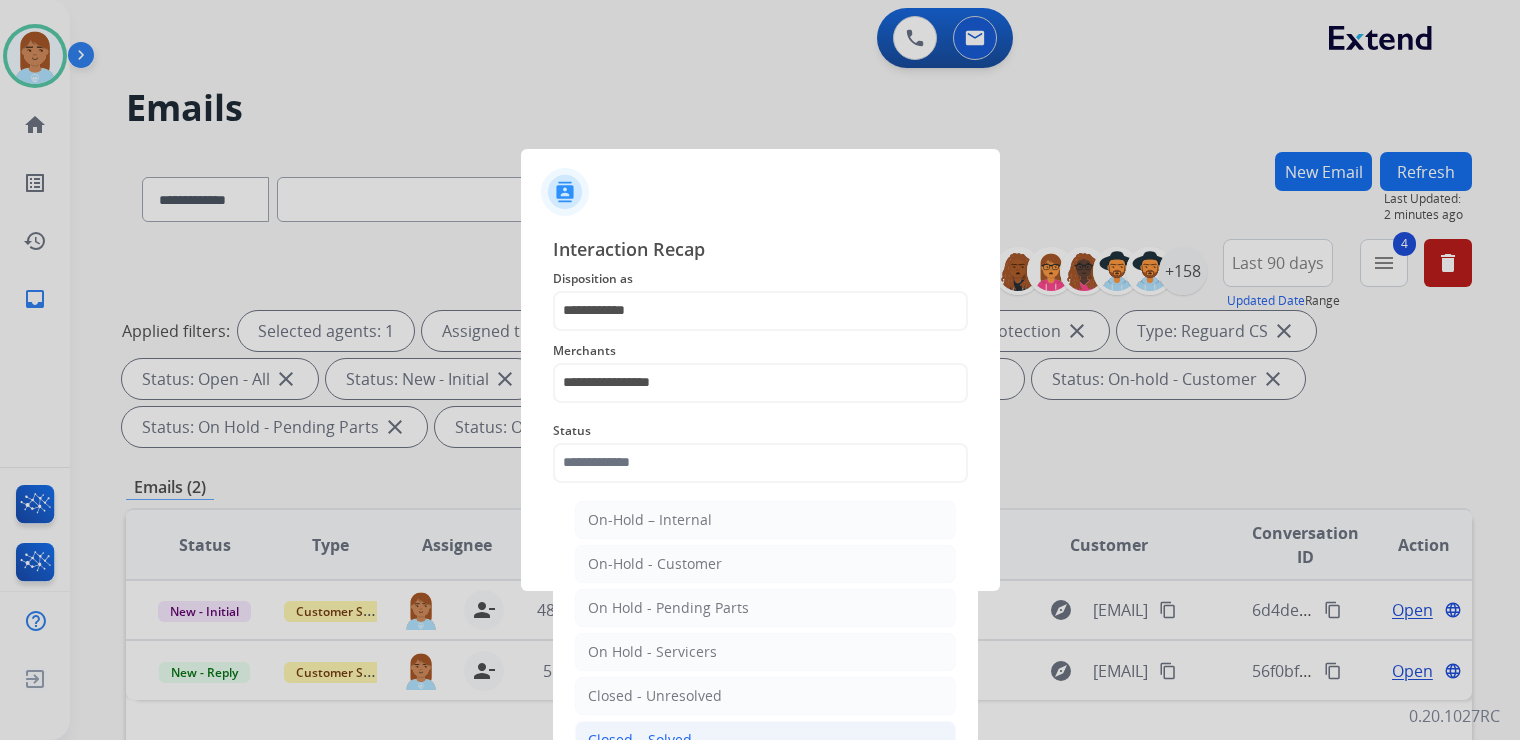 click on "Closed – Solved" 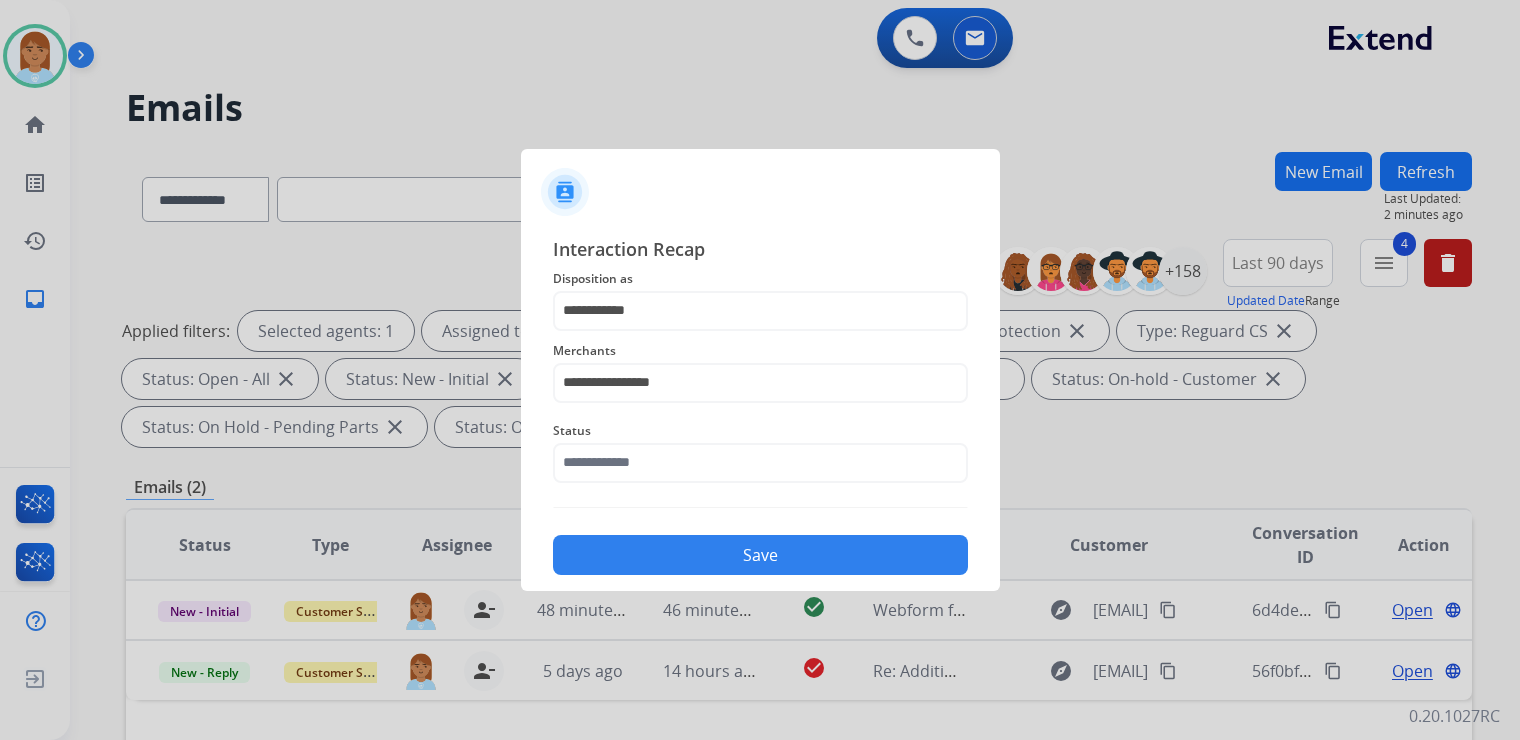 type on "**********" 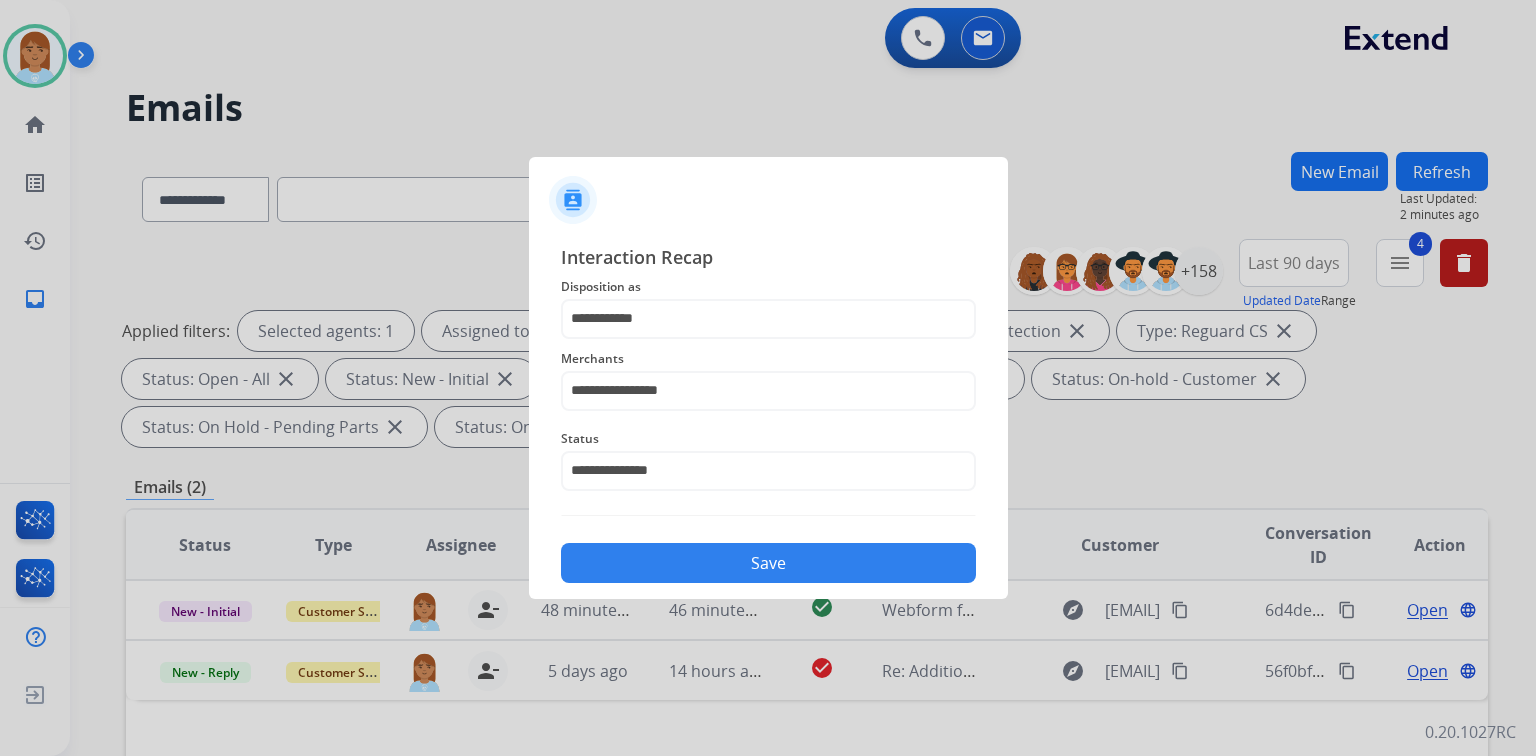 click on "Save" 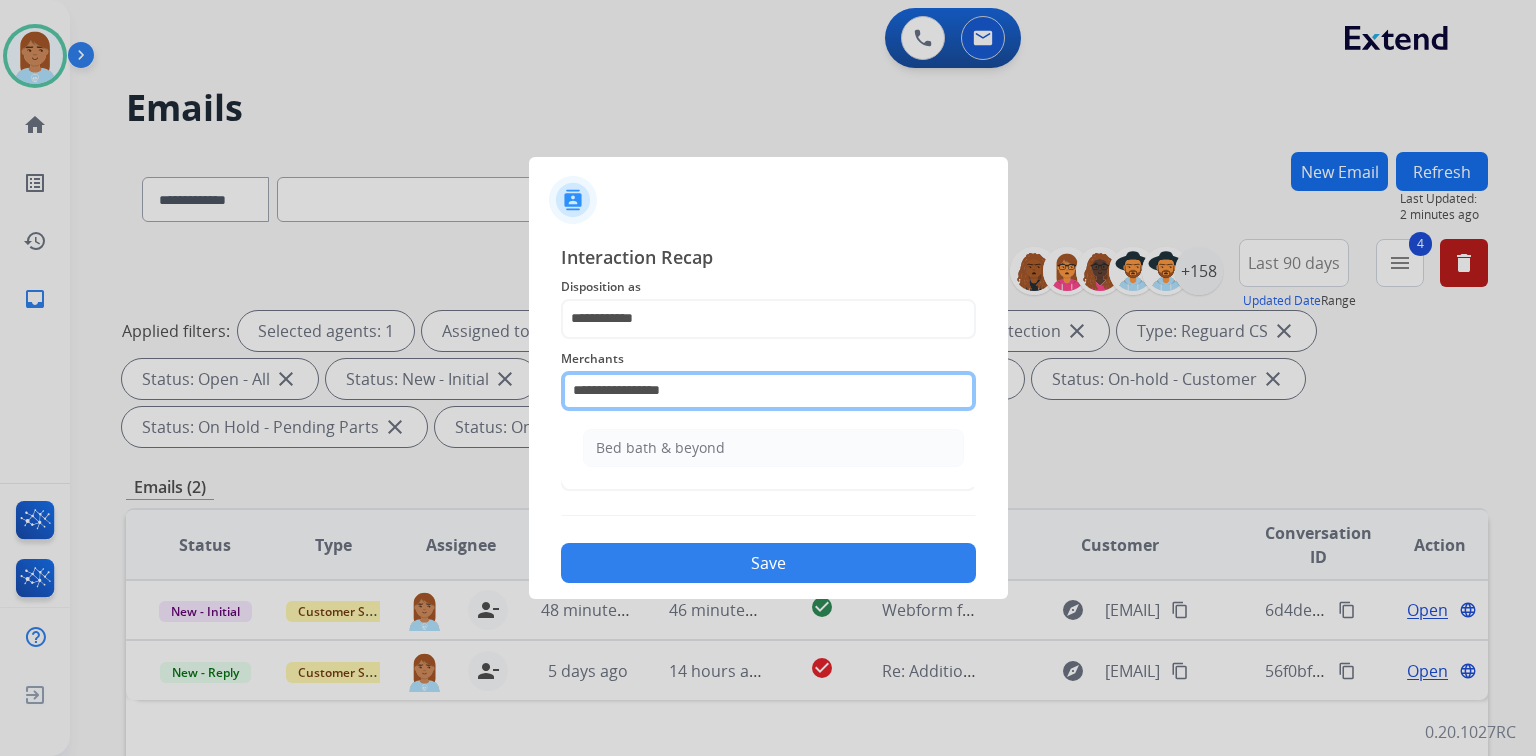 drag, startPoint x: 720, startPoint y: 407, endPoint x: 431, endPoint y: 408, distance: 289.00174 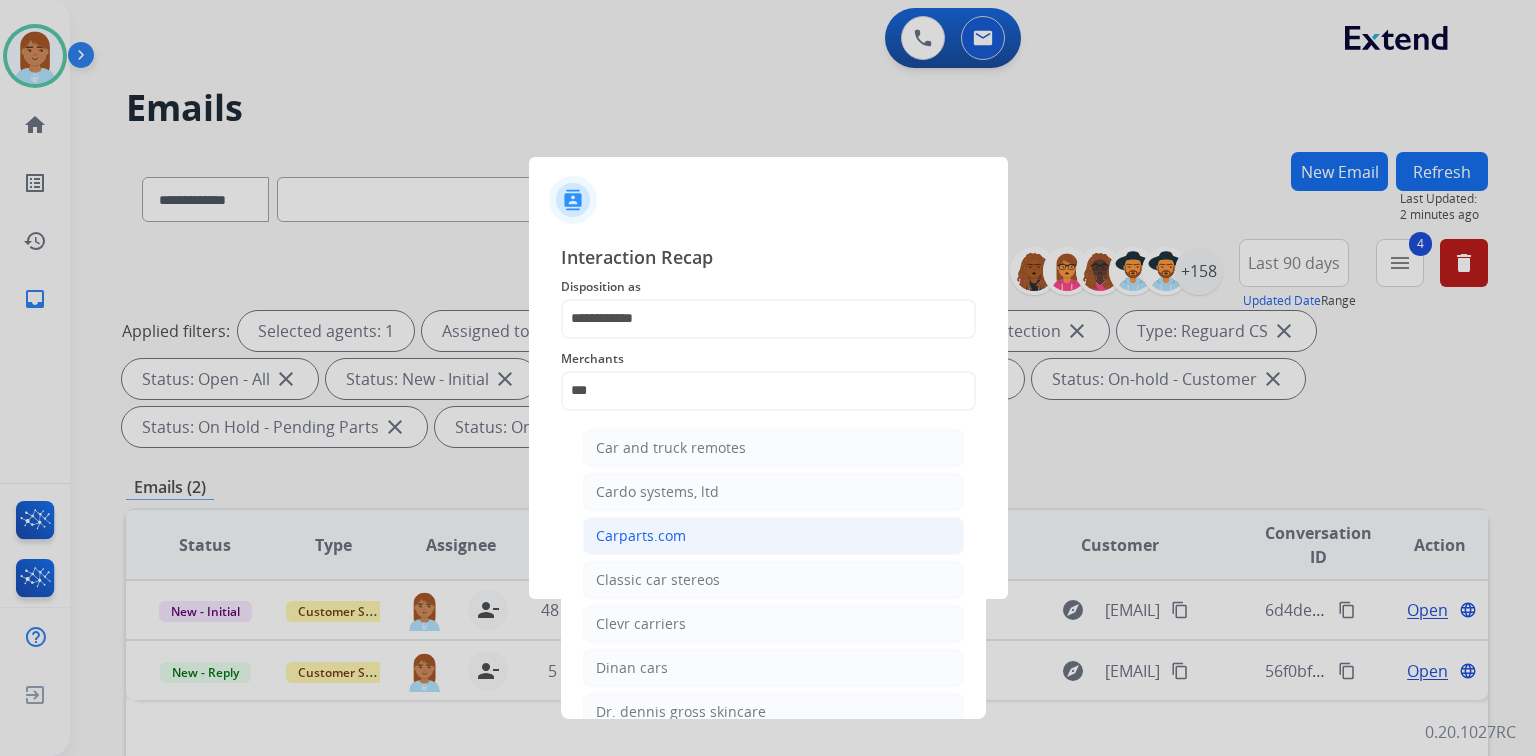 click on "Carparts.com" 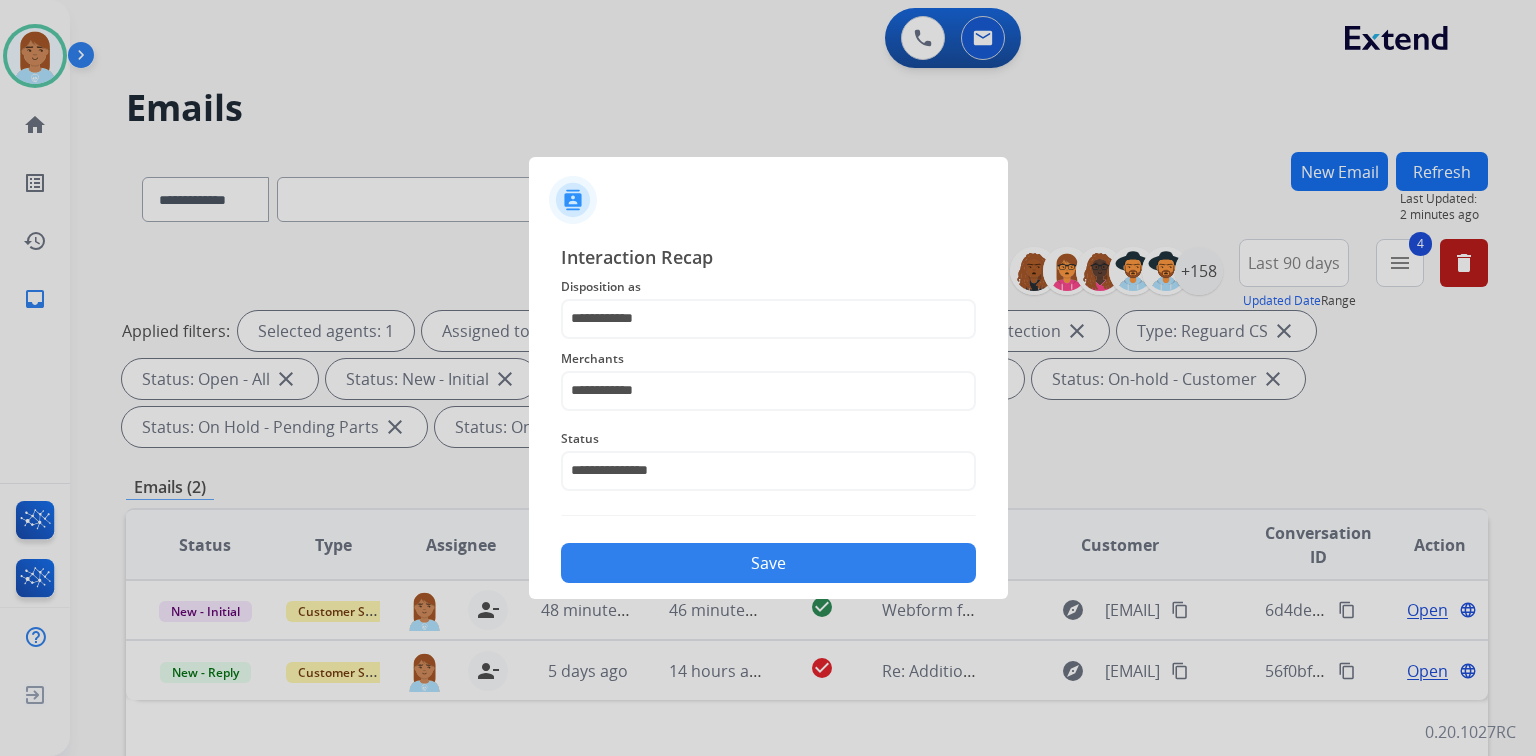 click on "**********" 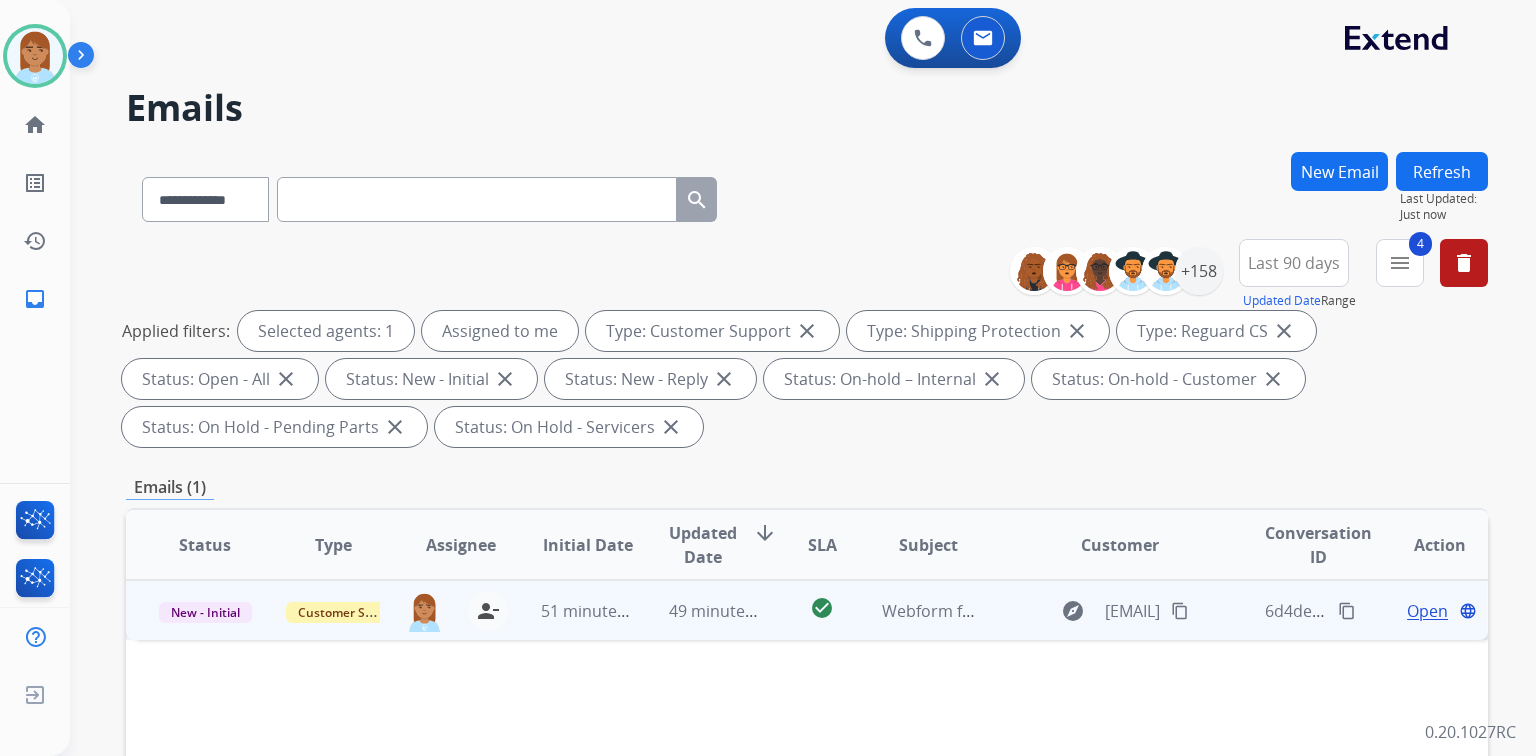 click on "Open" at bounding box center [1427, 611] 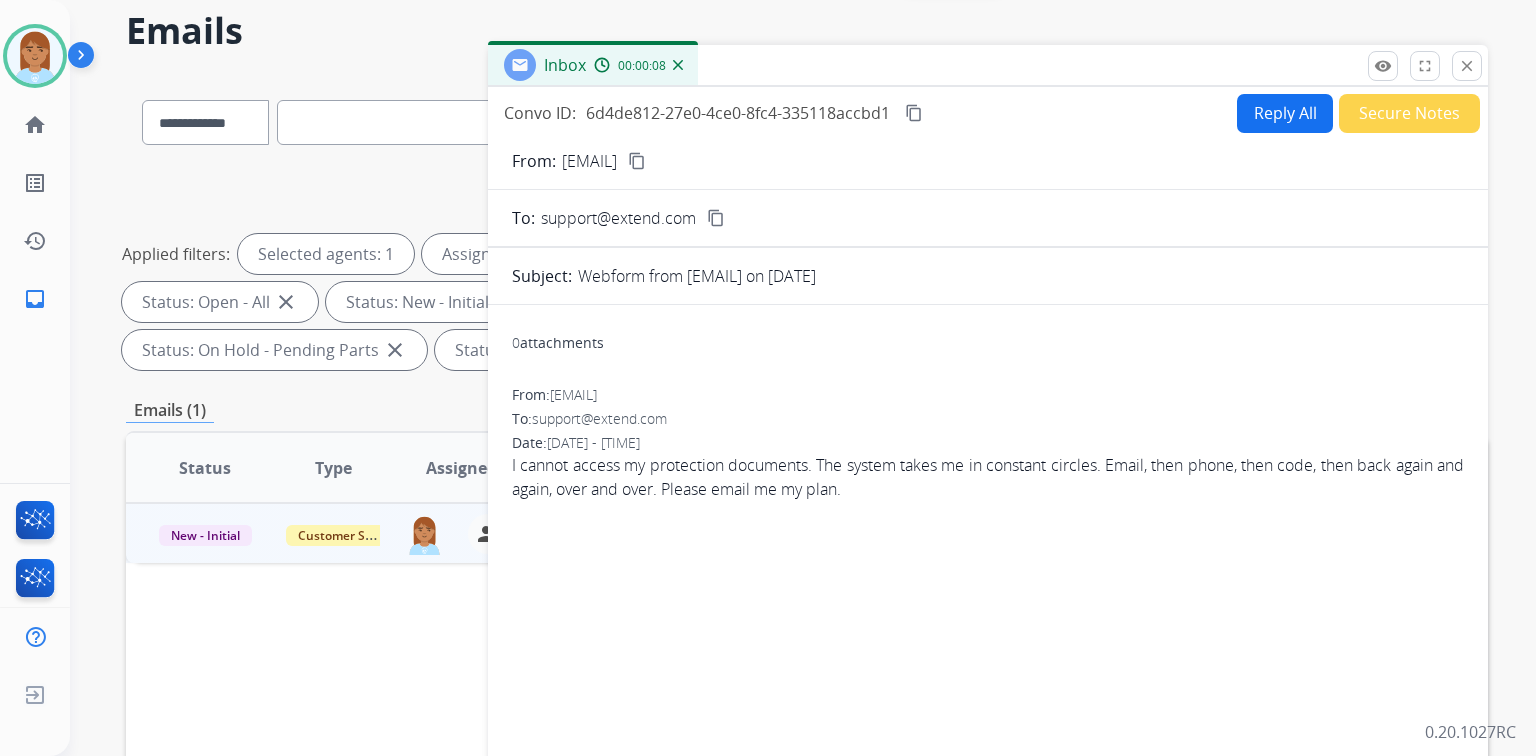 scroll, scrollTop: 0, scrollLeft: 0, axis: both 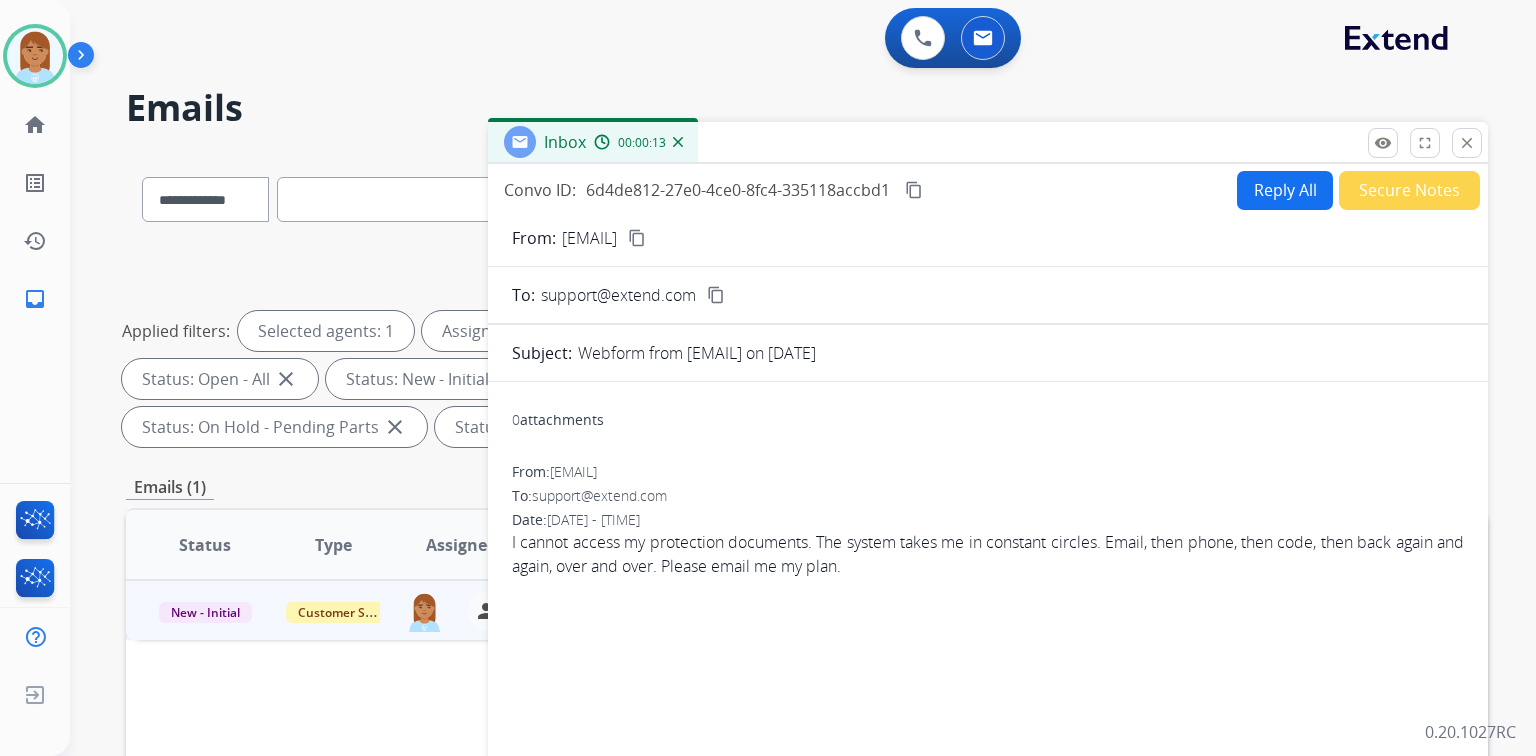 click on "content_copy" at bounding box center (637, 238) 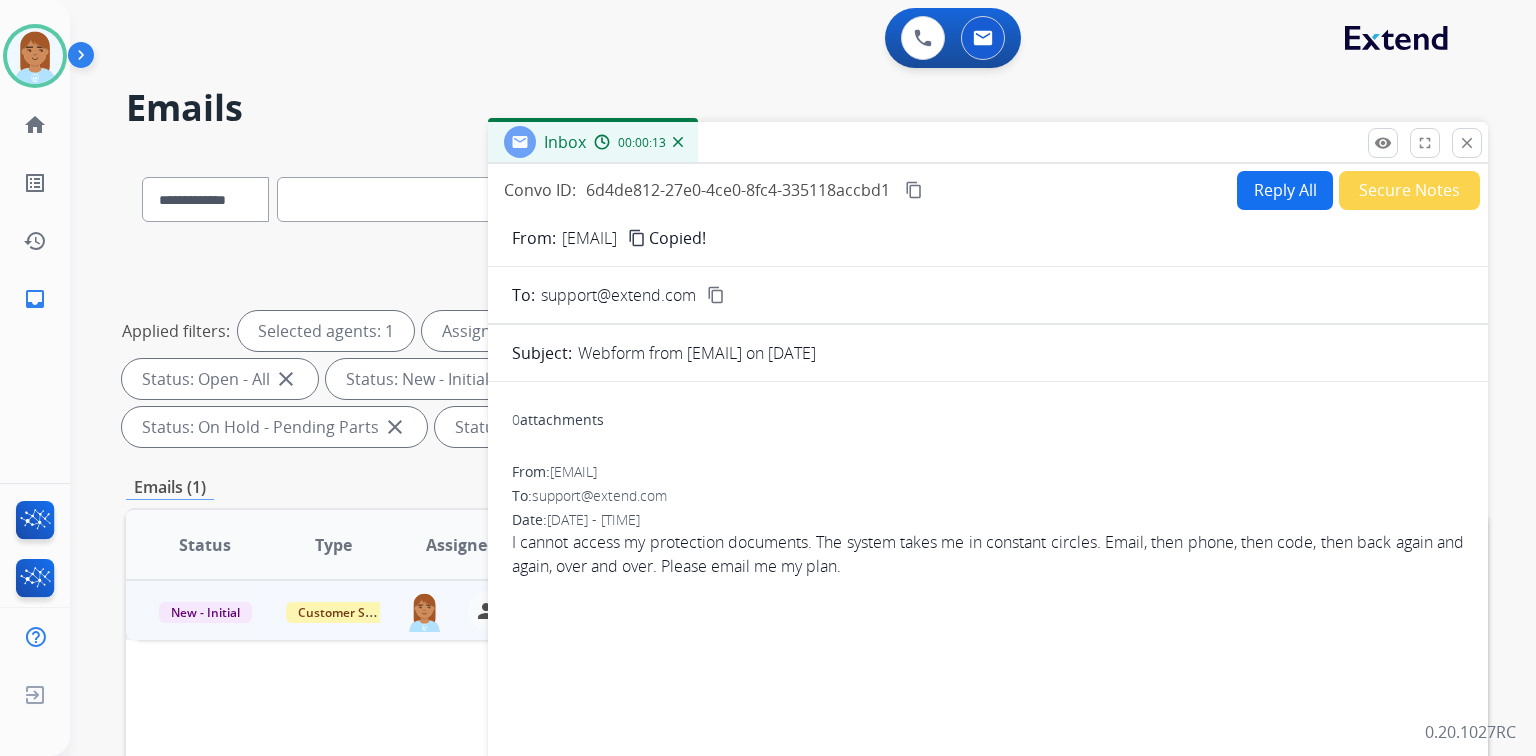 type 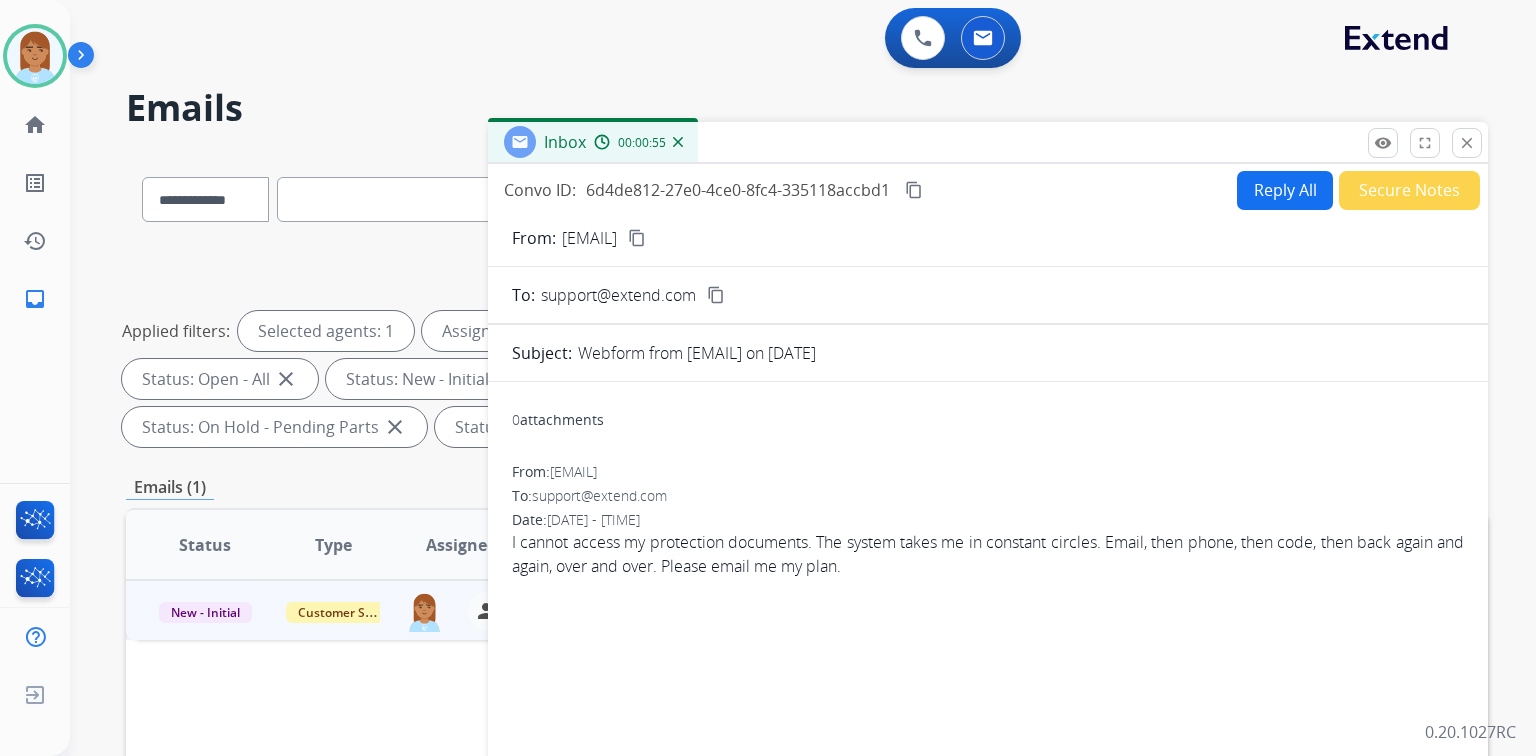 click on "Reply All" at bounding box center [1285, 190] 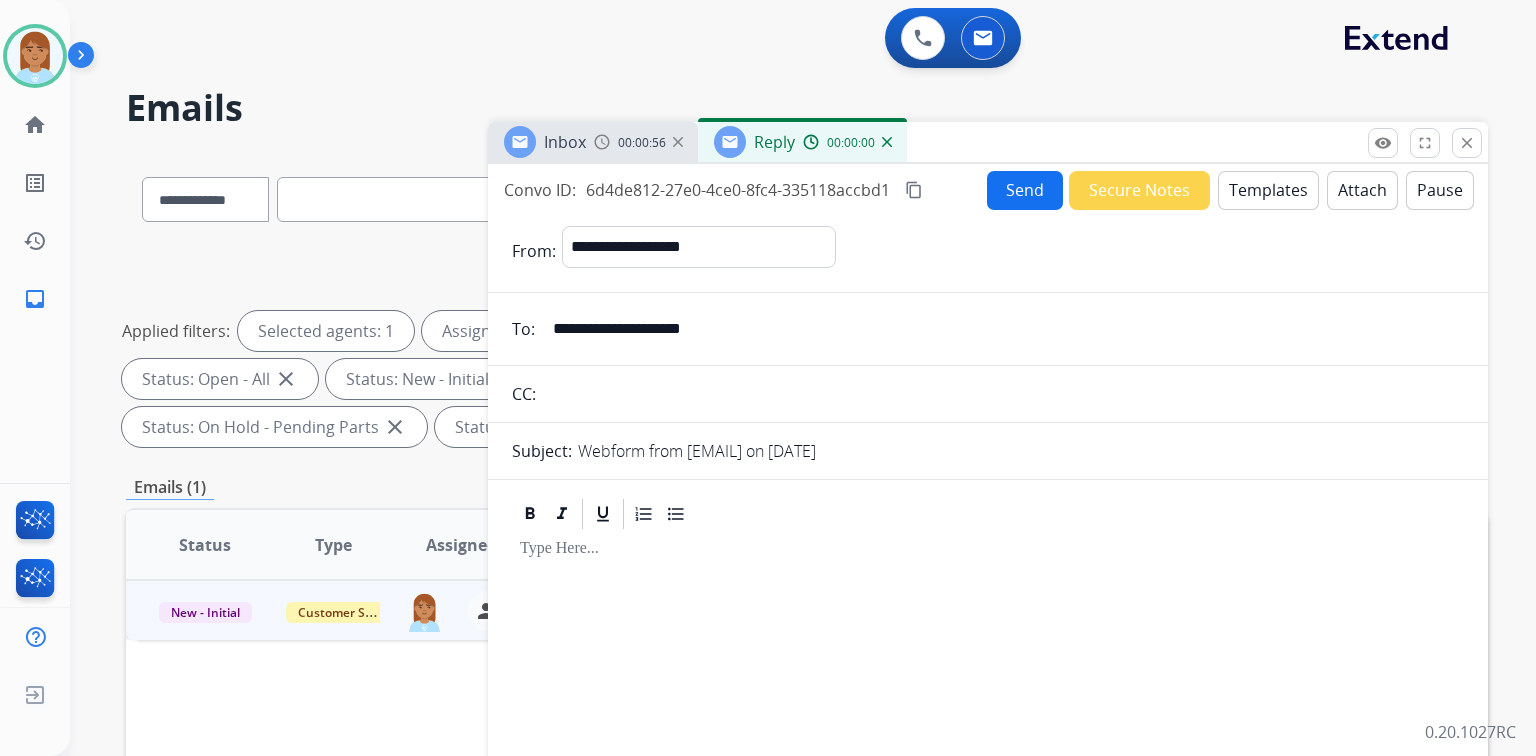 click on "Templates" at bounding box center [1268, 190] 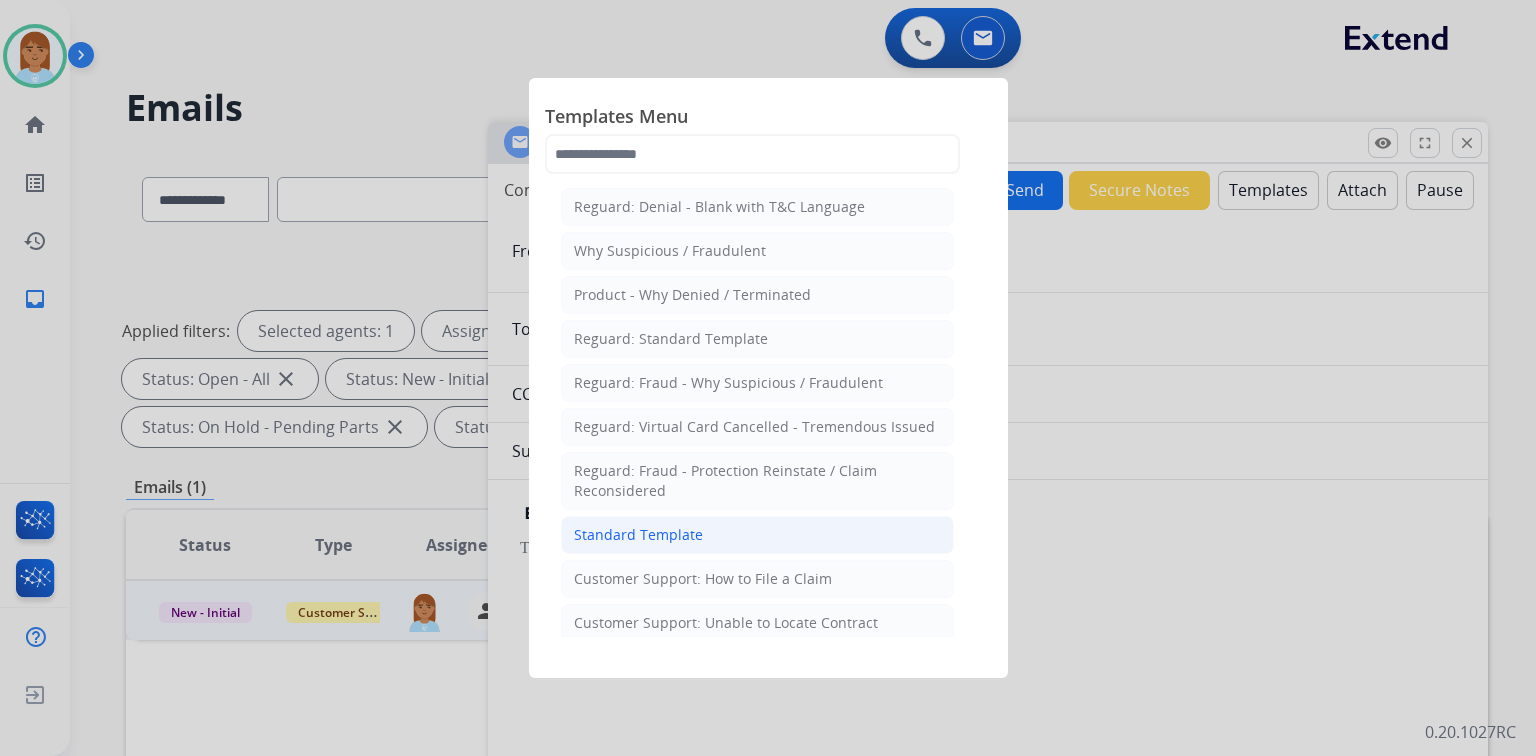 click on "Standard Template" 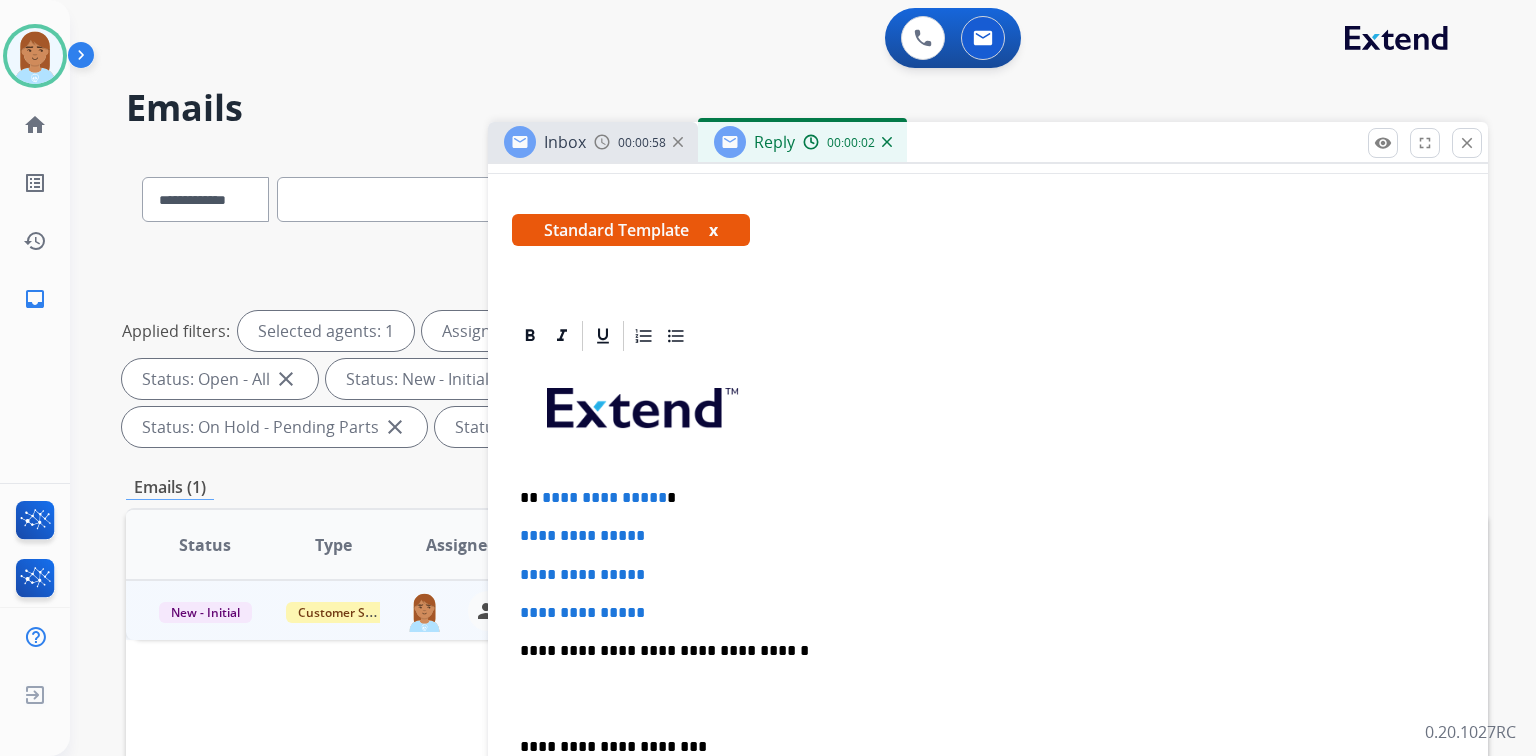 scroll, scrollTop: 400, scrollLeft: 0, axis: vertical 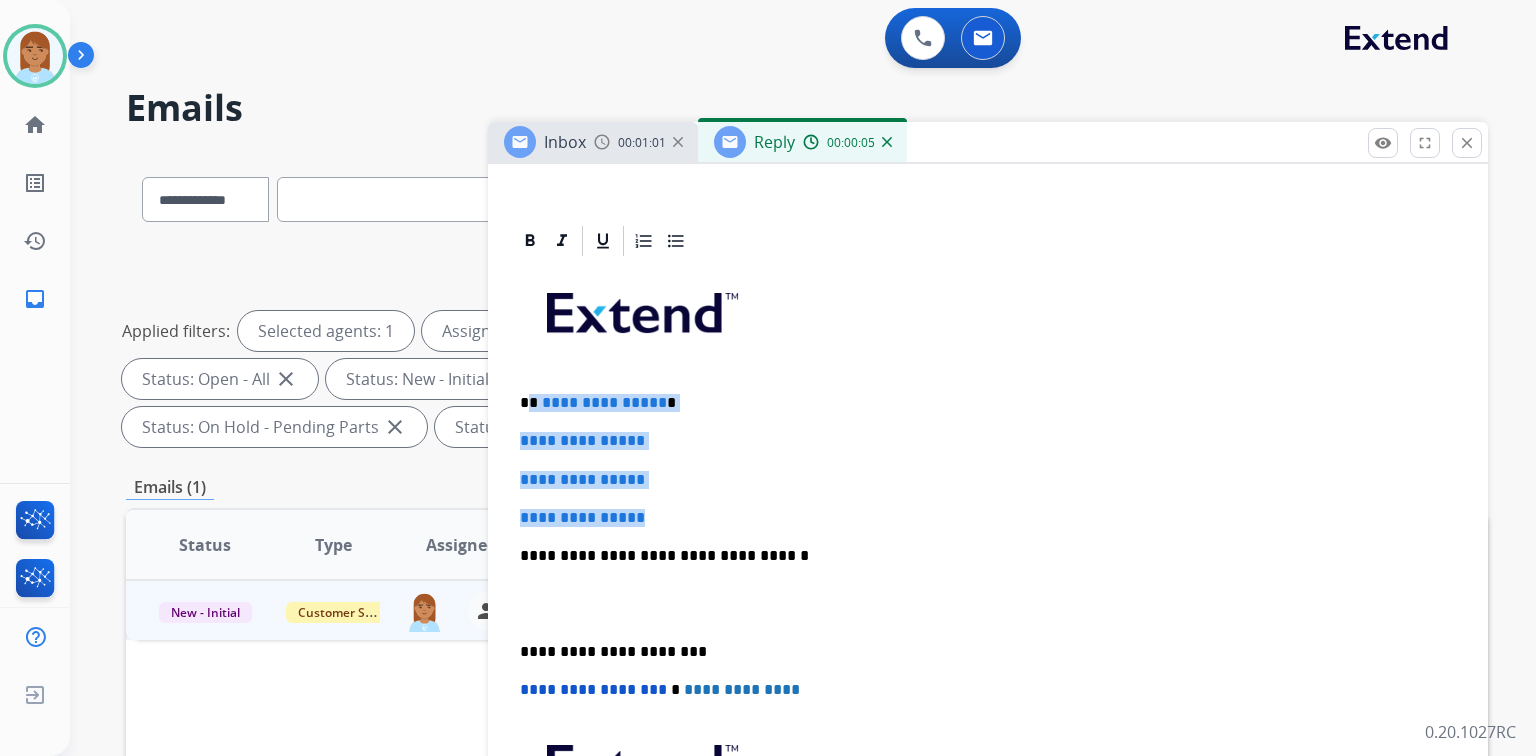 drag, startPoint x: 533, startPoint y: 394, endPoint x: 717, endPoint y: 487, distance: 206.1674 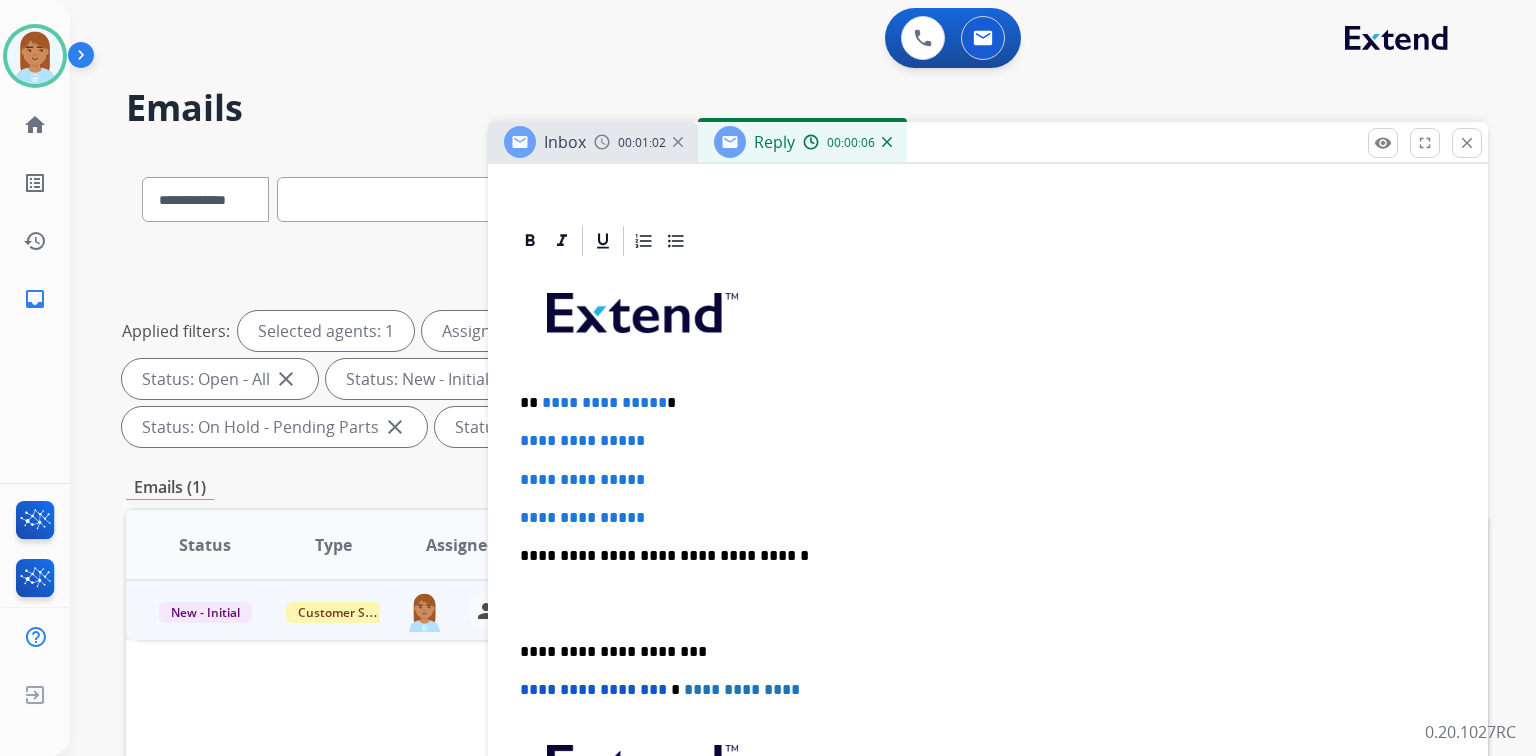scroll, scrollTop: 345, scrollLeft: 0, axis: vertical 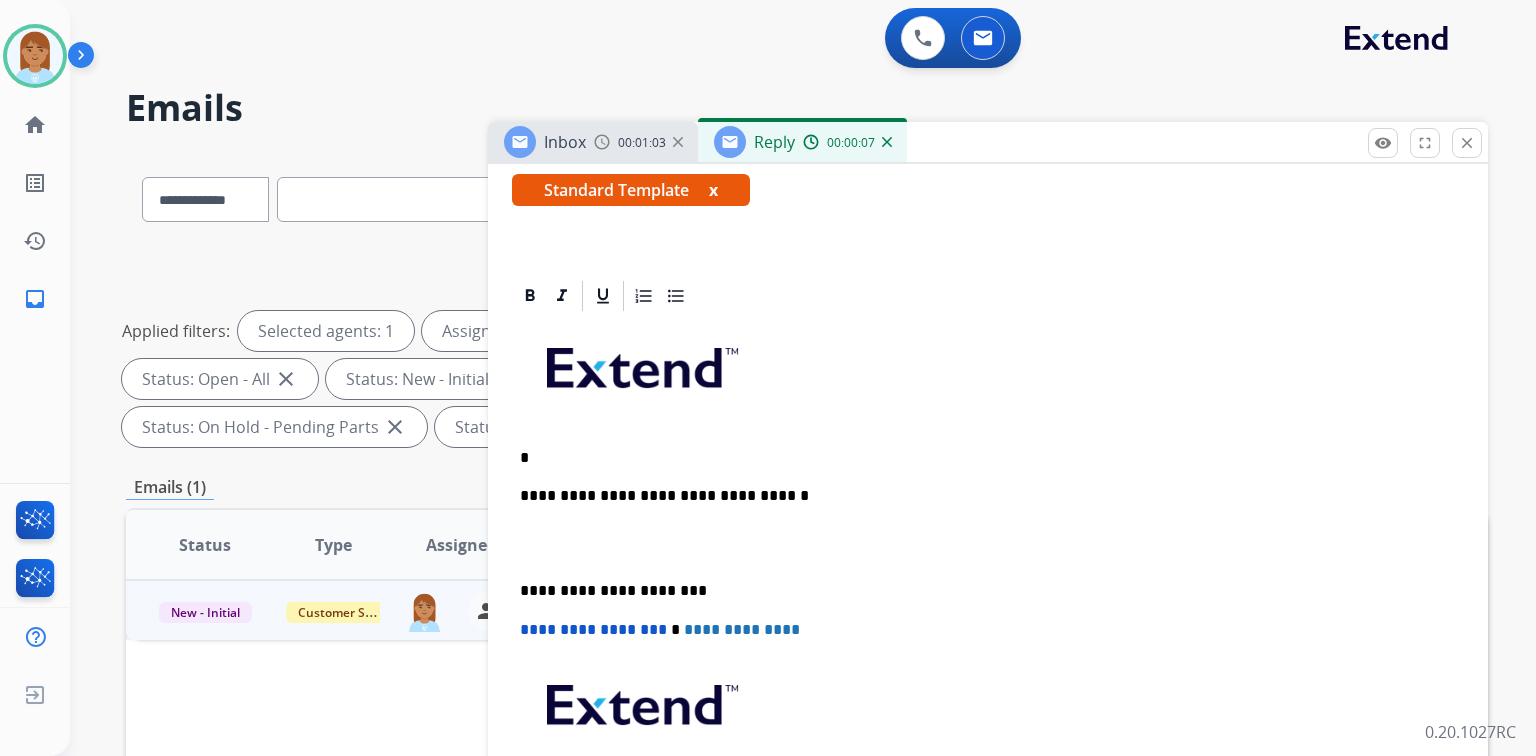 type 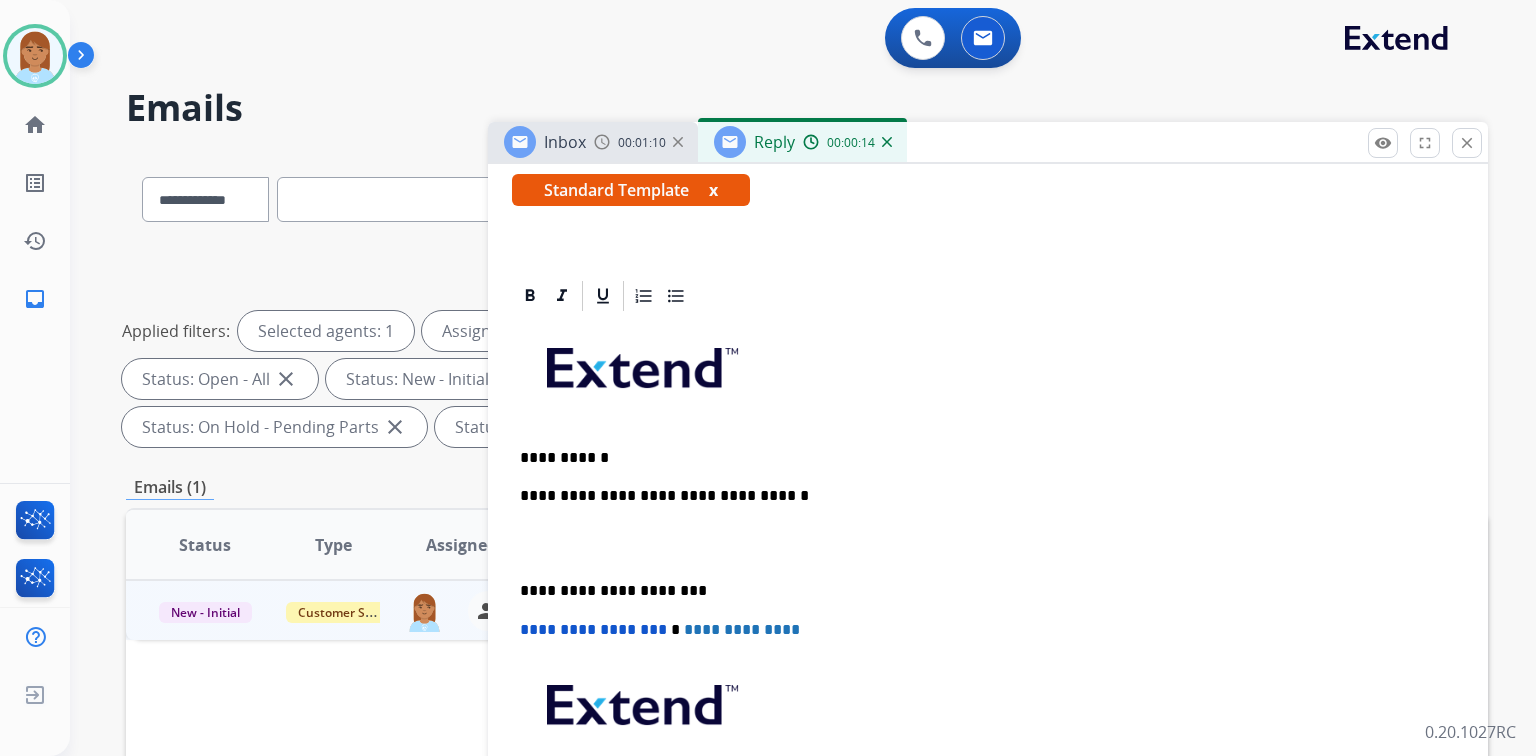 scroll, scrollTop: 384, scrollLeft: 0, axis: vertical 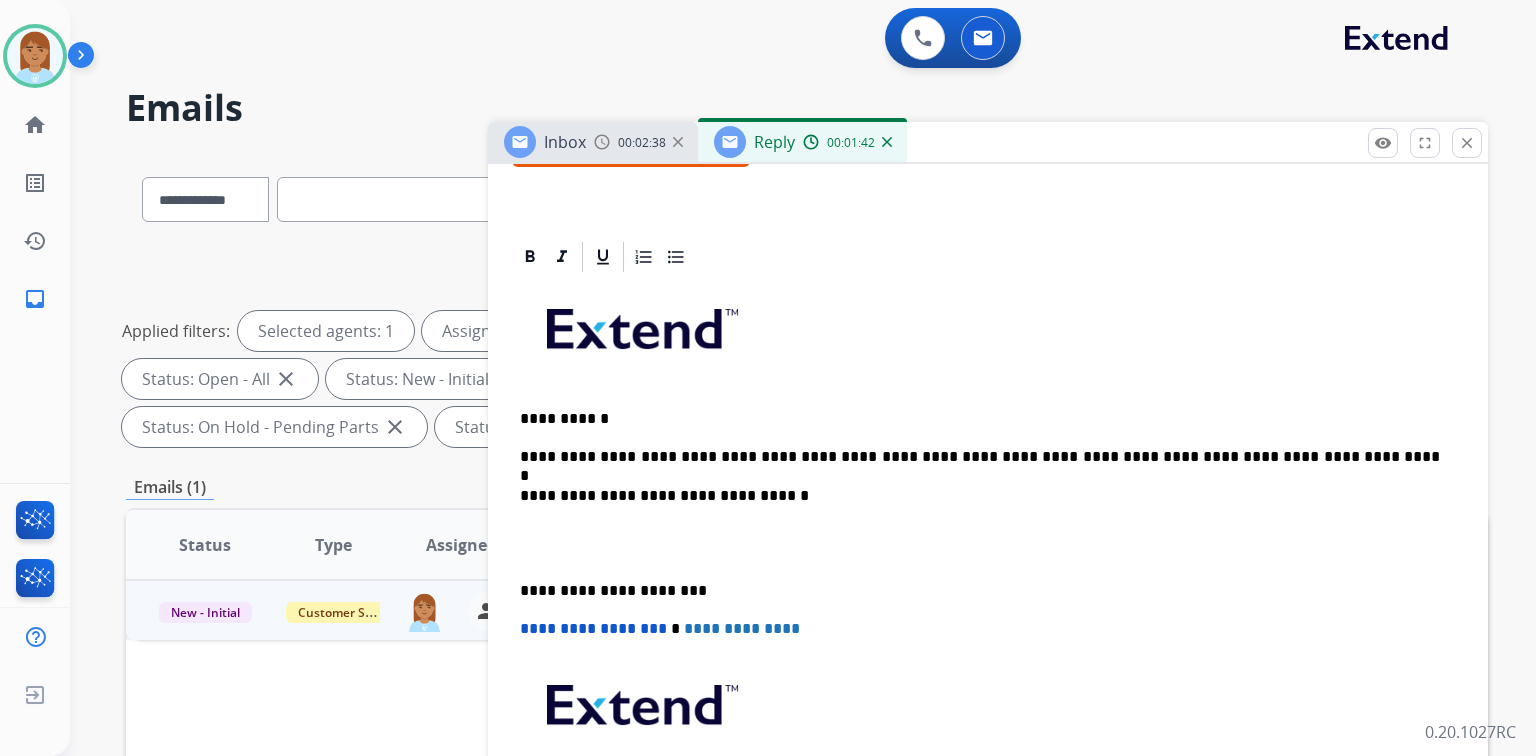 click on "**********" at bounding box center [988, 580] 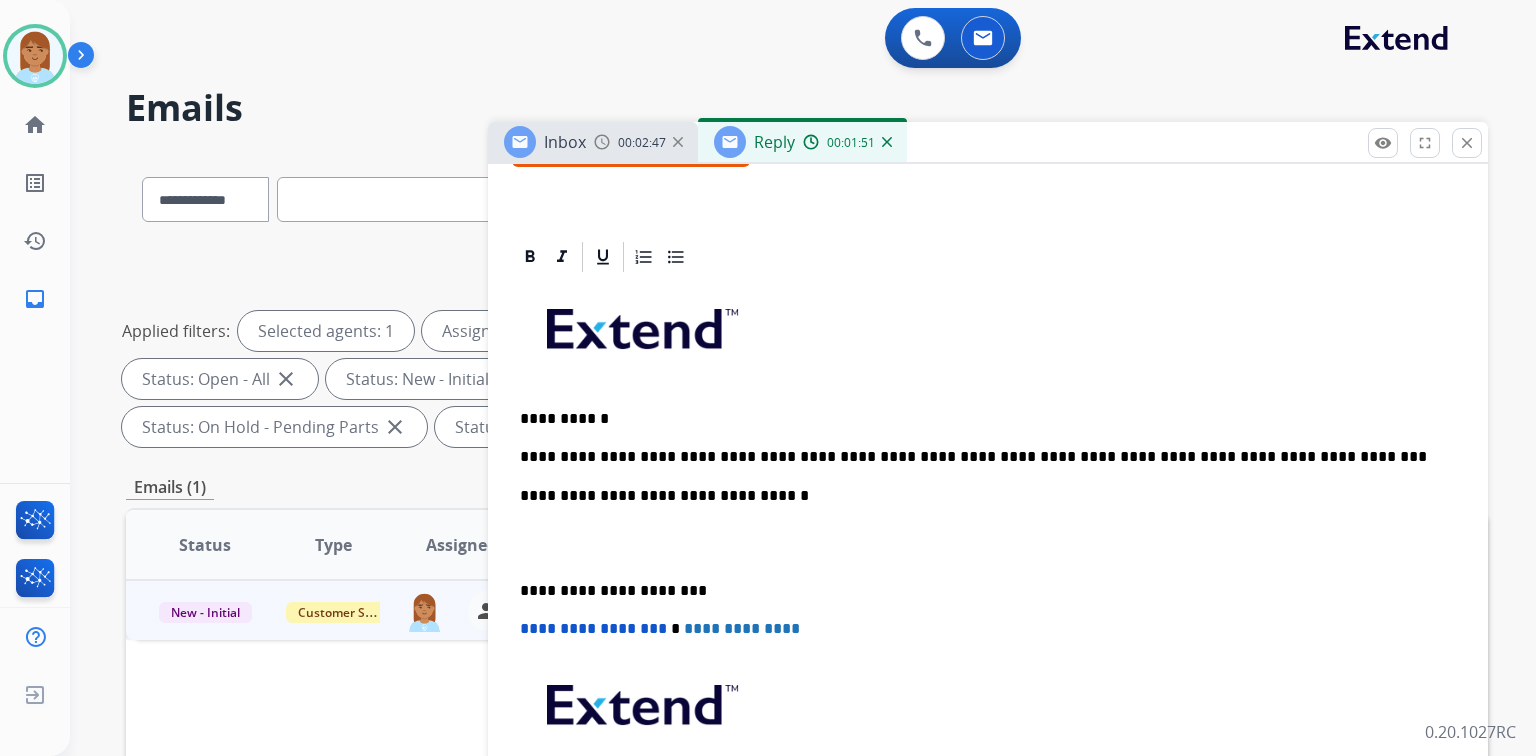 click on "**********" at bounding box center [980, 457] 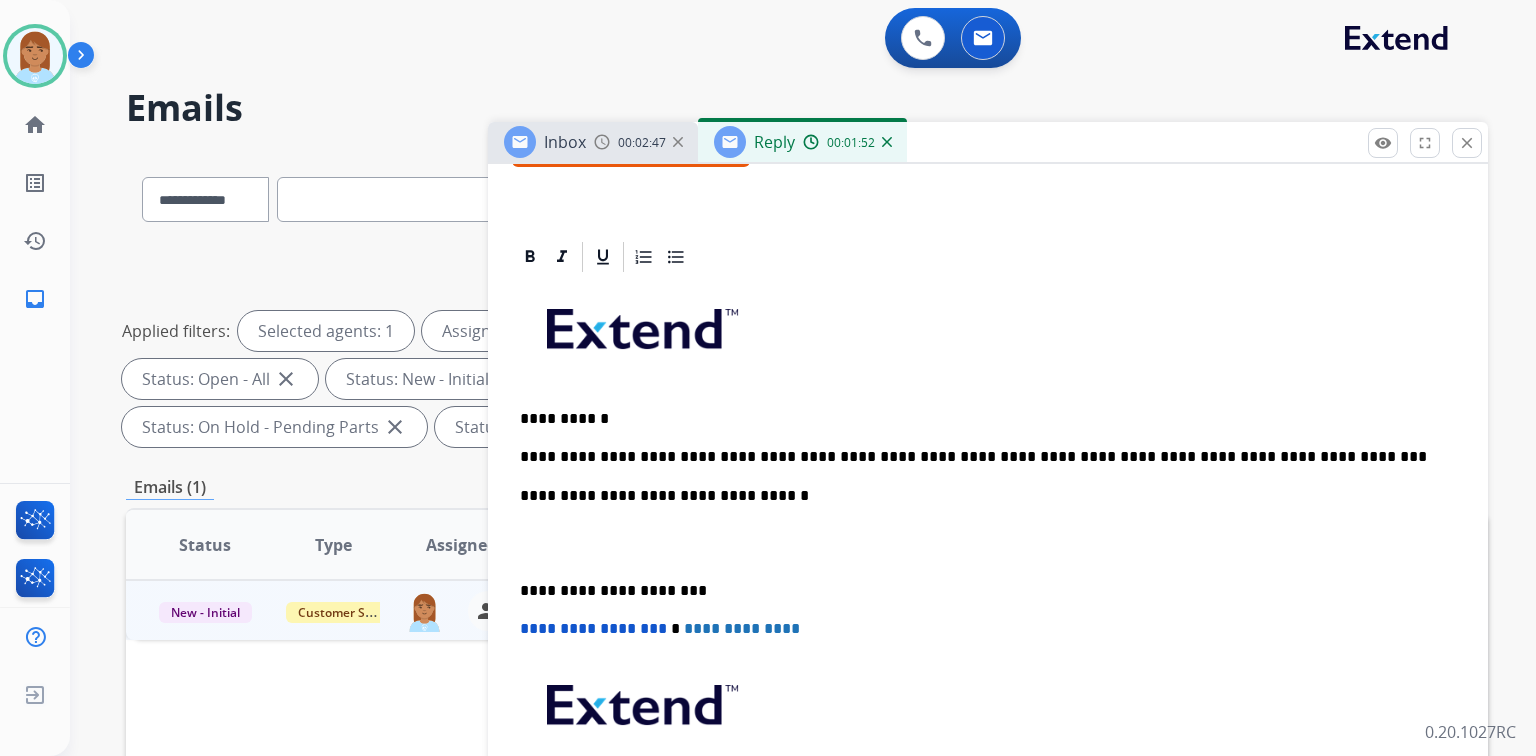scroll, scrollTop: 400, scrollLeft: 0, axis: vertical 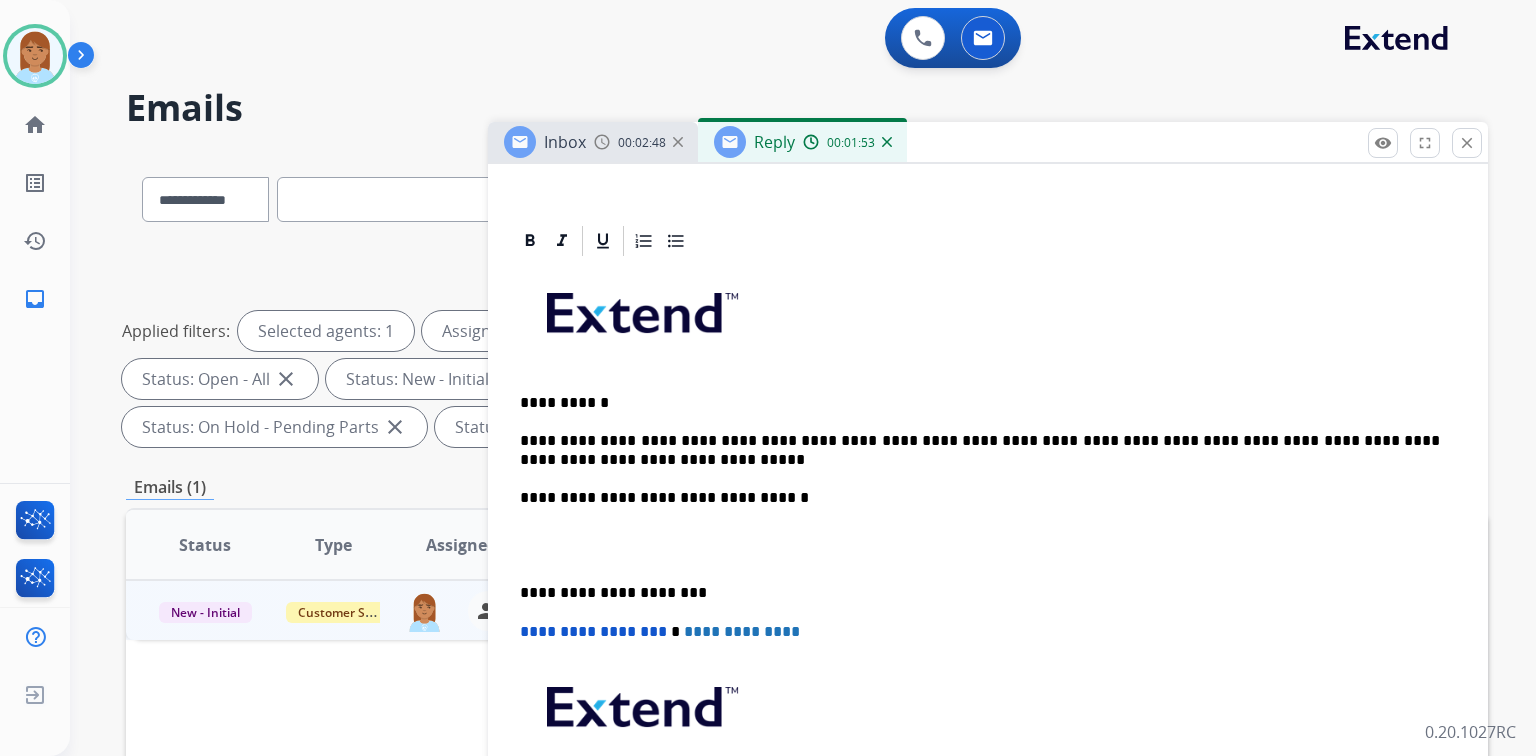 click on "**********" at bounding box center (988, 574) 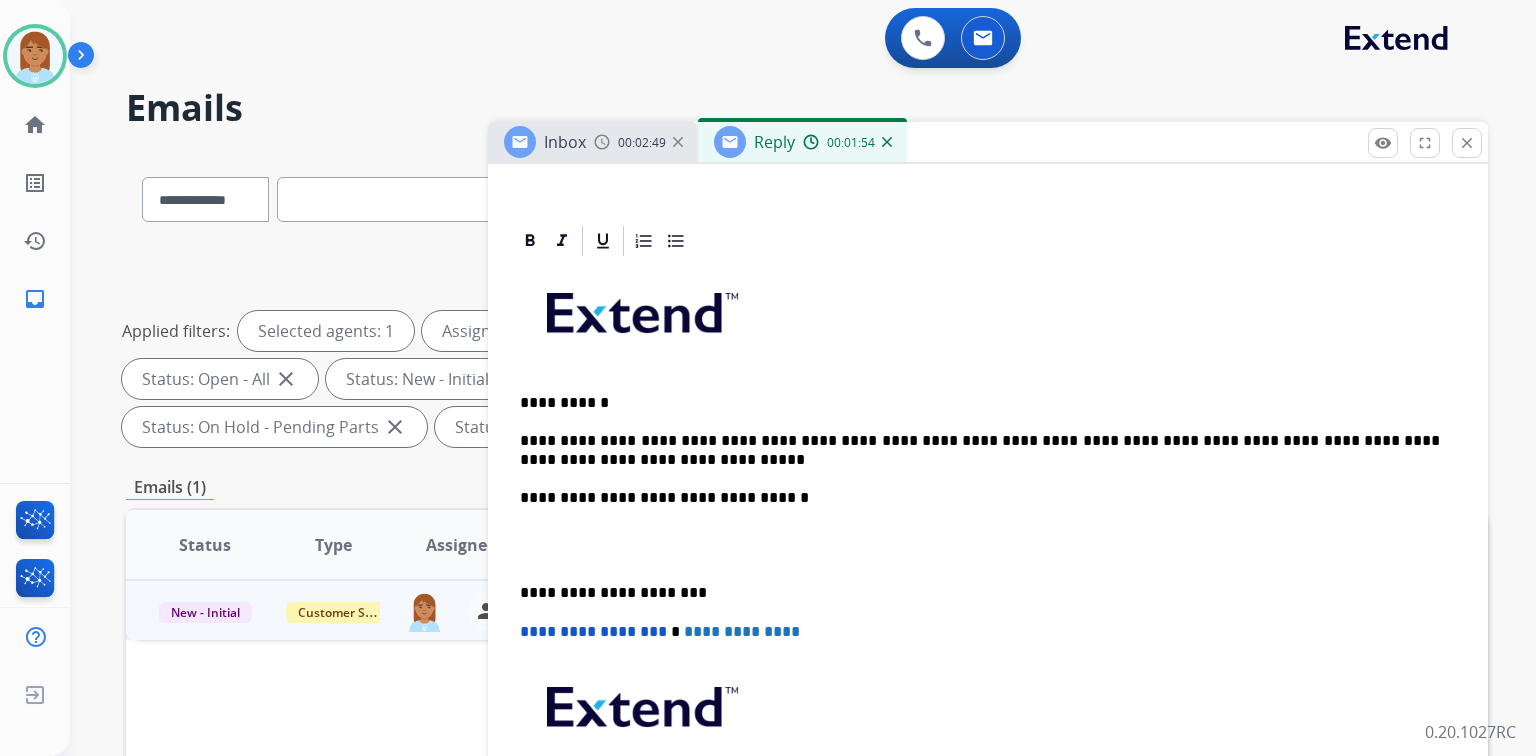 scroll, scrollTop: 364, scrollLeft: 0, axis: vertical 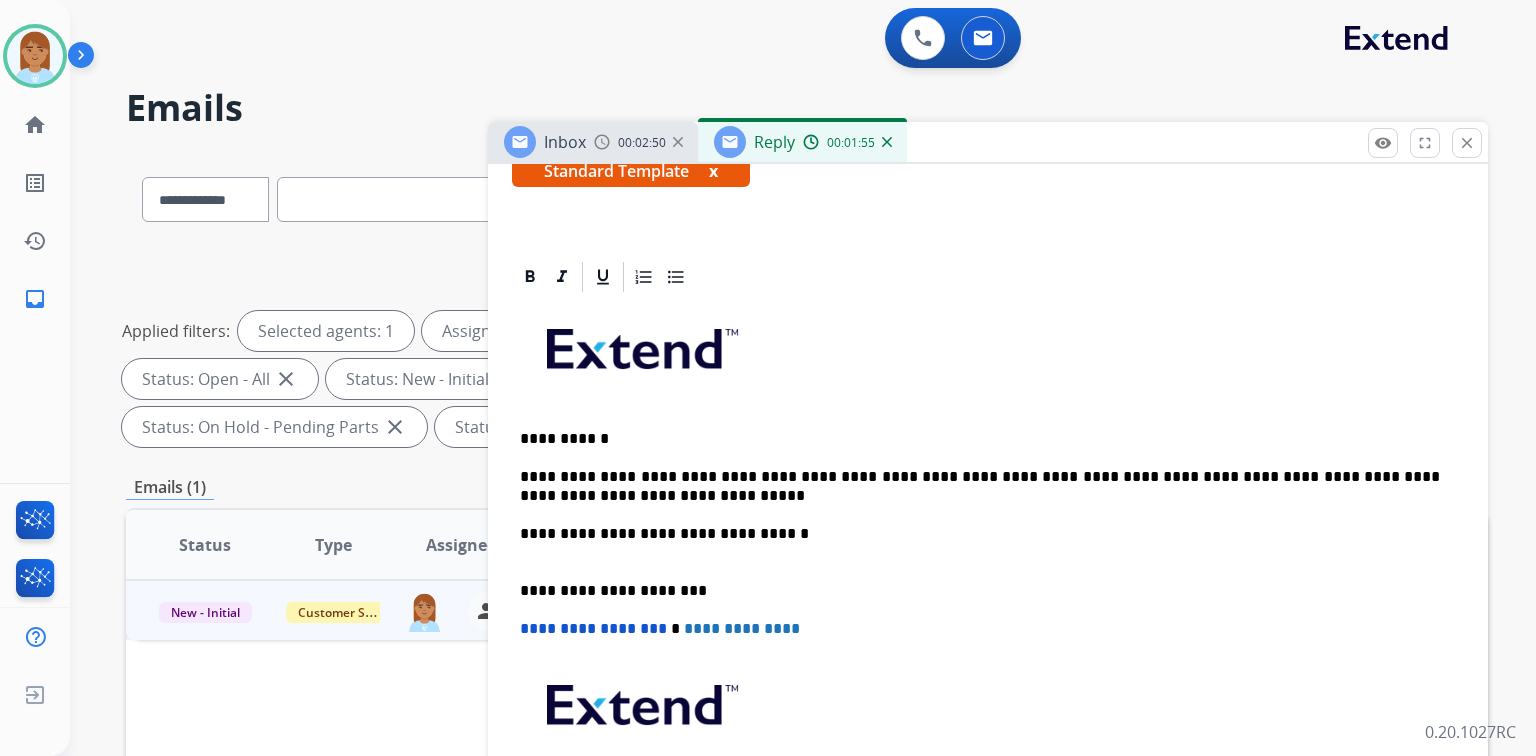 click on "**********" at bounding box center [980, 543] 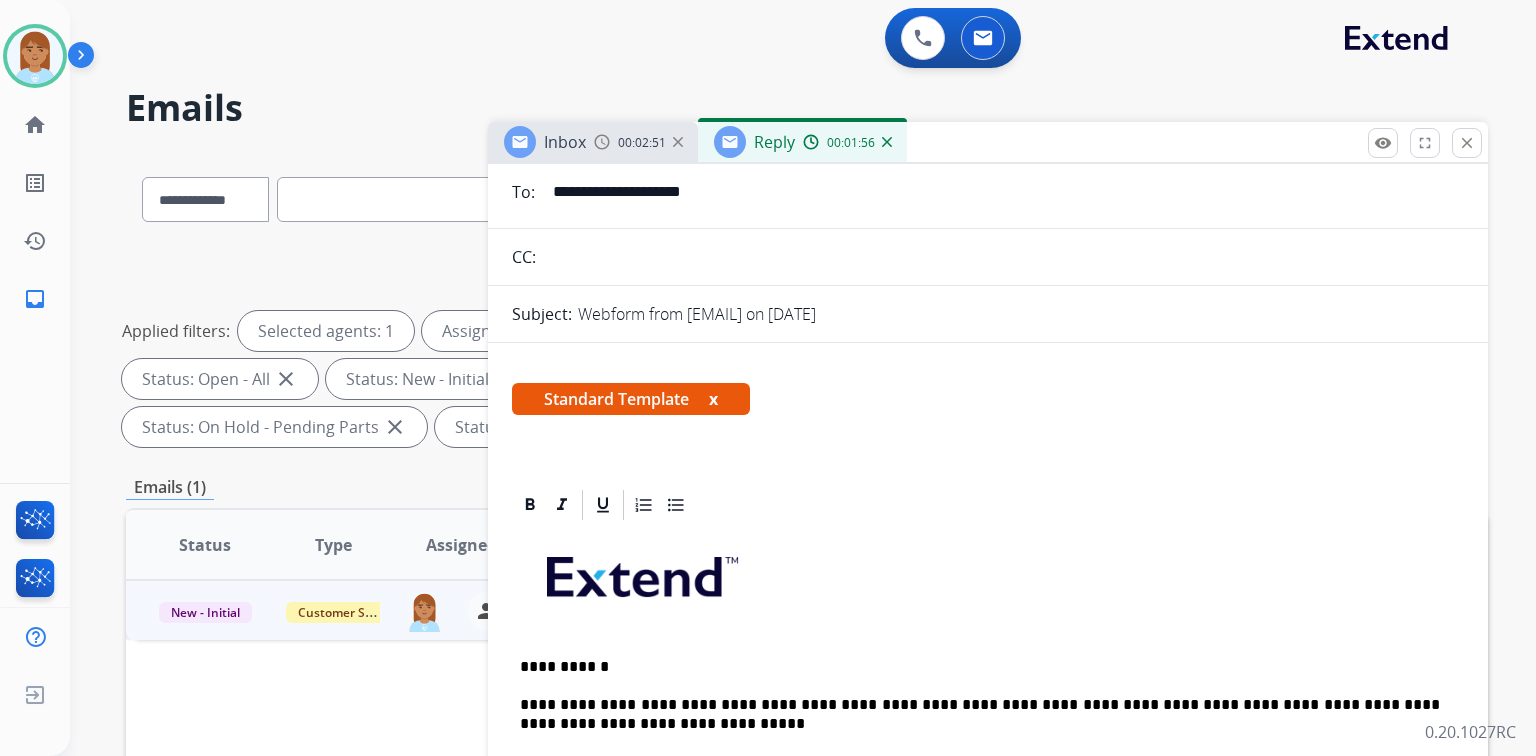 scroll, scrollTop: 0, scrollLeft: 0, axis: both 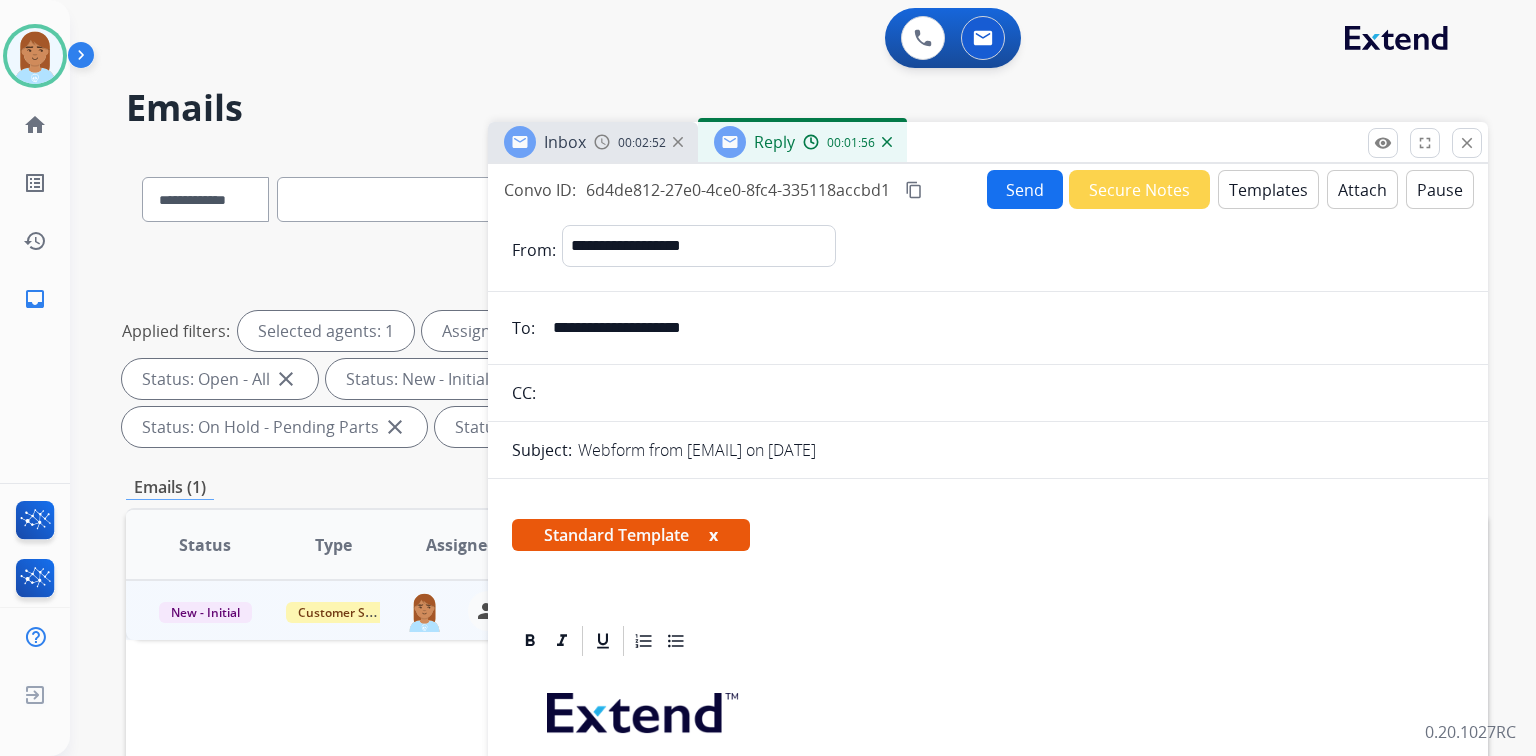click on "Send" at bounding box center (1025, 189) 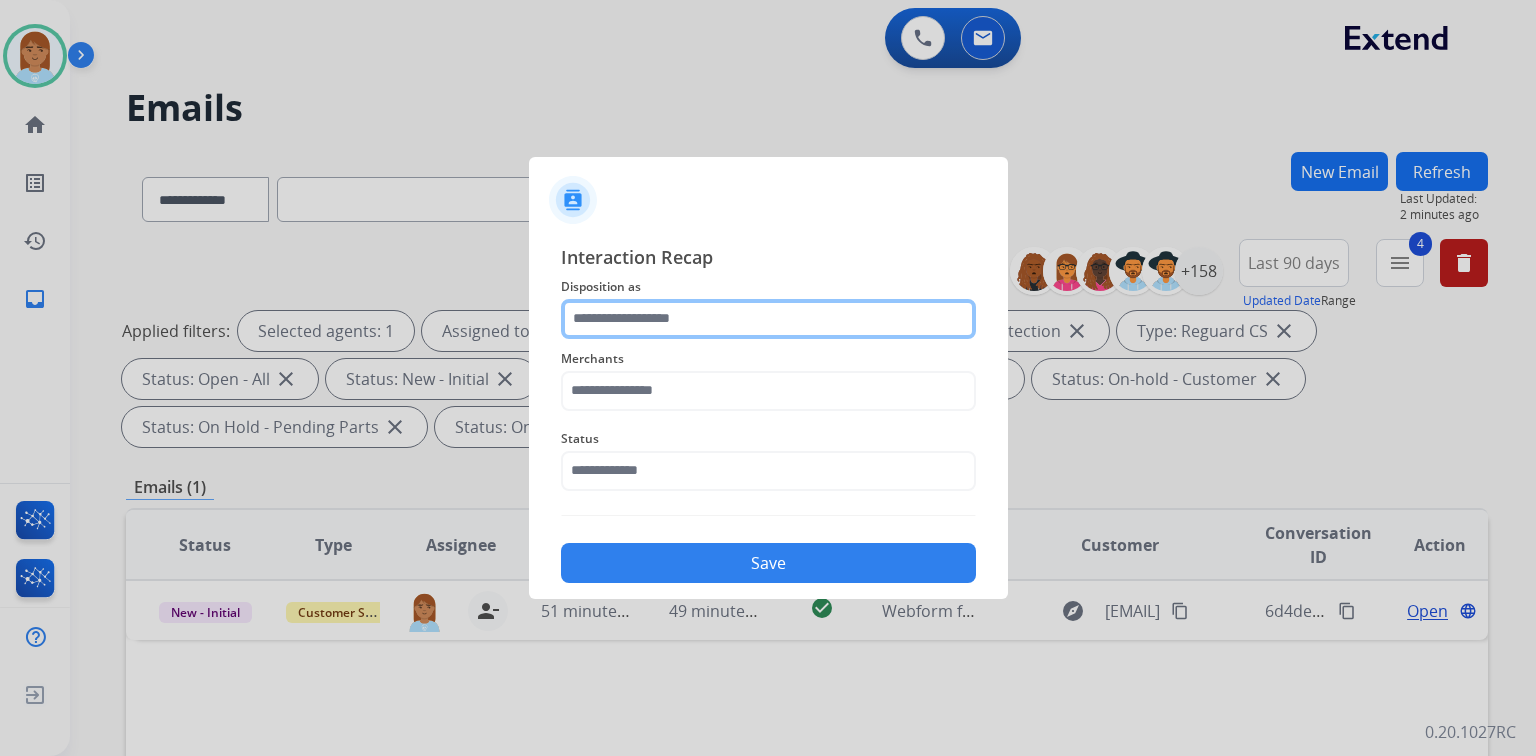 click 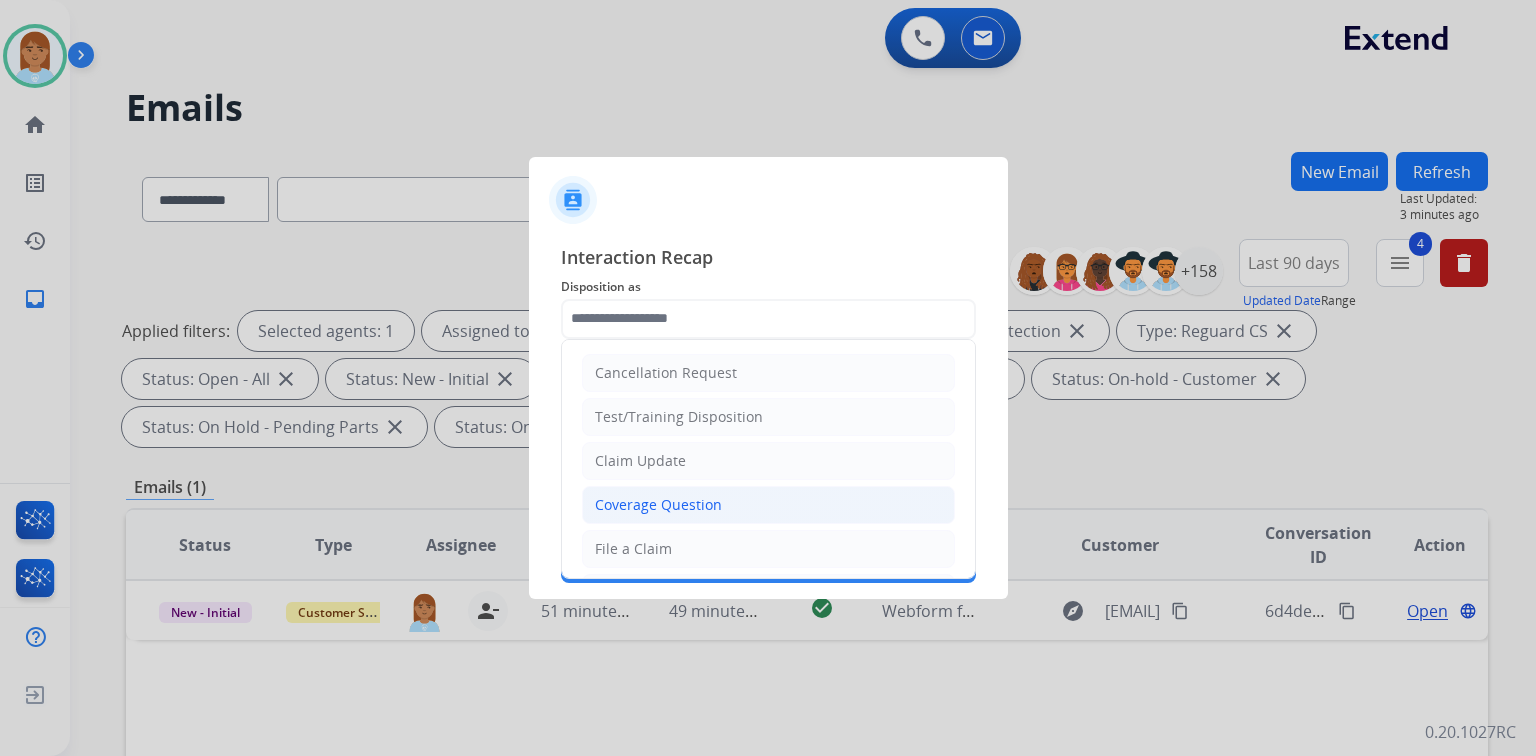 click on "Coverage Question" 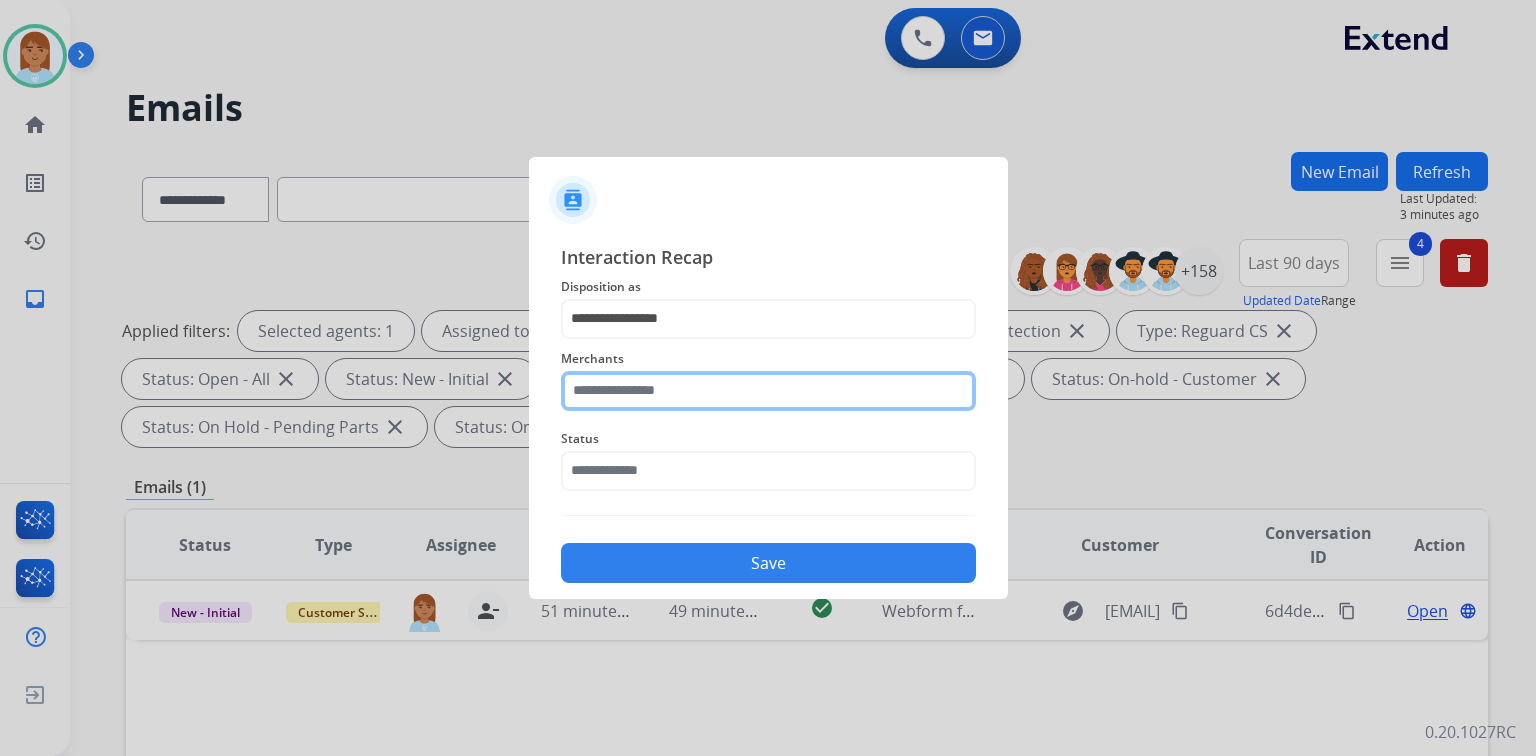 click 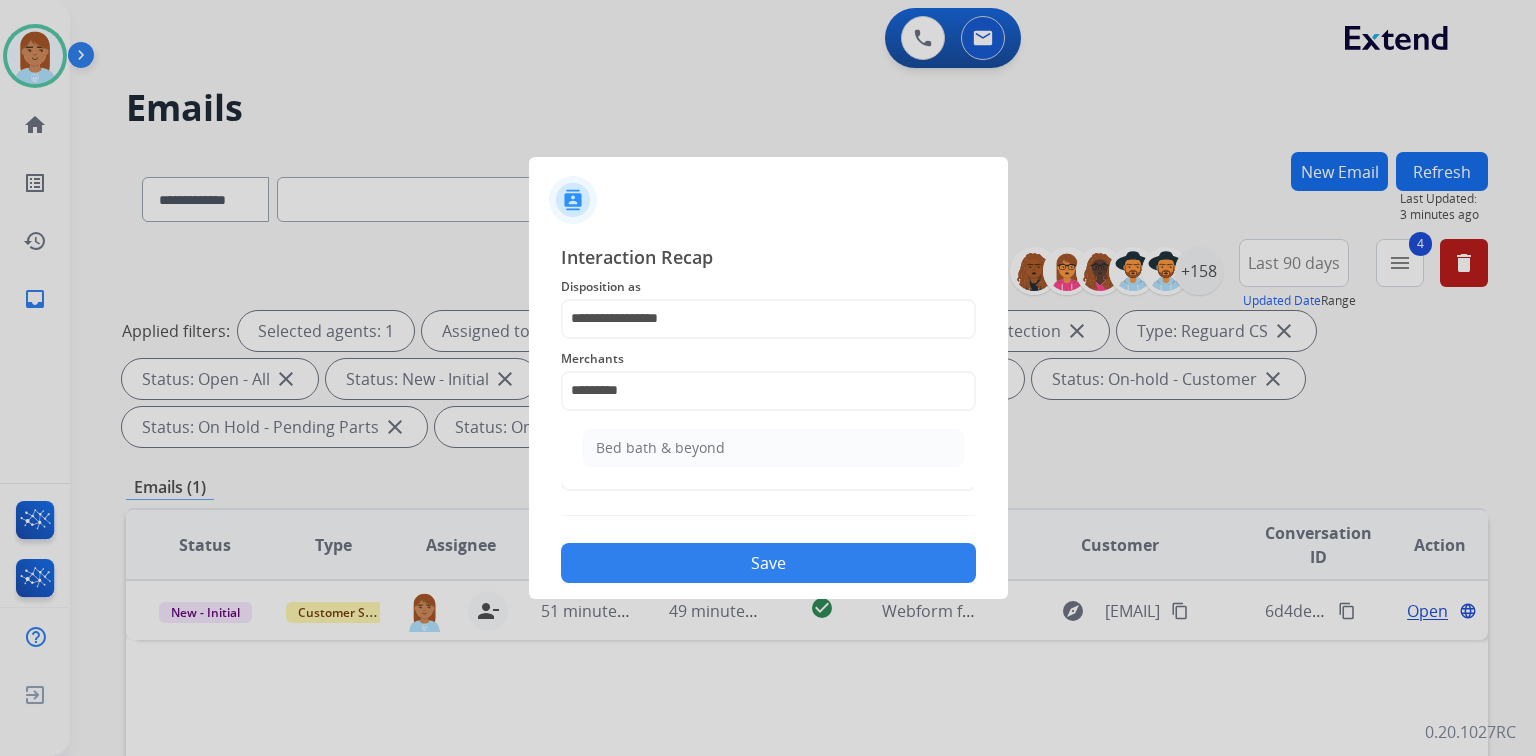 click on "Bed bath & beyond" 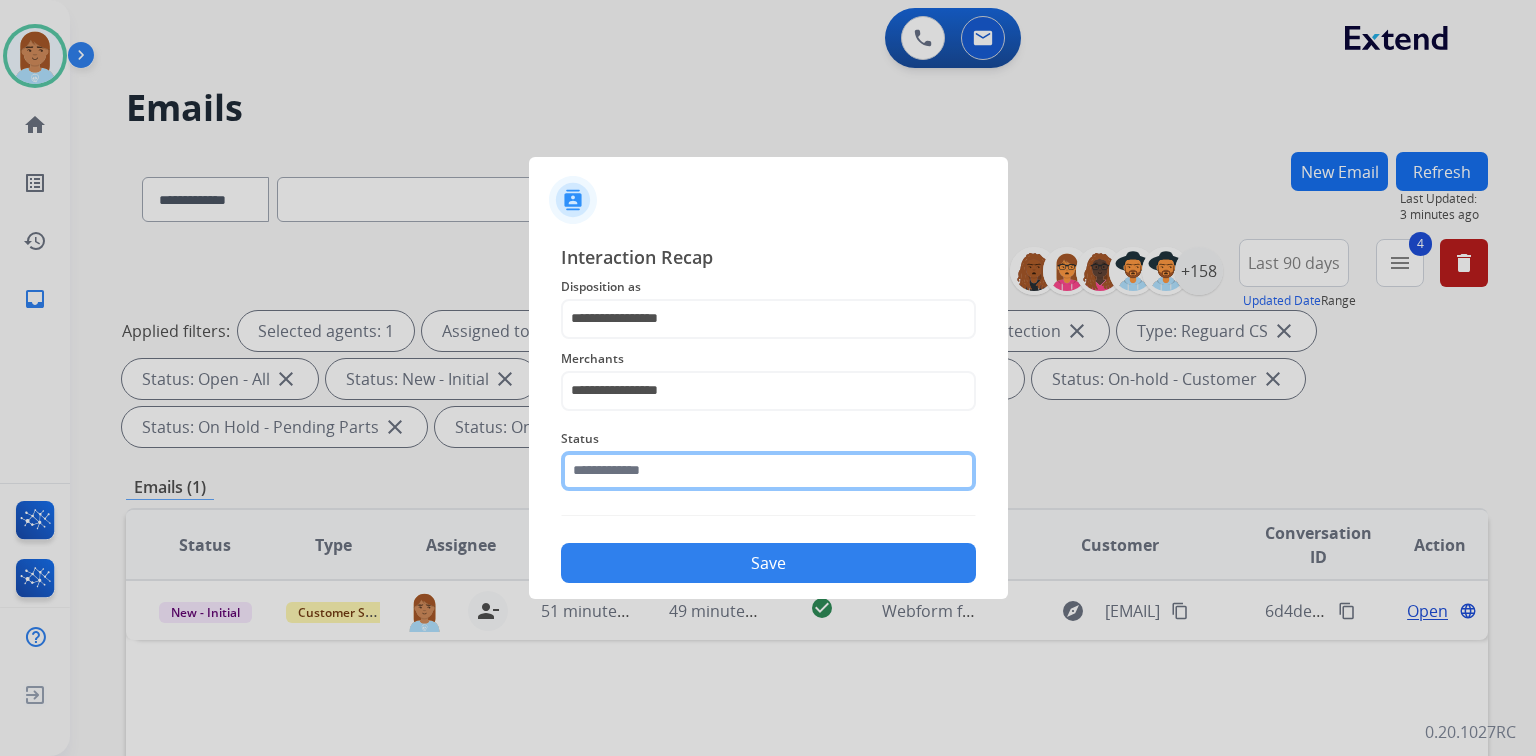 click on "Status" 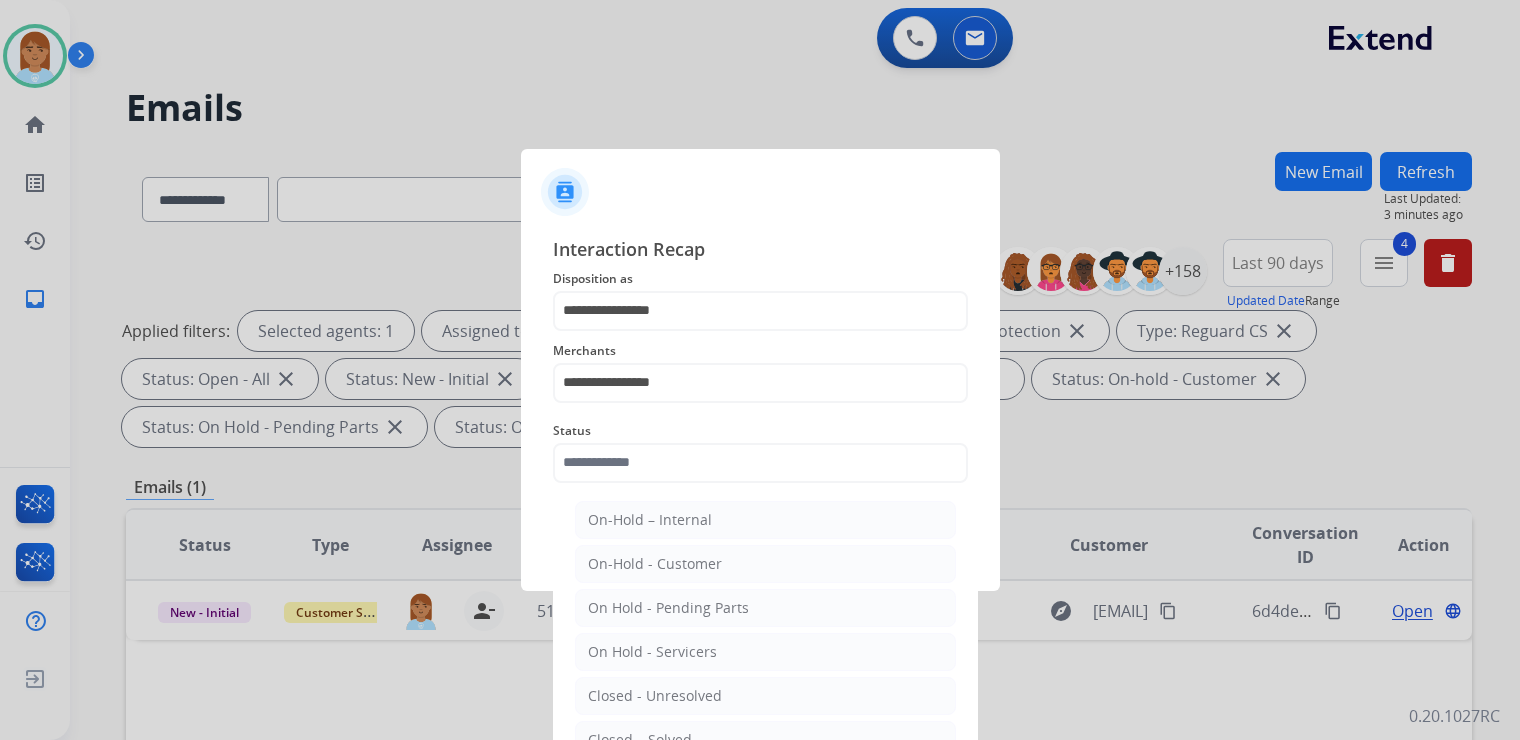 click on "On-Hold – Internal   On-Hold - Customer   On Hold - Pending Parts   On Hold - Servicers   Closed - Unresolved   Closed – Solved   Closed – Merchant Transfer   New - Initial   New - Reply" 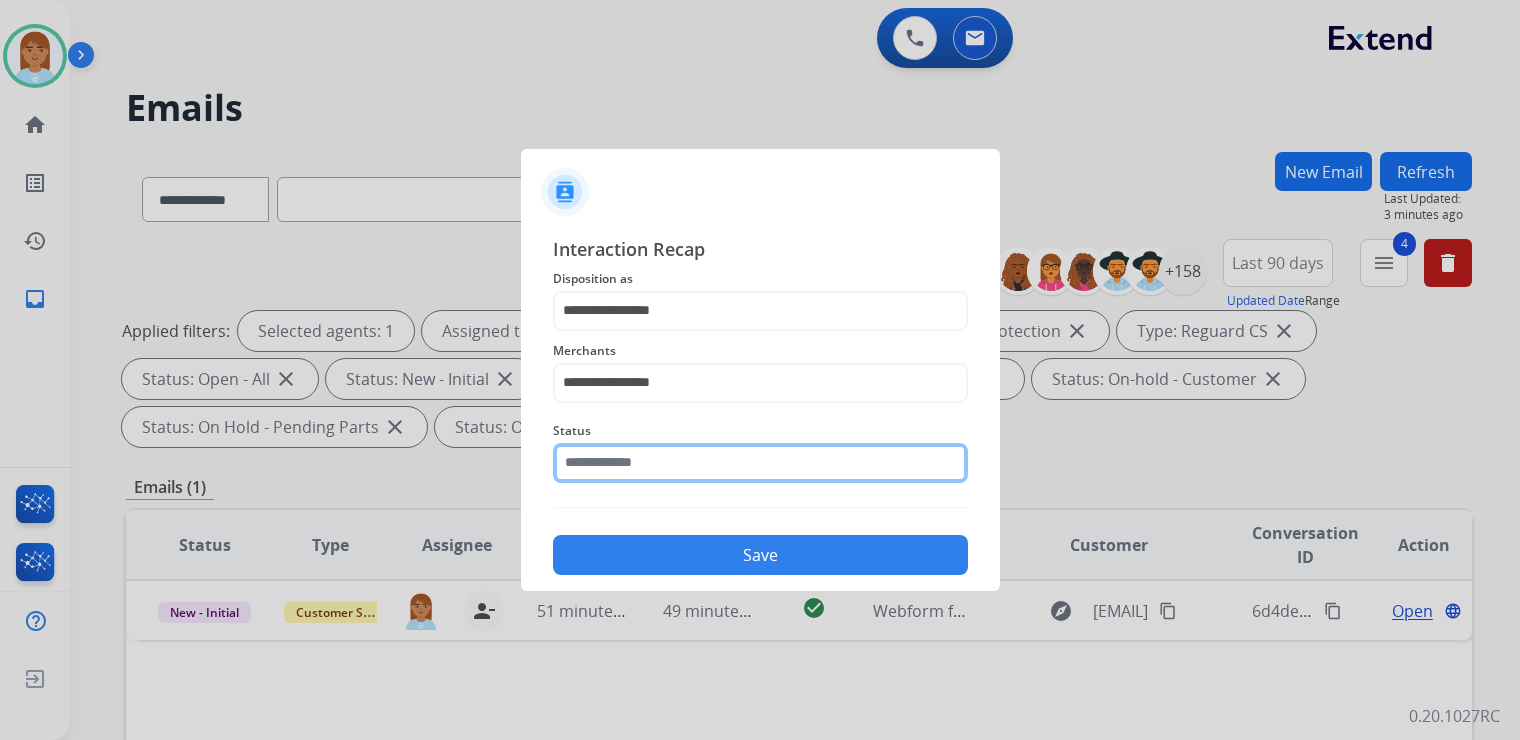 click 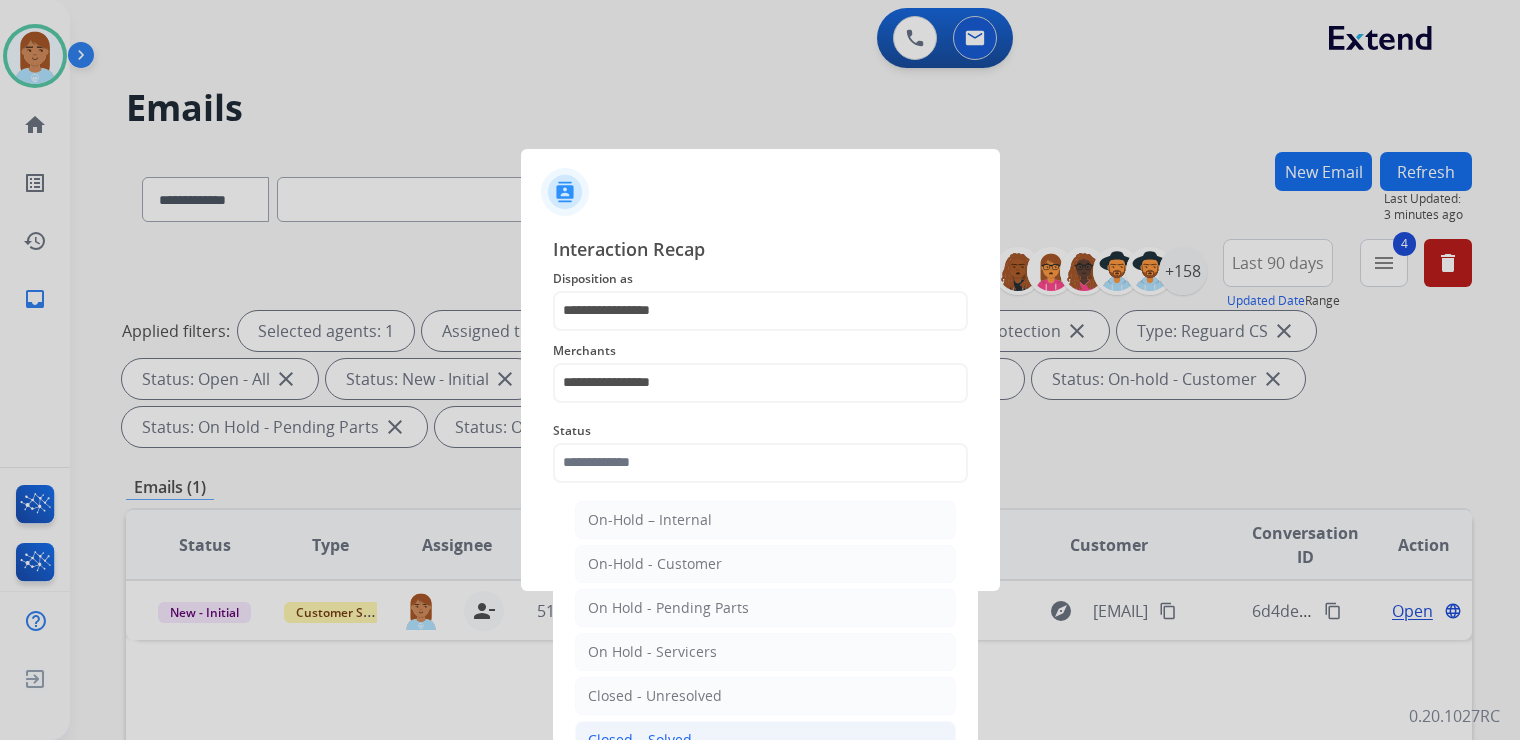 click on "Closed – Solved" 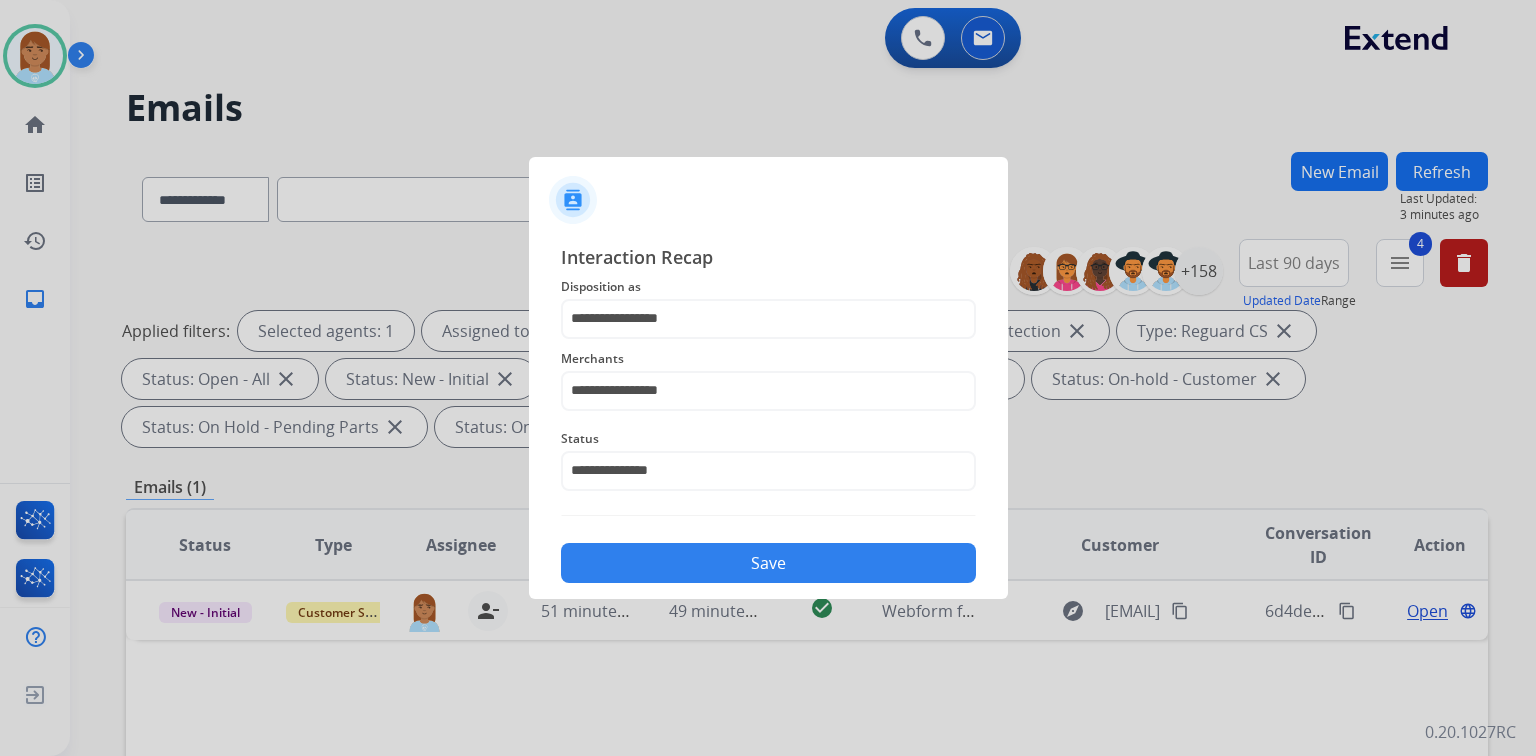 click on "Save" 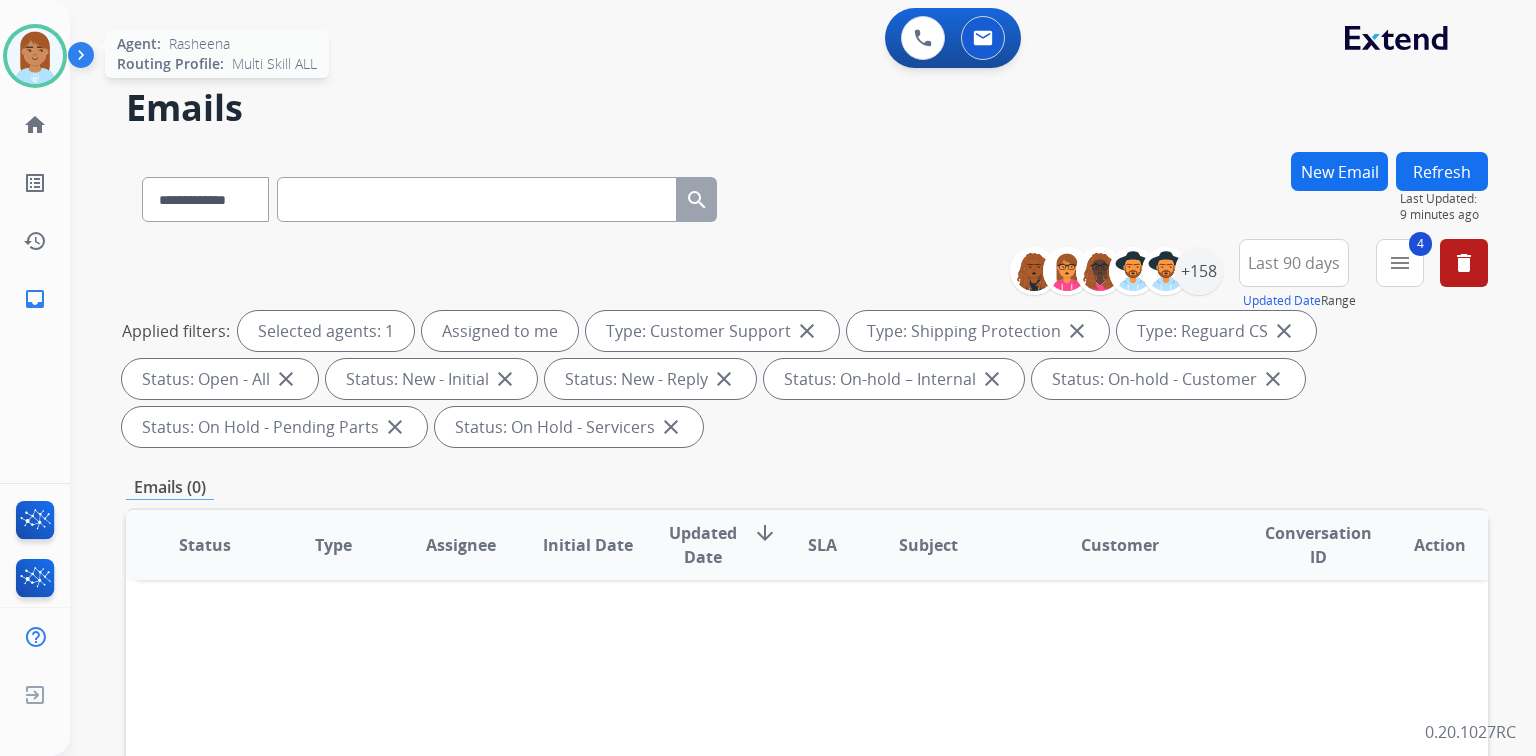 click at bounding box center (35, 56) 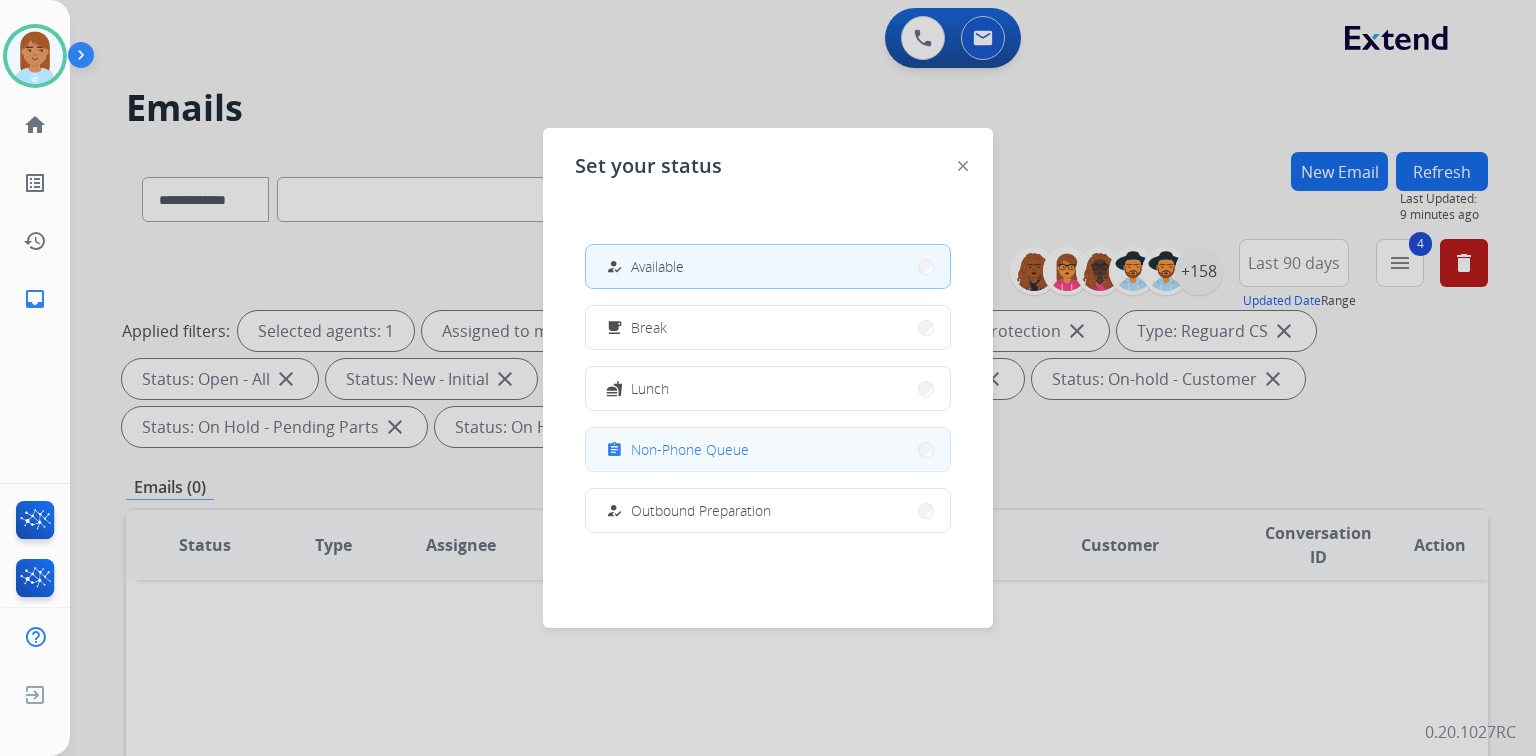 click on "assignment Non-Phone Queue" at bounding box center [768, 449] 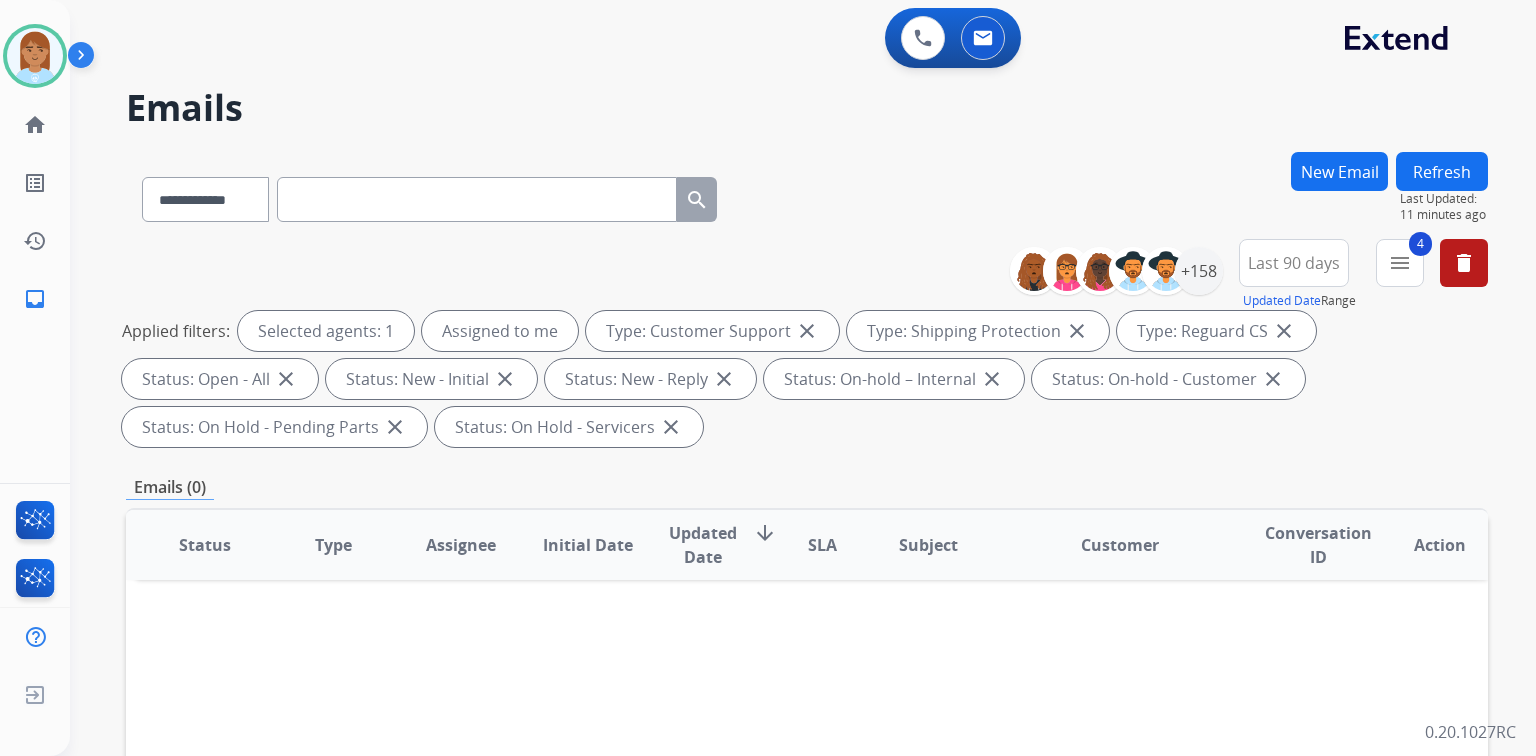 click on "**********" at bounding box center [779, 450] 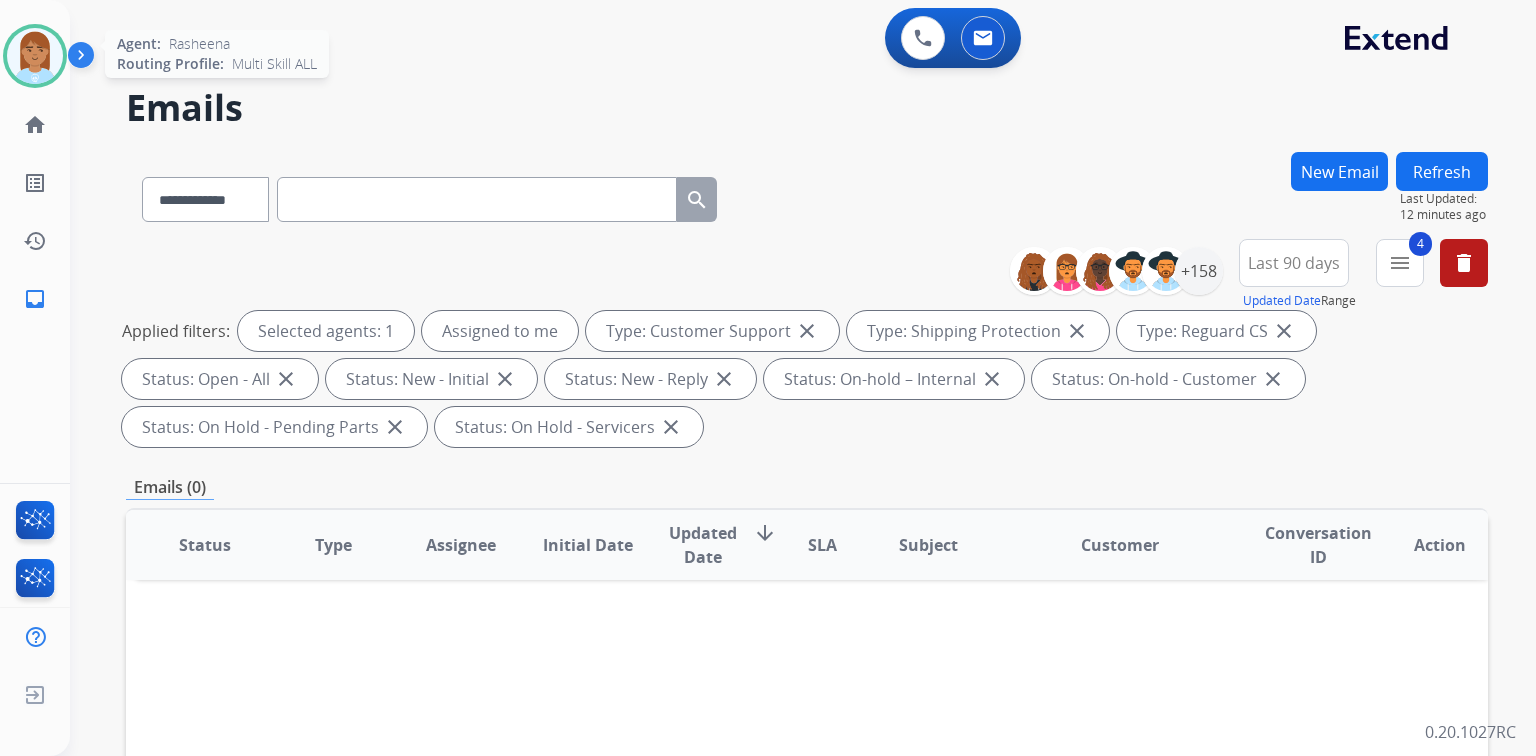 click at bounding box center [35, 56] 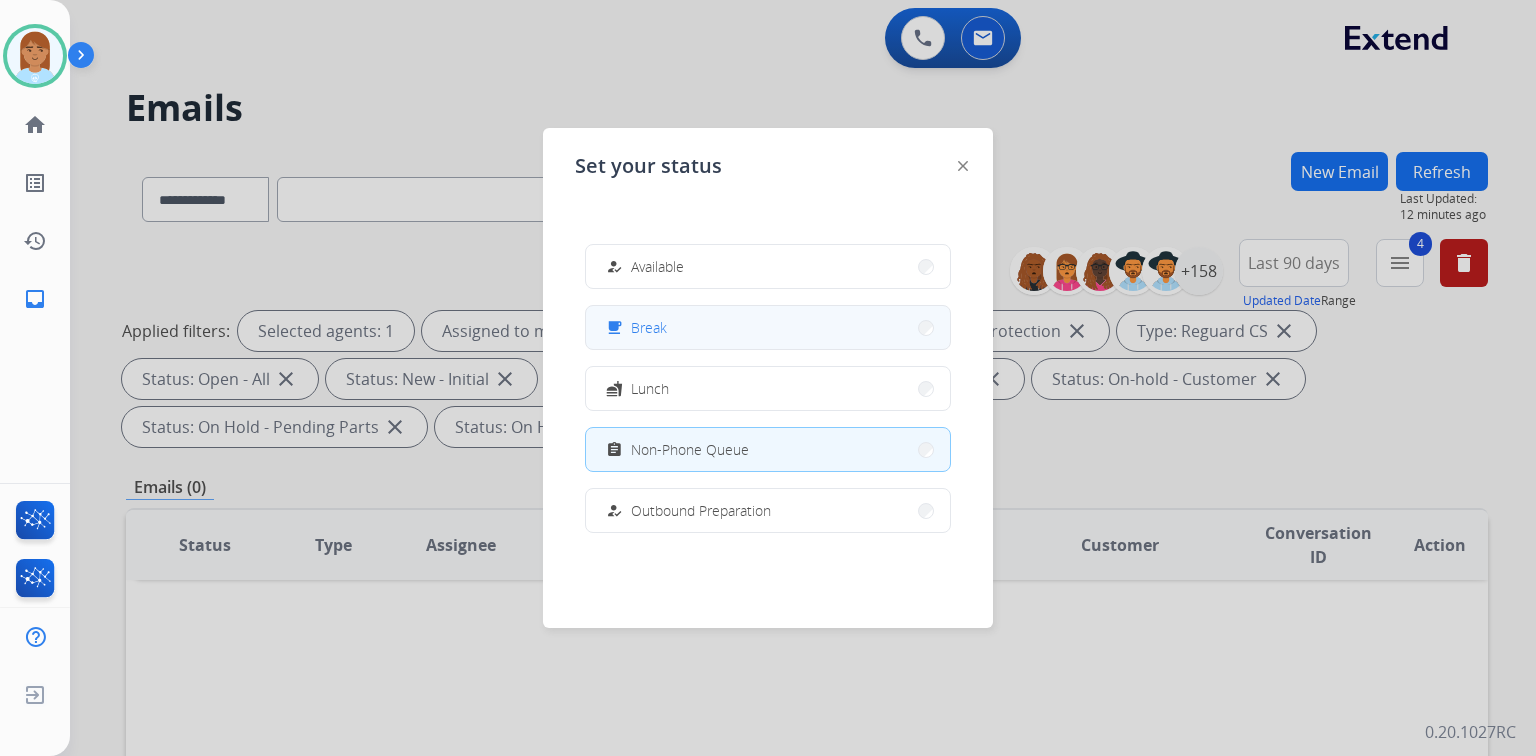 click on "free_breakfast Break" at bounding box center (768, 327) 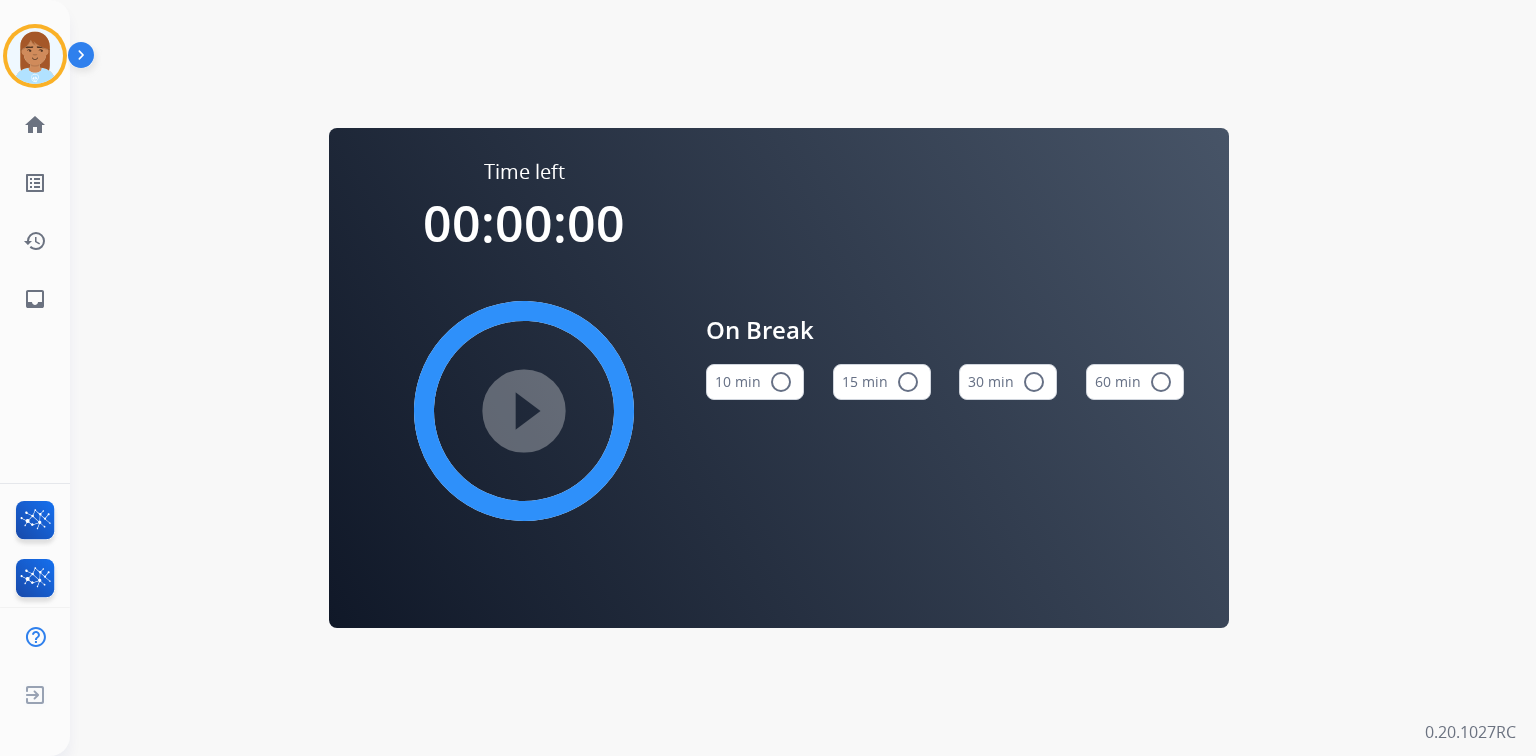 click on "15 min  radio_button_unchecked" at bounding box center [882, 382] 